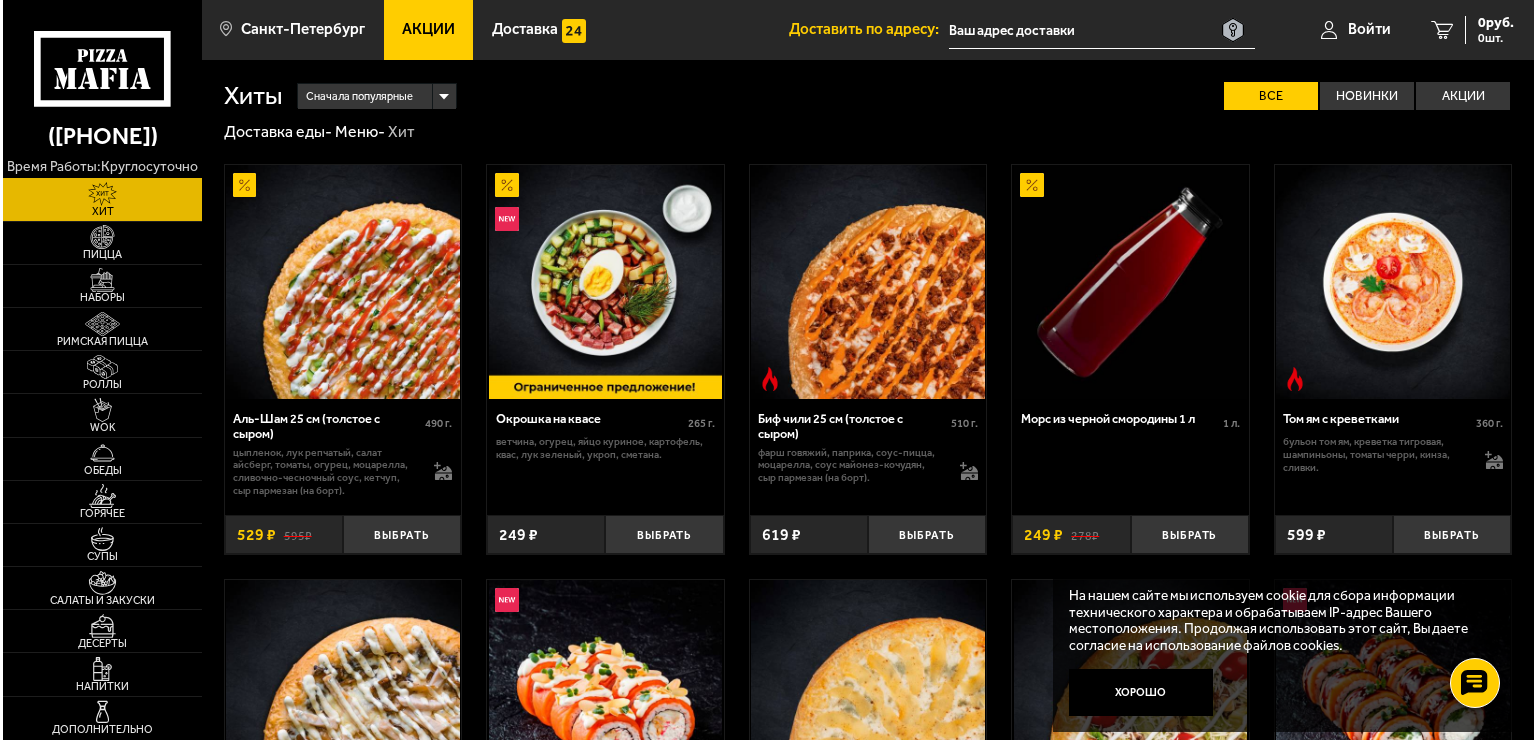 scroll, scrollTop: 0, scrollLeft: 0, axis: both 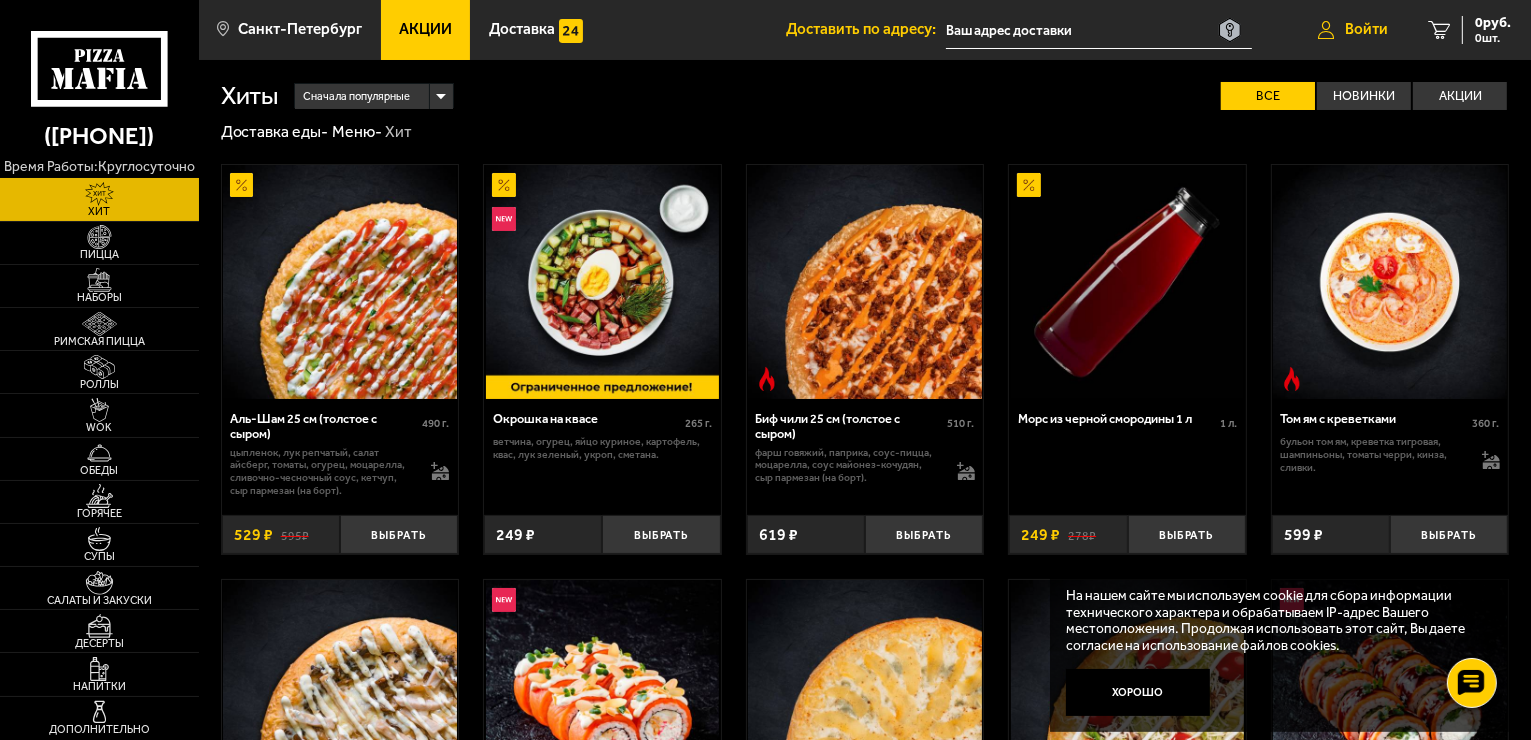 click on "Войти" at bounding box center [1366, 29] 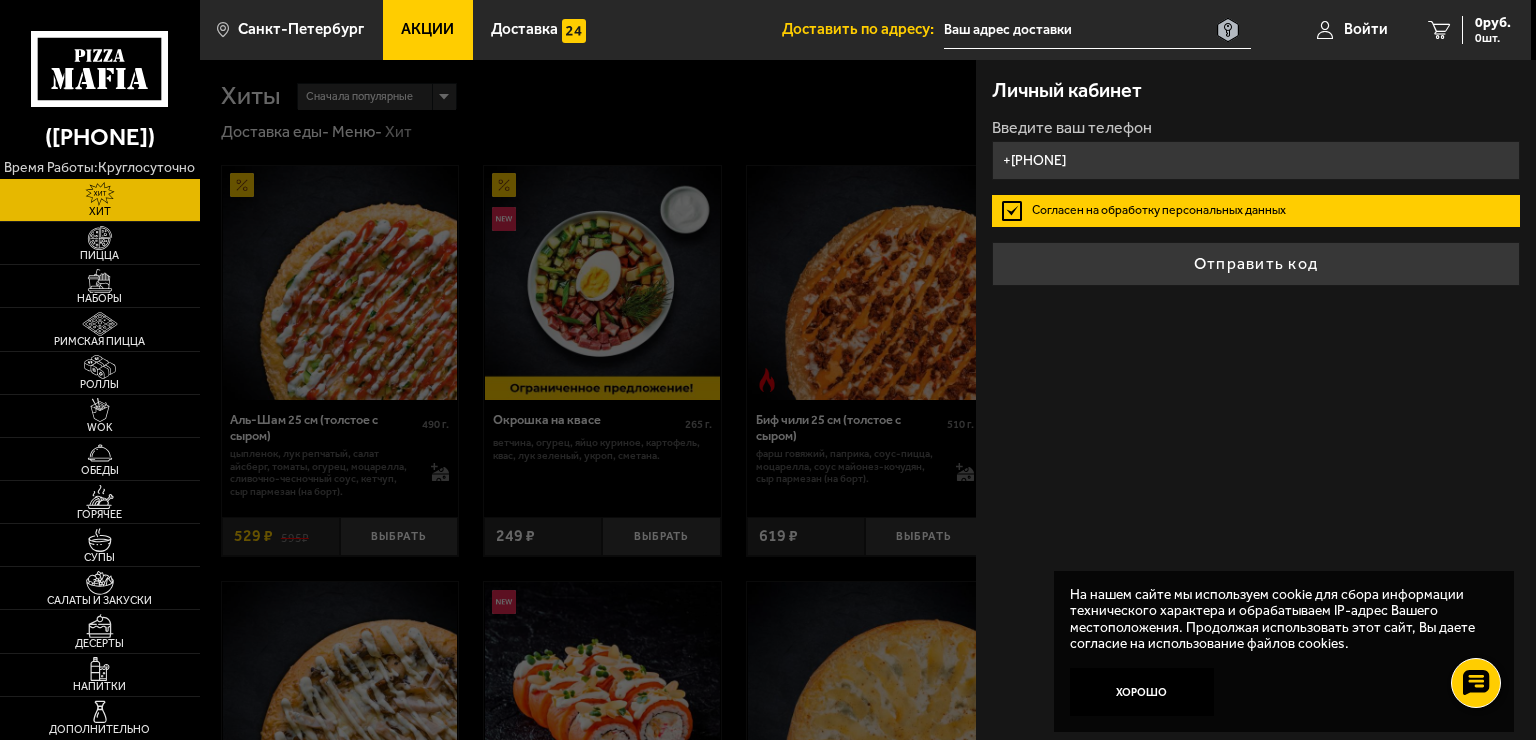 click on "+[PHONE]" at bounding box center (1256, 160) 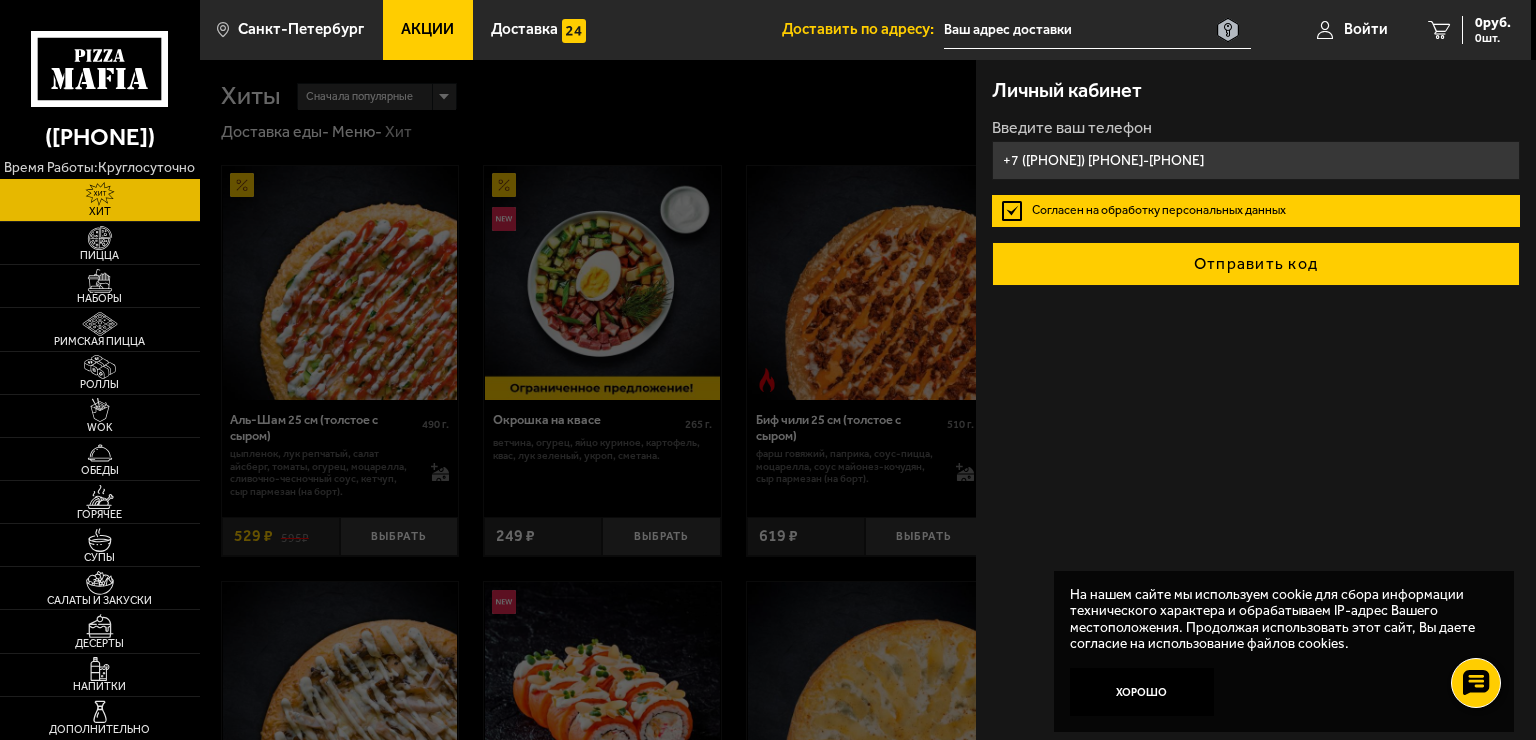type on "+7 ([PHONE]) [PHONE]-[PHONE]" 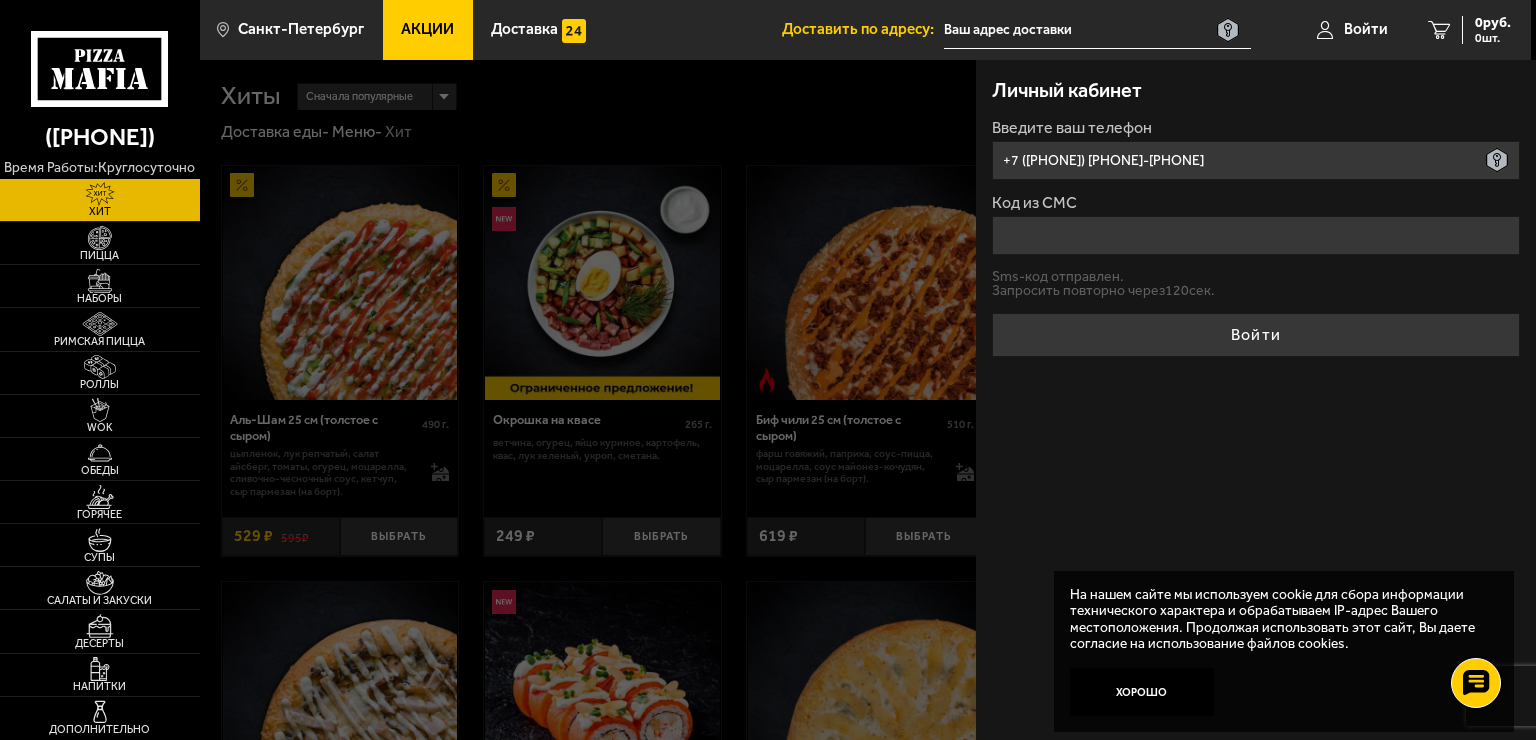 click on "Код из СМС" at bounding box center (1256, 235) 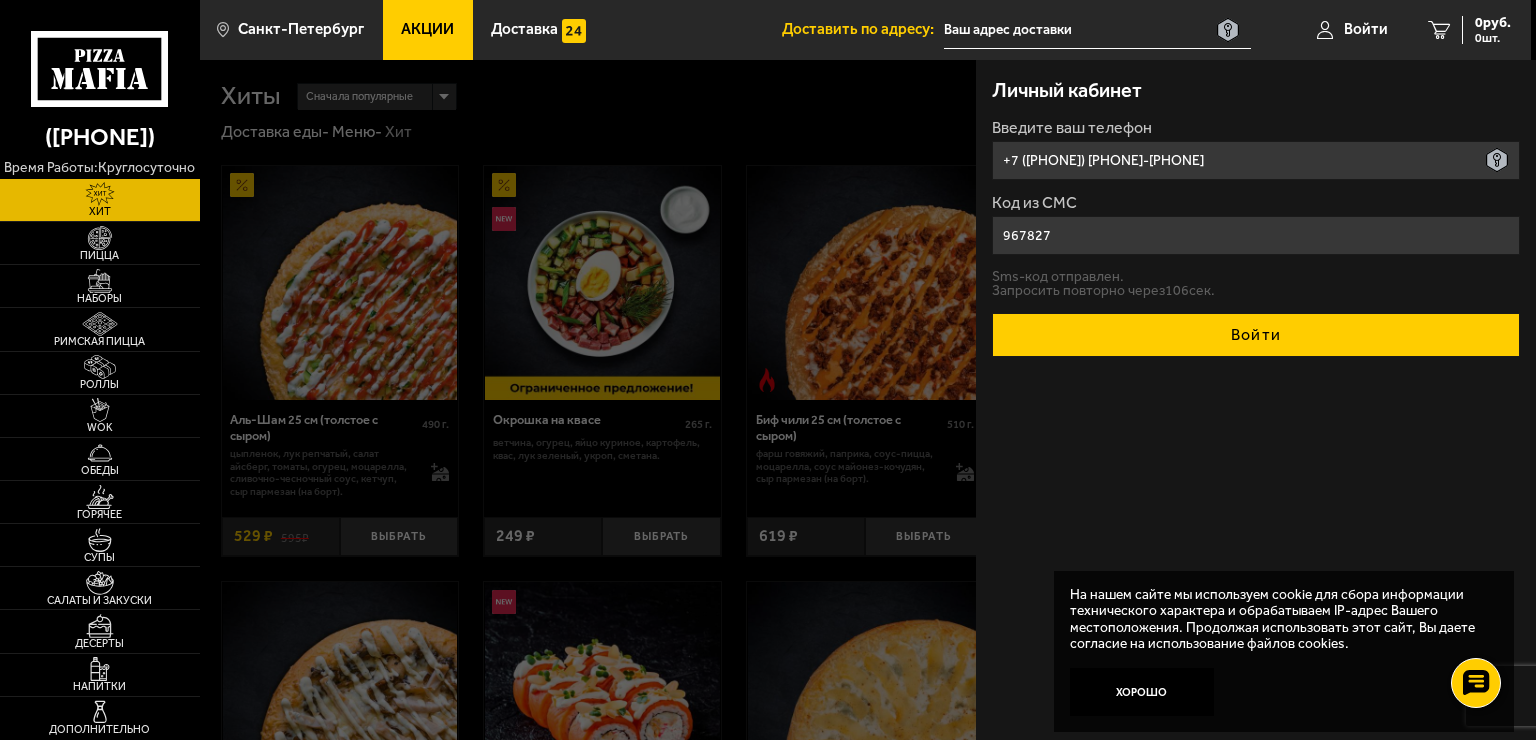 type on "967827" 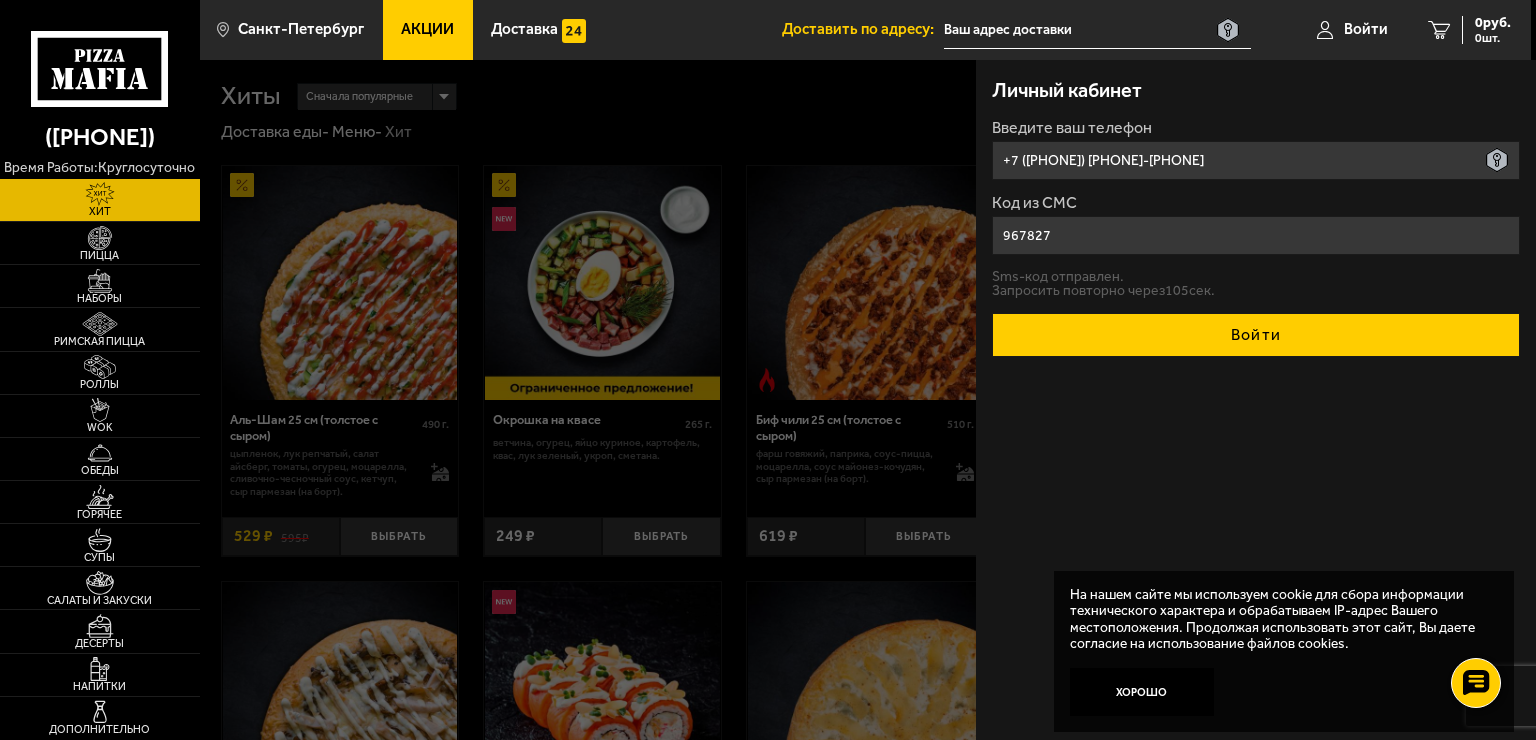 click on "Войти" at bounding box center [1256, 335] 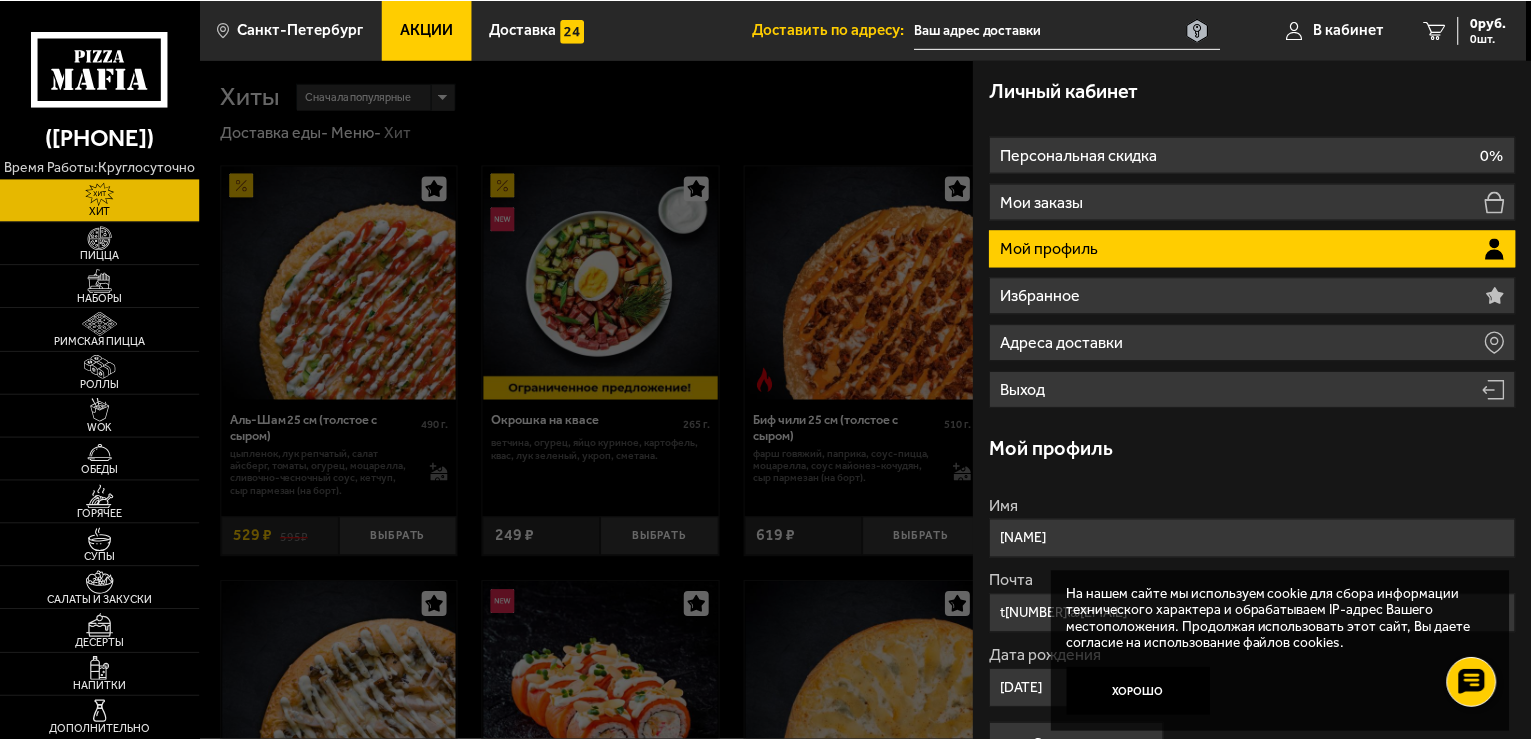 scroll, scrollTop: 211, scrollLeft: 0, axis: vertical 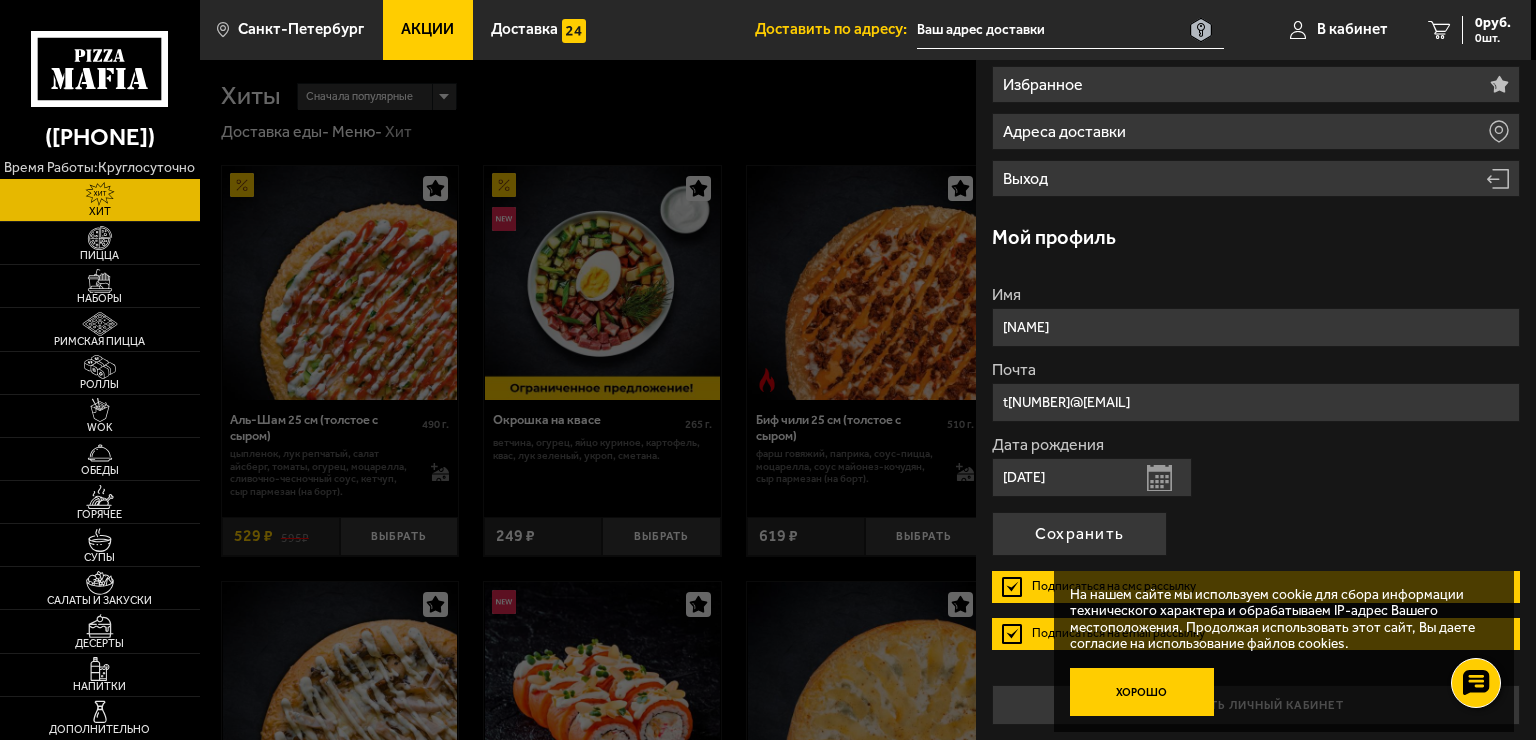 click on "Хорошо" at bounding box center (1142, 692) 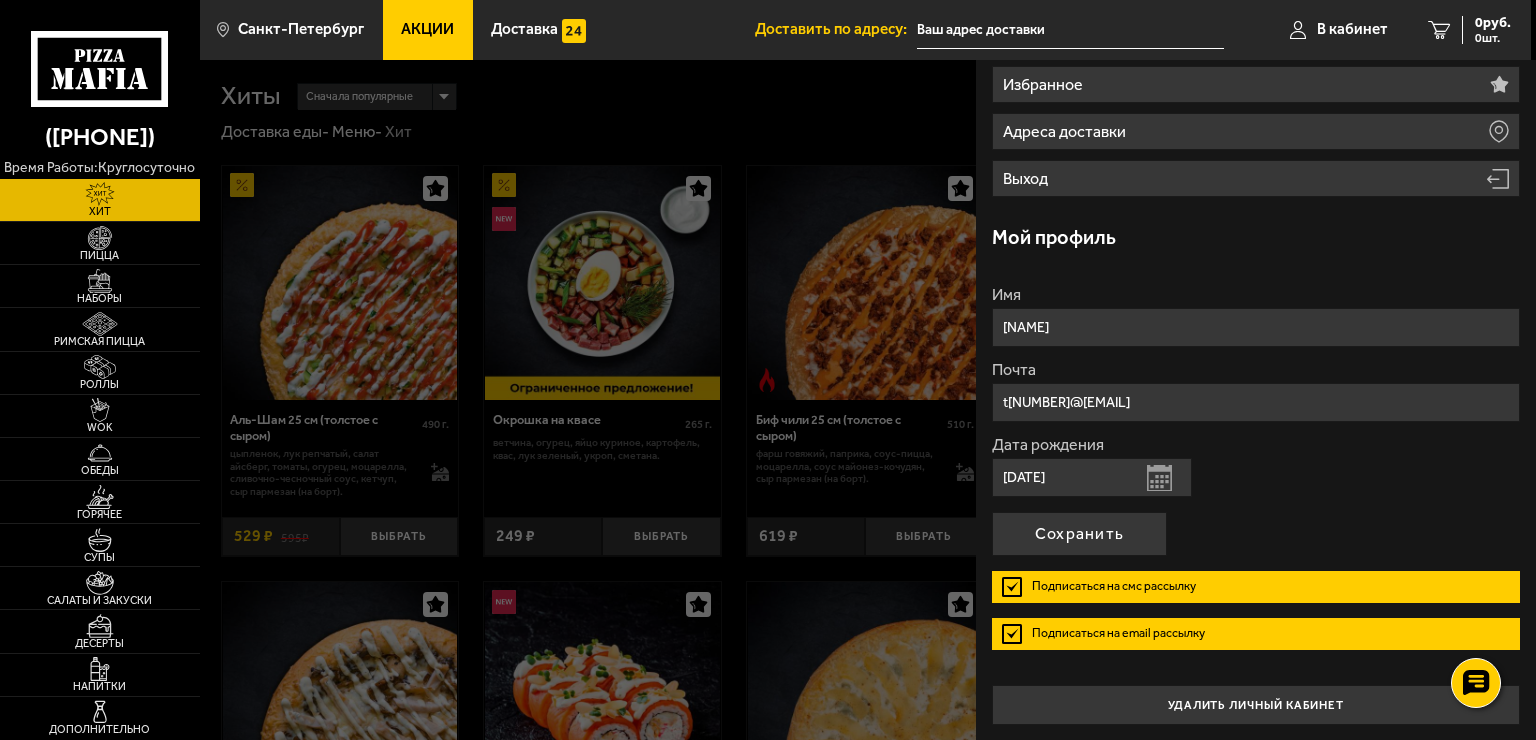 click at bounding box center (968, 430) 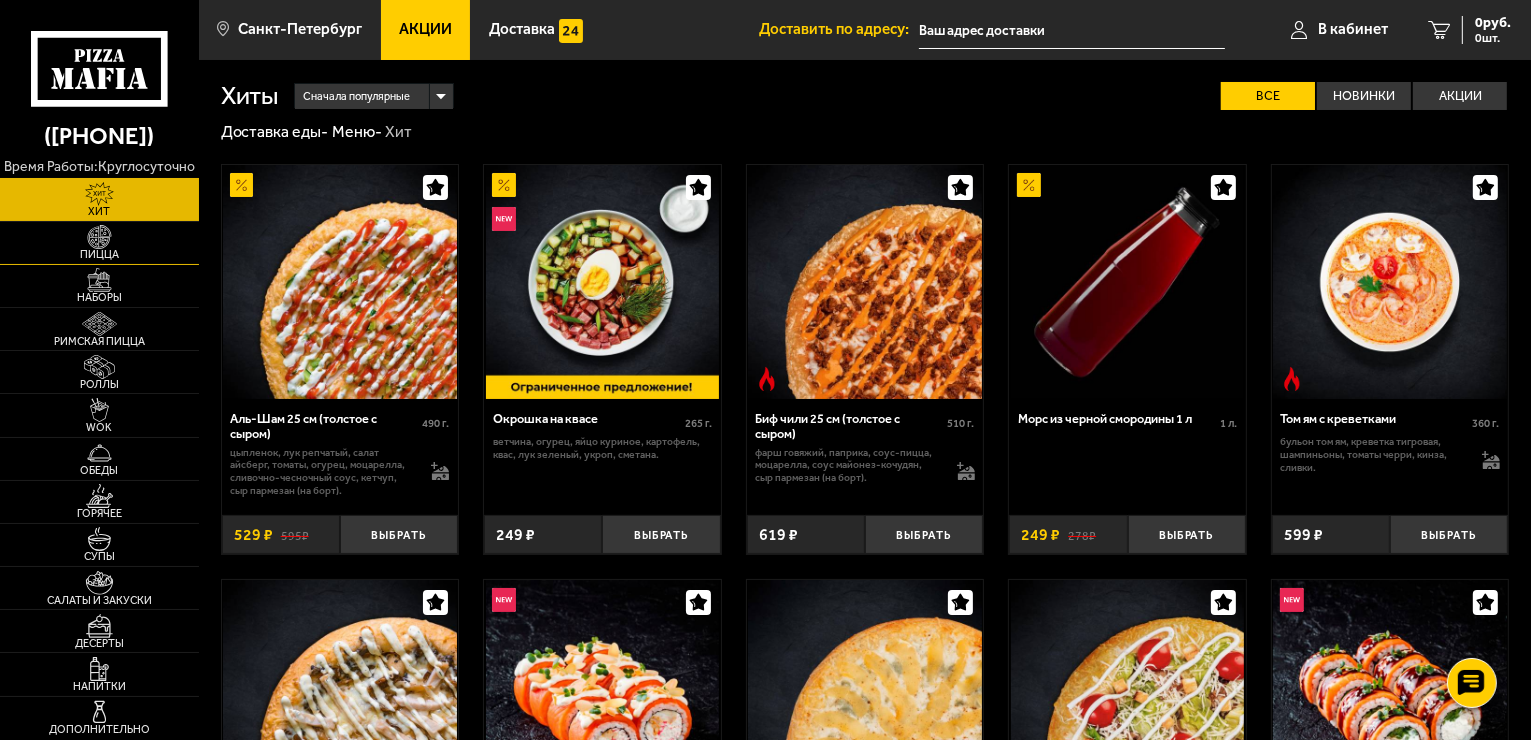 click on "Пицца" at bounding box center (99, 254) 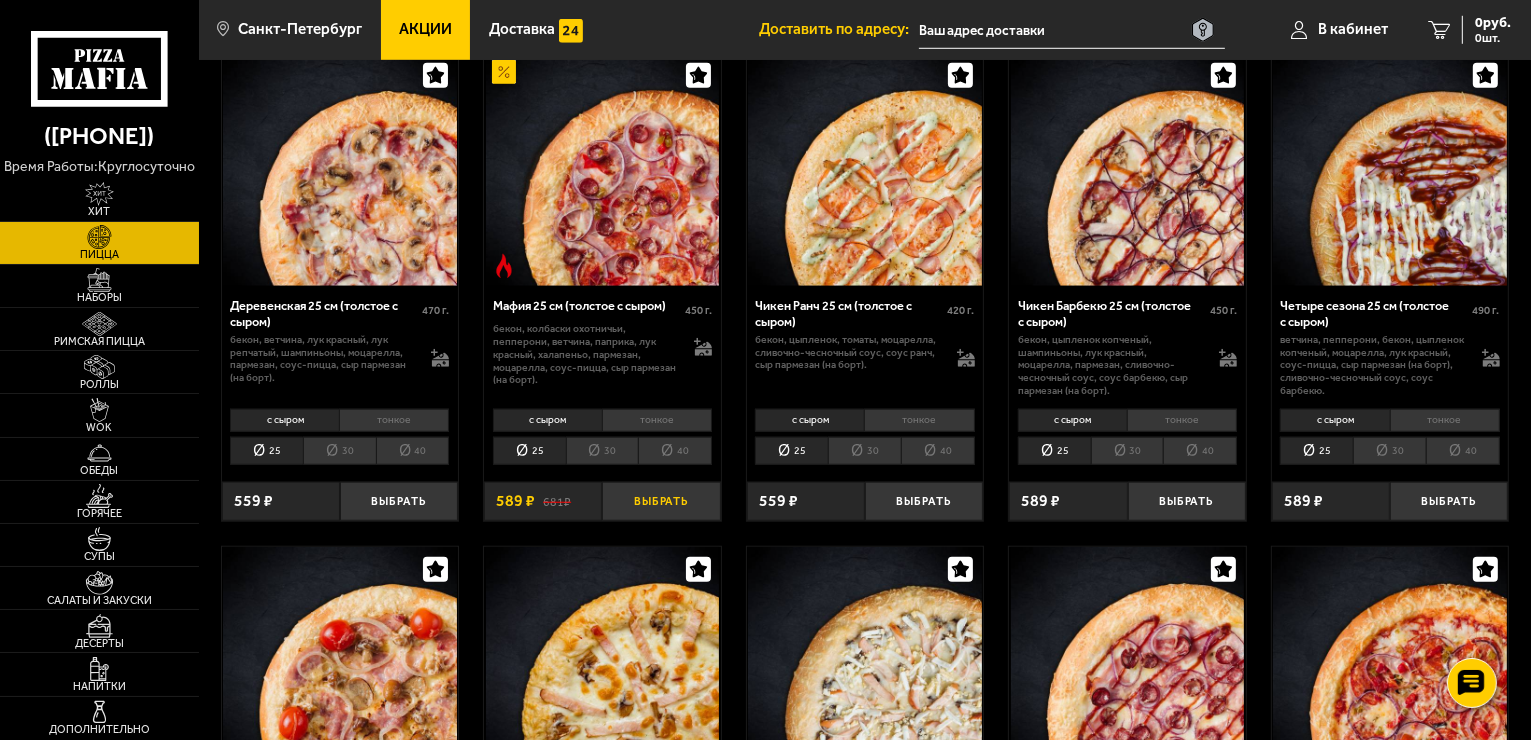 scroll, scrollTop: 1600, scrollLeft: 0, axis: vertical 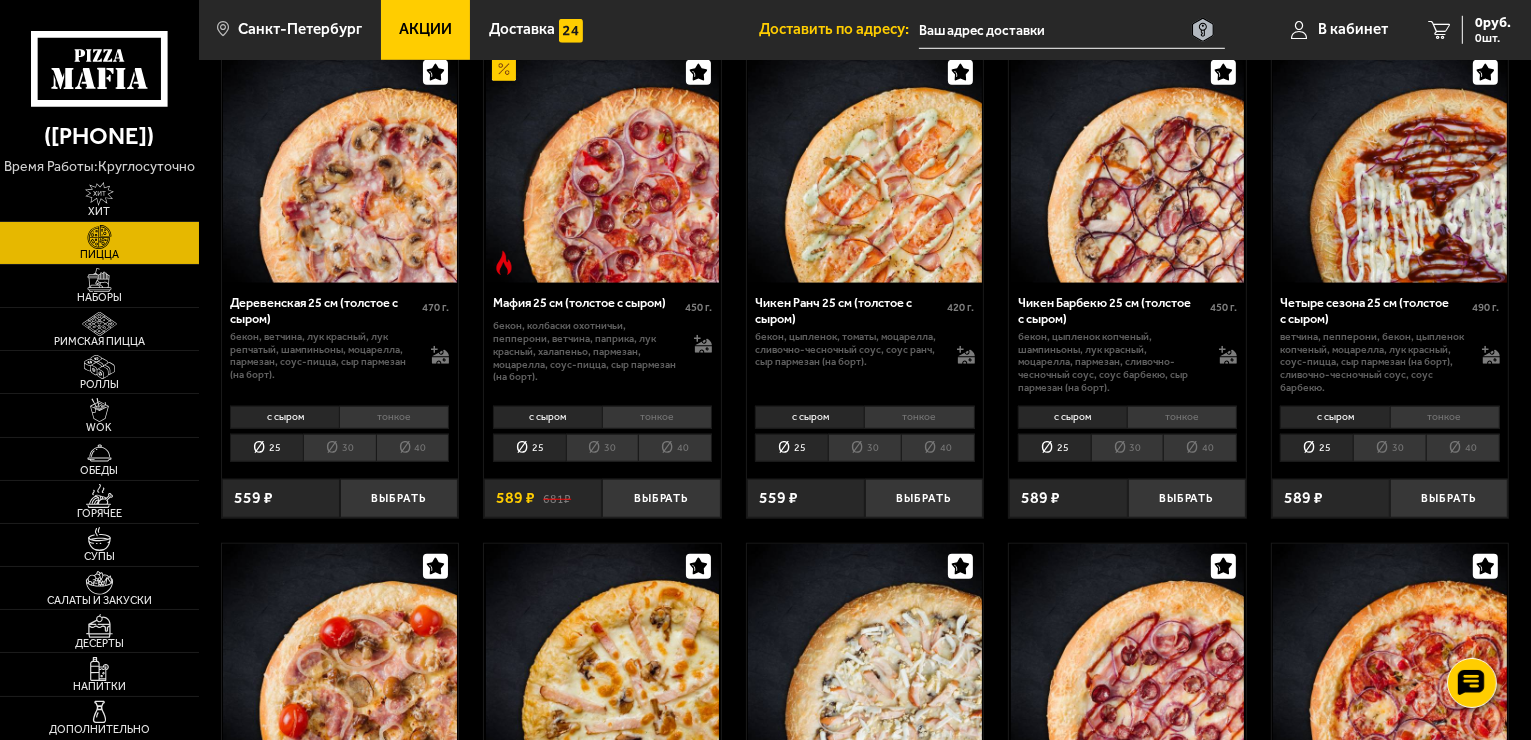 click on "тонкое" at bounding box center (394, 417) 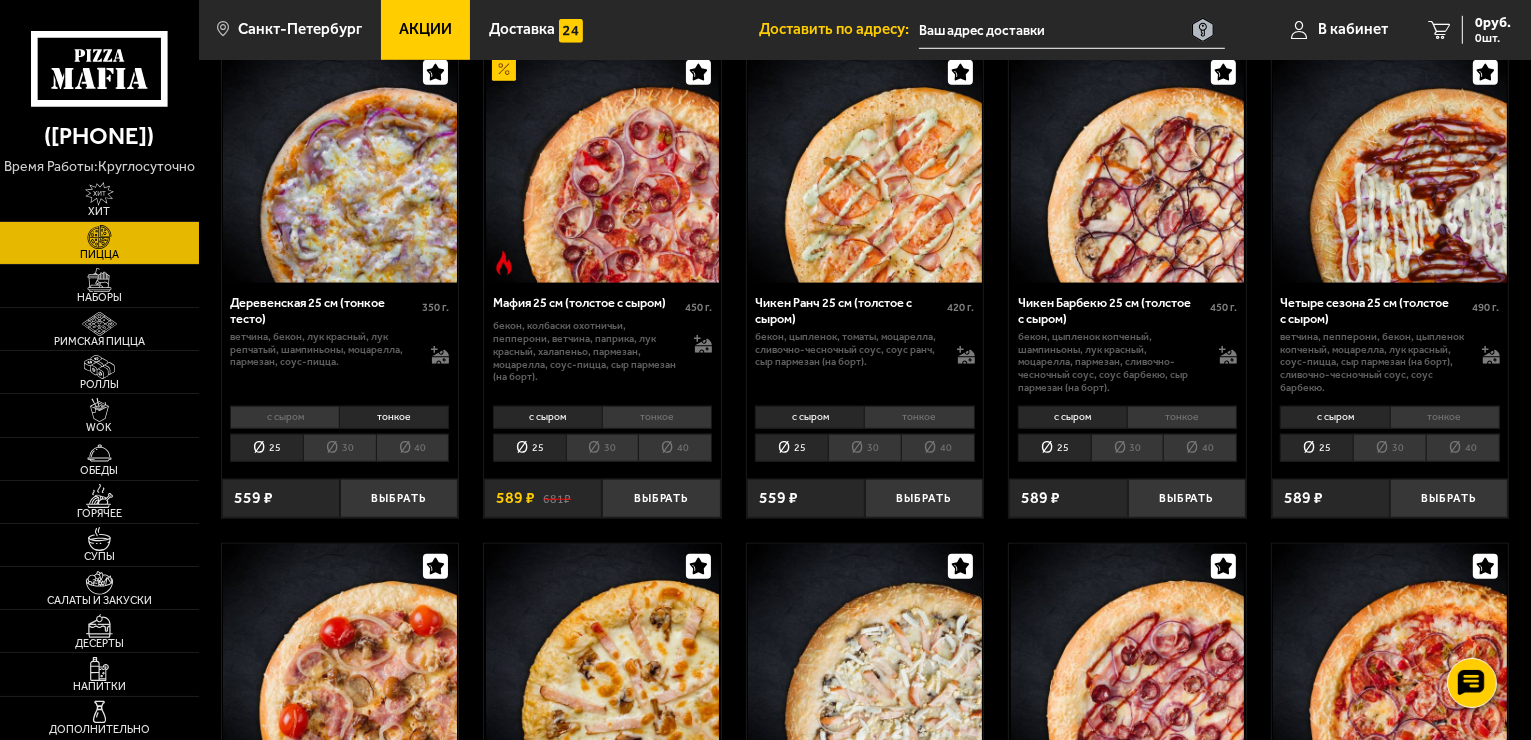 click on "30" at bounding box center [339, 448] 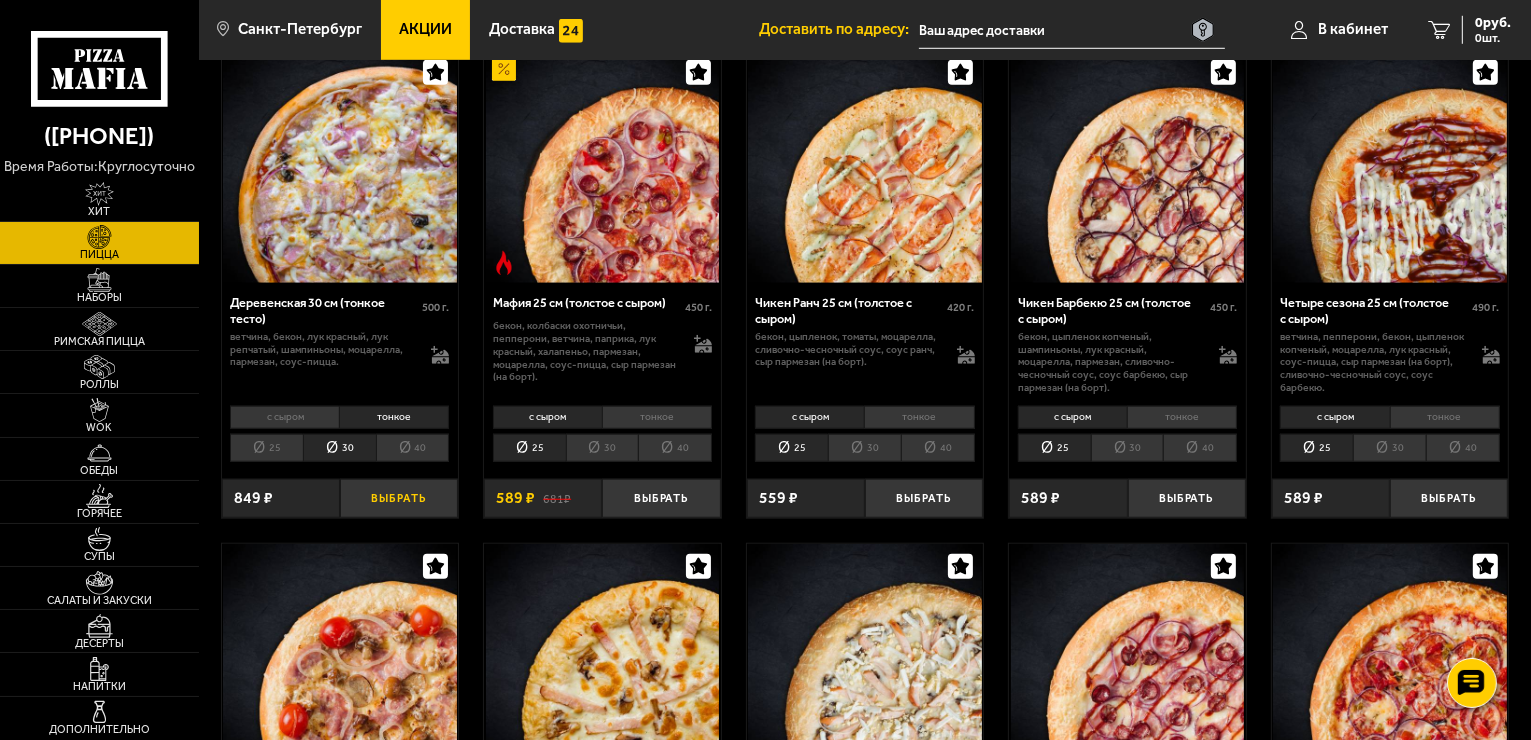 click on "Выбрать" at bounding box center [399, 498] 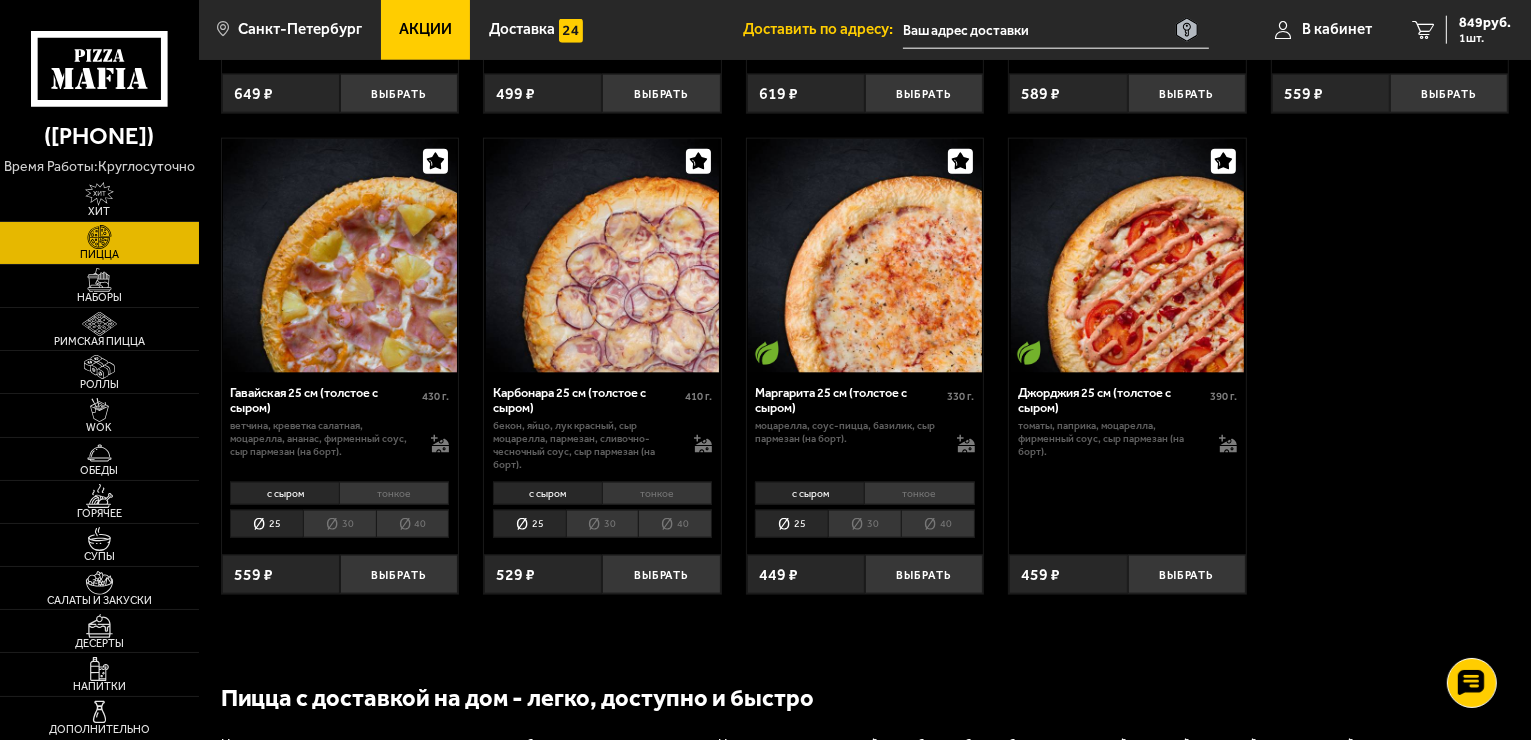 scroll, scrollTop: 2600, scrollLeft: 0, axis: vertical 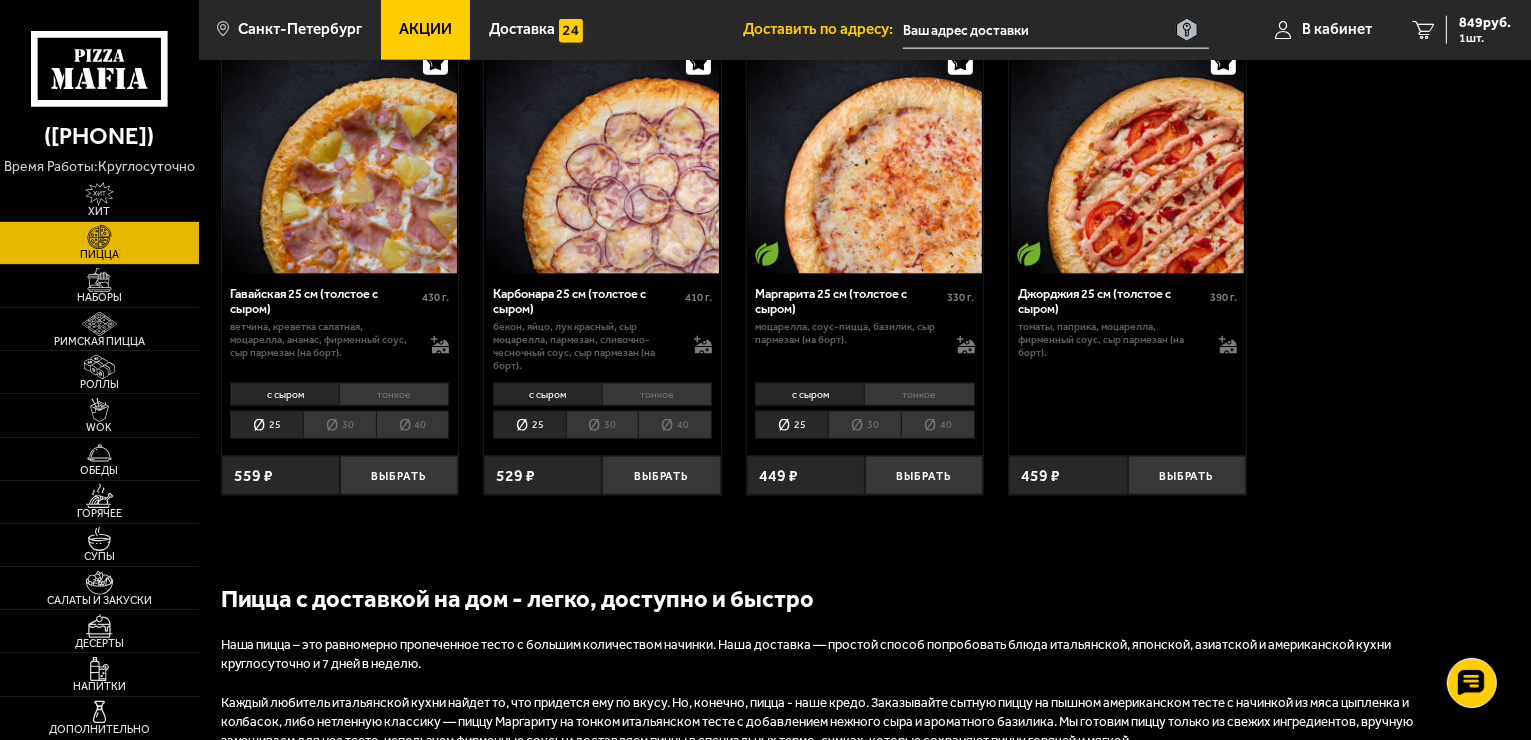 click on "30" at bounding box center (339, 425) 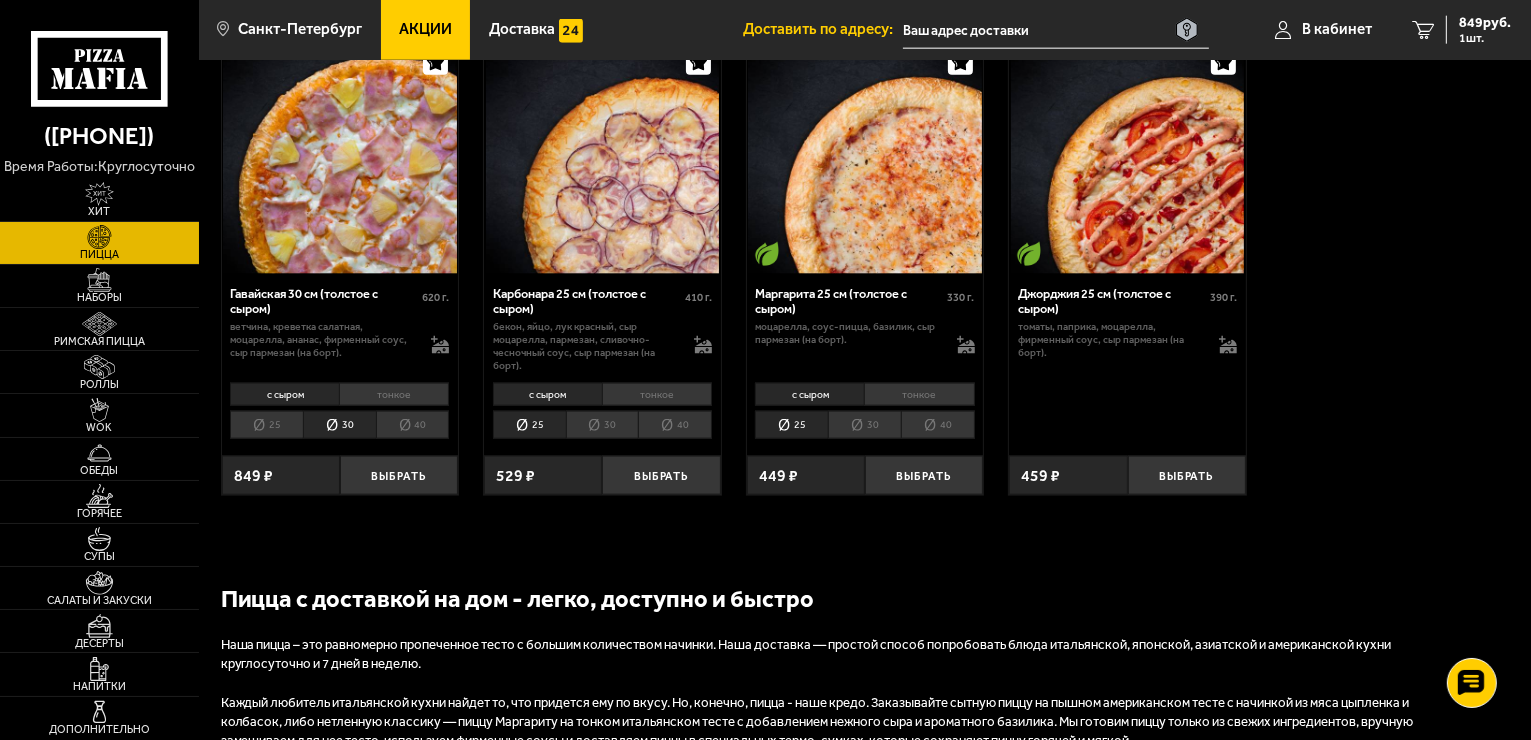 click on "тонкое" at bounding box center [394, 394] 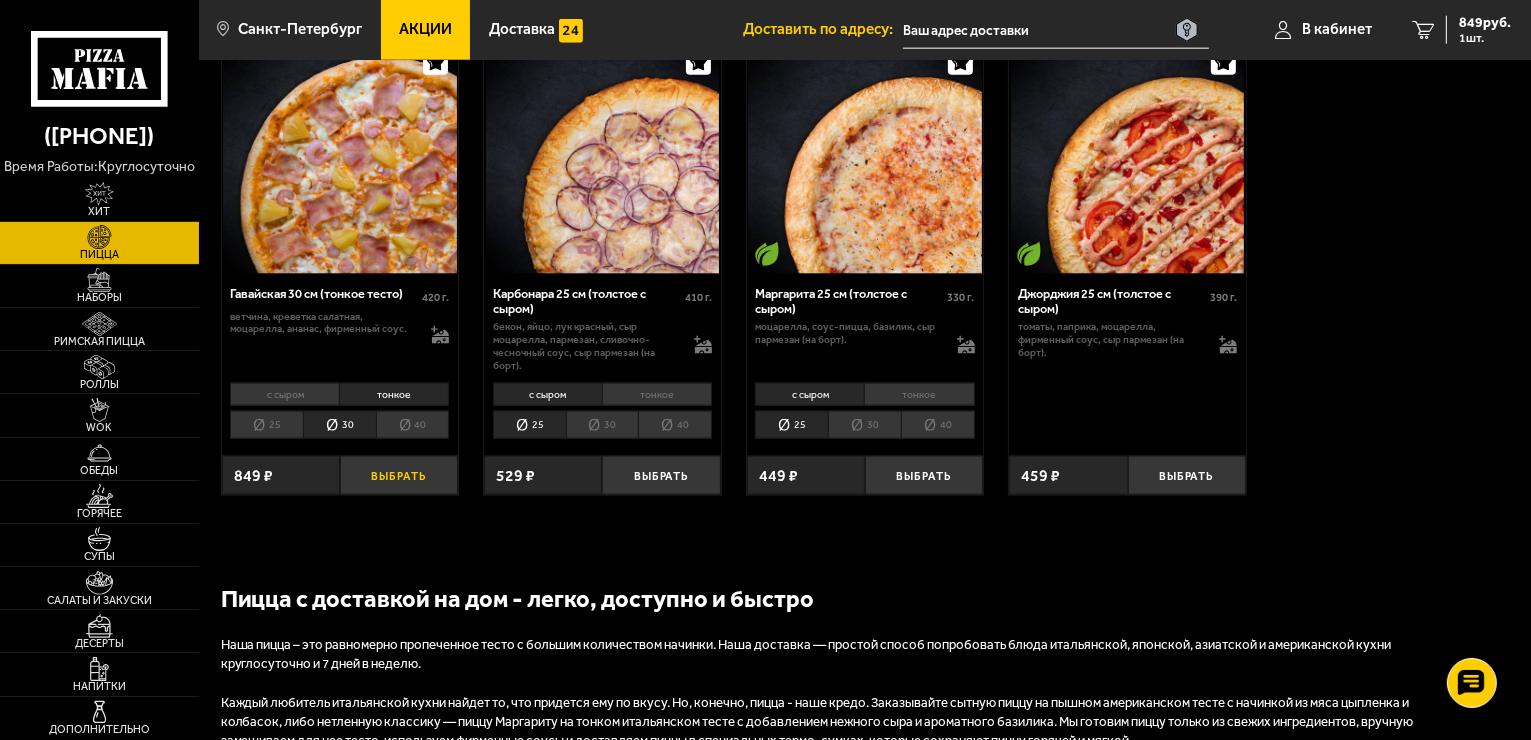 click on "Выбрать" at bounding box center [399, 475] 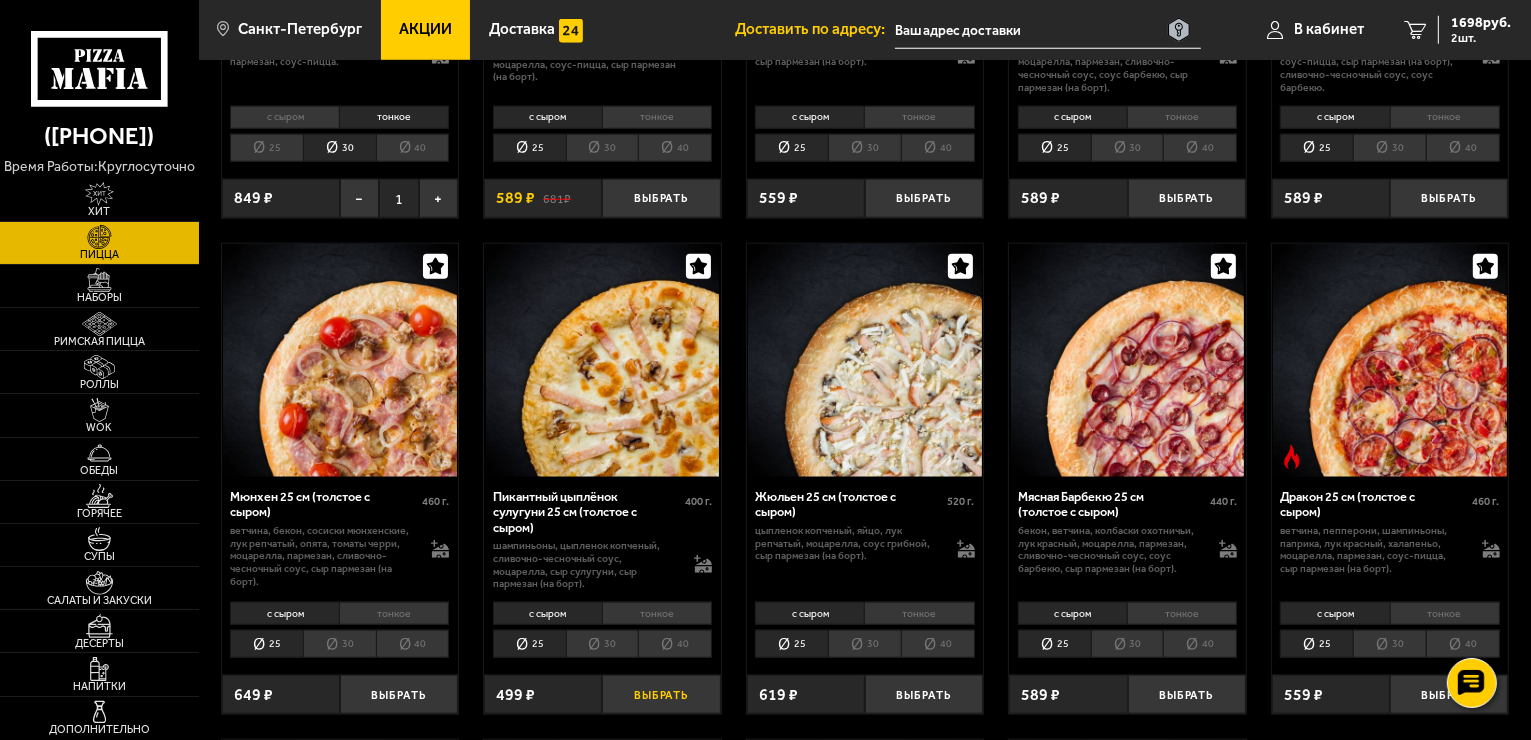 scroll, scrollTop: 1600, scrollLeft: 0, axis: vertical 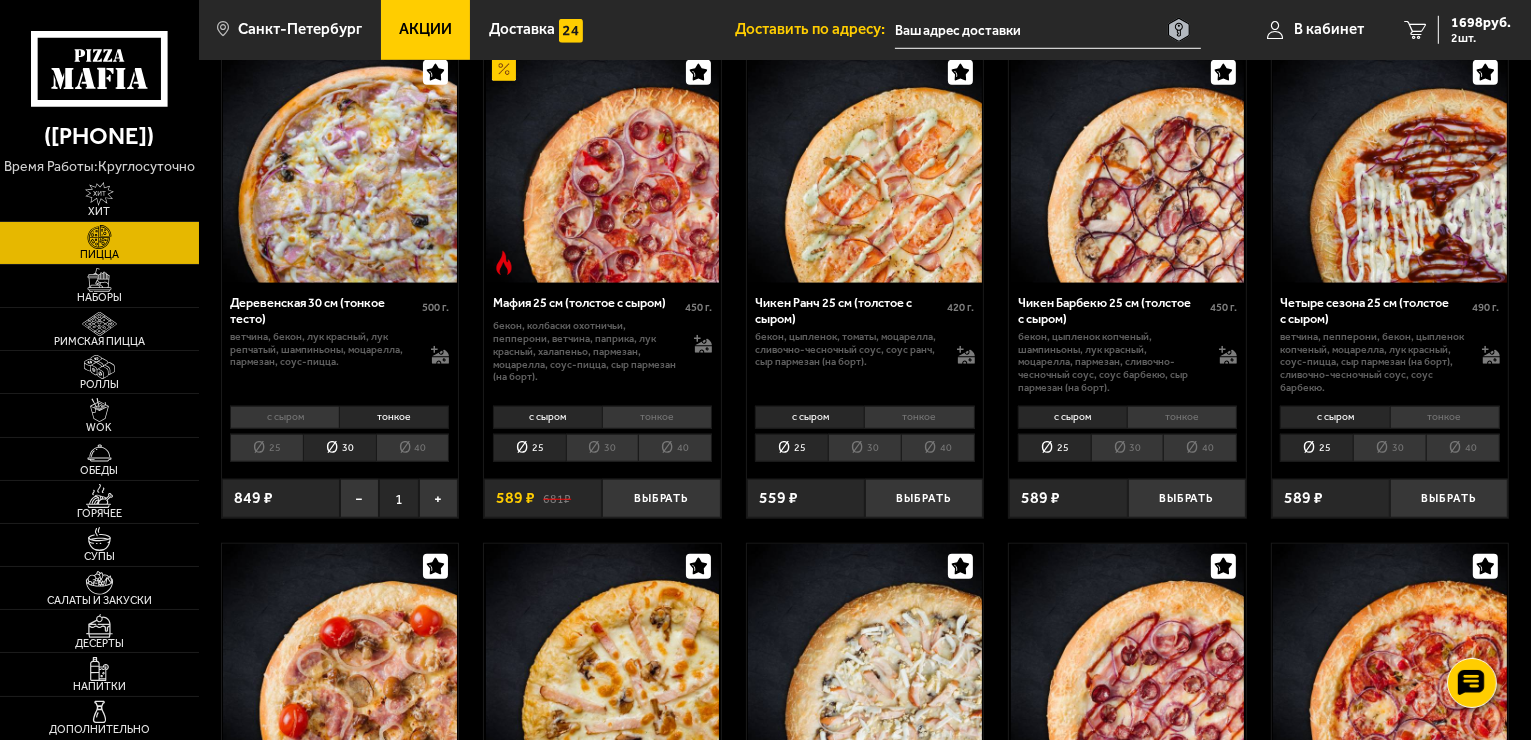 click on "30" at bounding box center [602, 448] 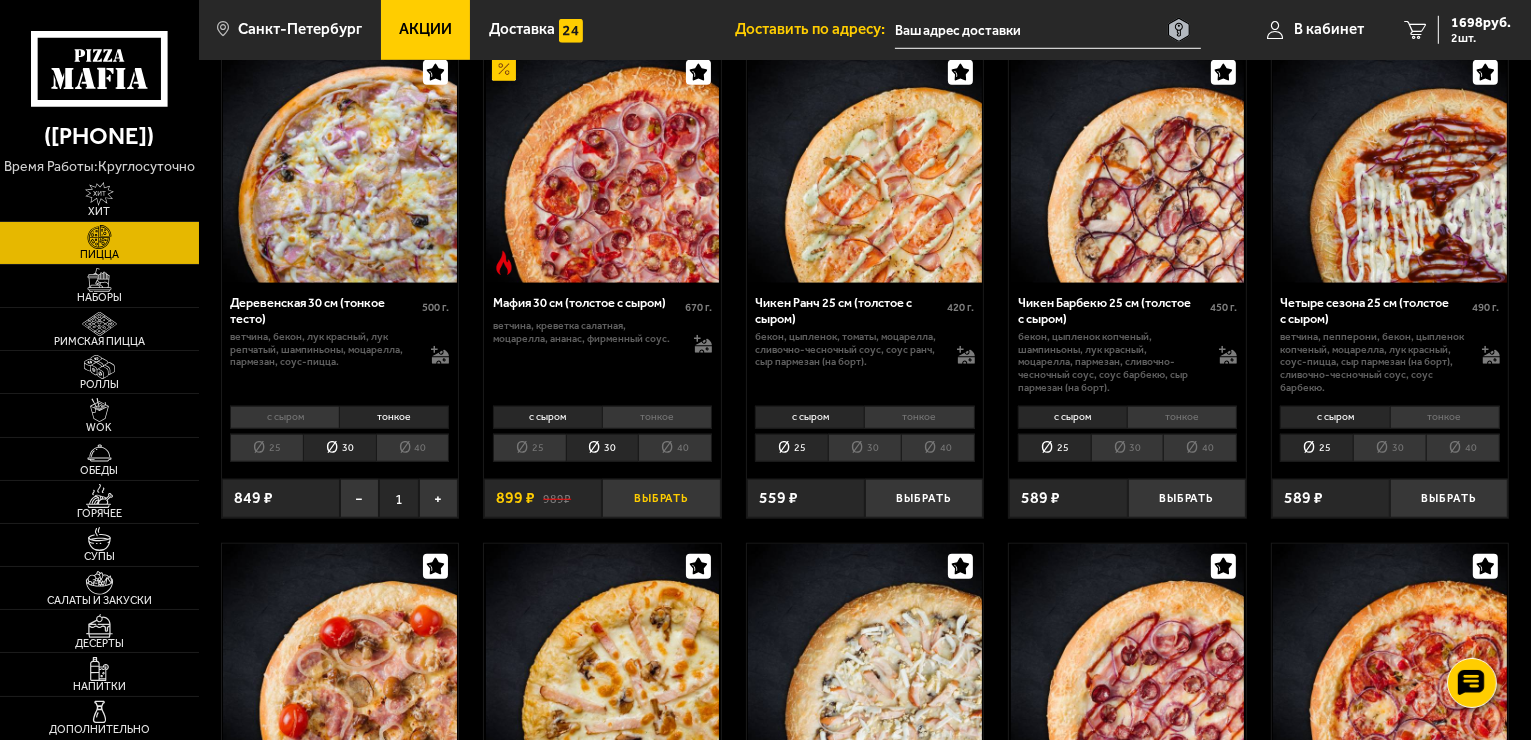 click on "Выбрать" at bounding box center (661, 498) 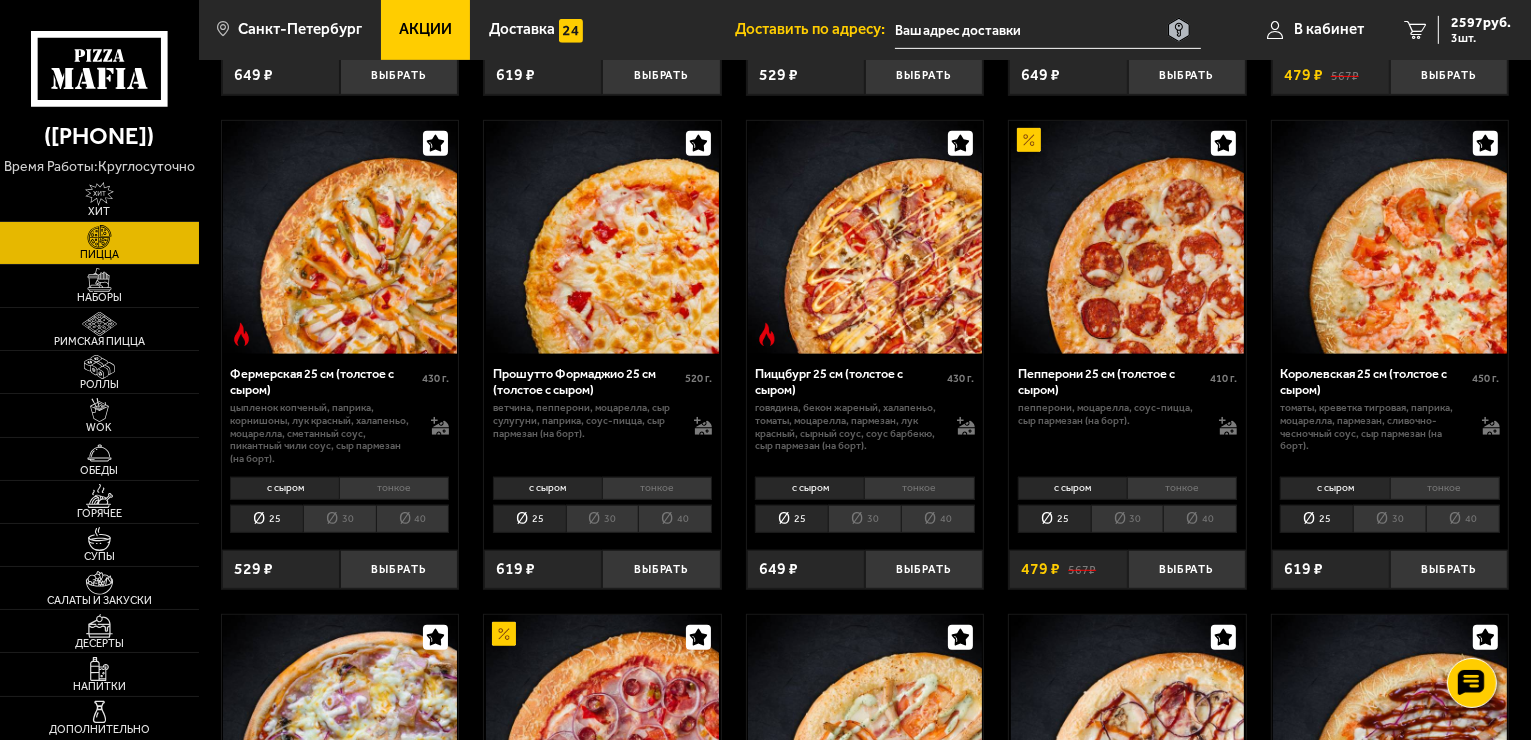 scroll, scrollTop: 1000, scrollLeft: 0, axis: vertical 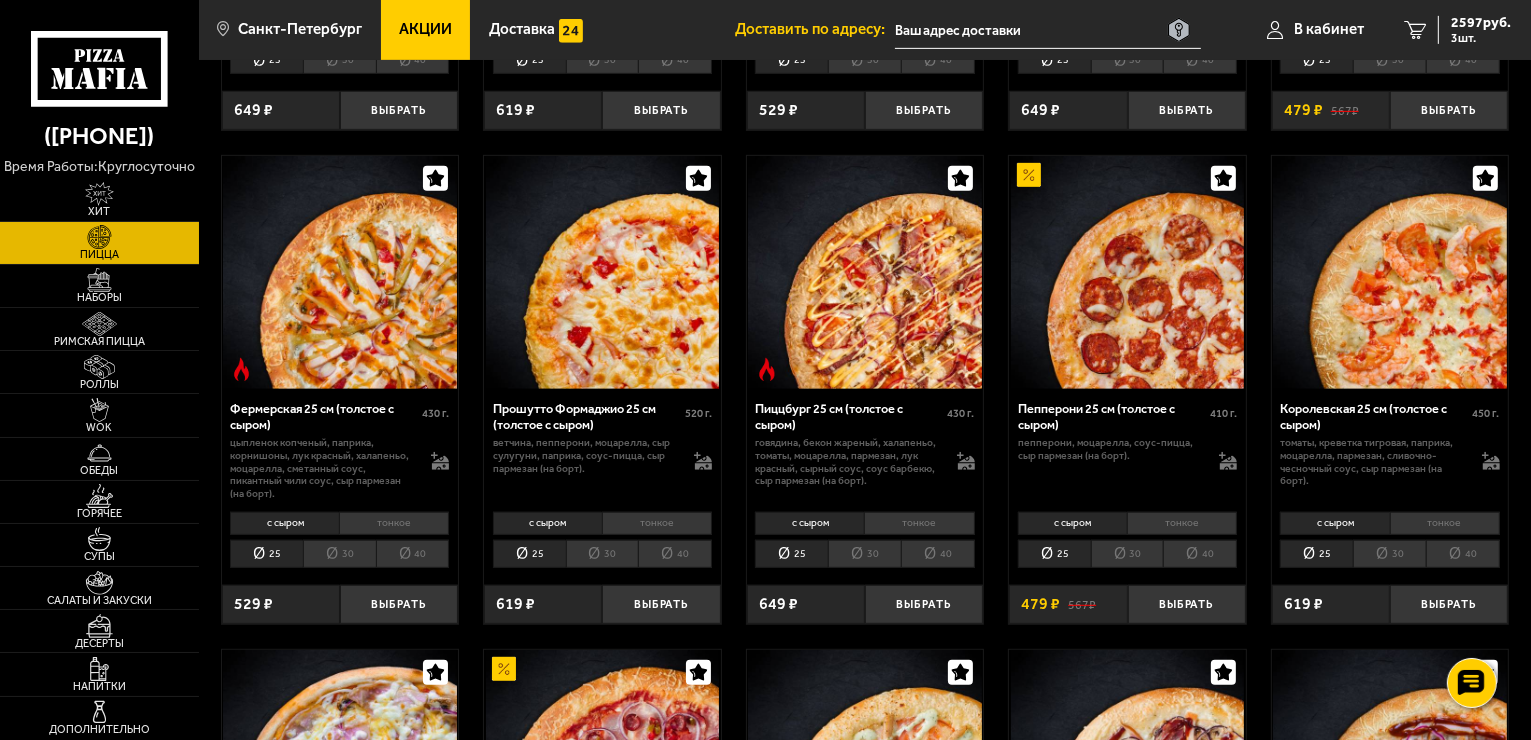 click on "30" at bounding box center [1127, 554] 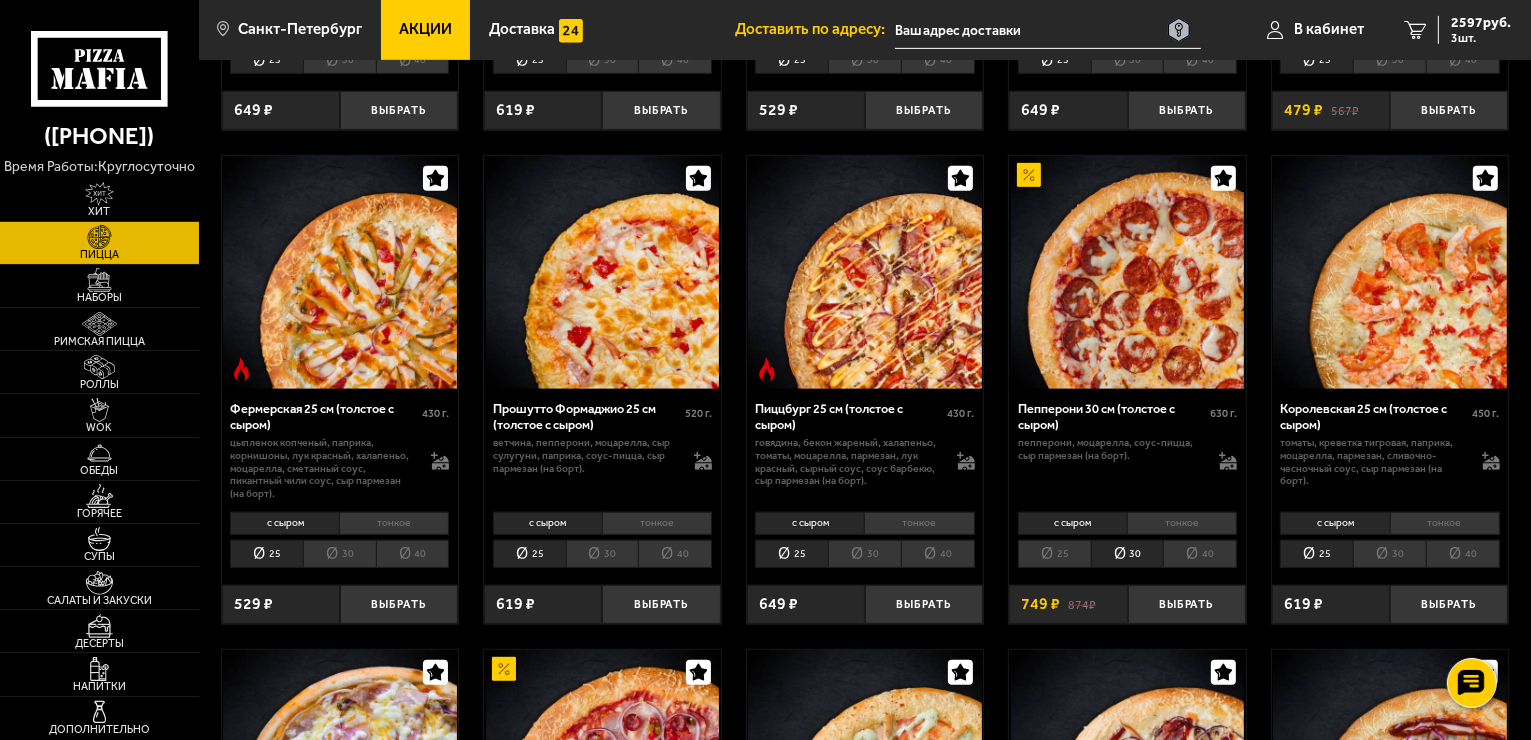 click on "тонкое" at bounding box center (1182, 523) 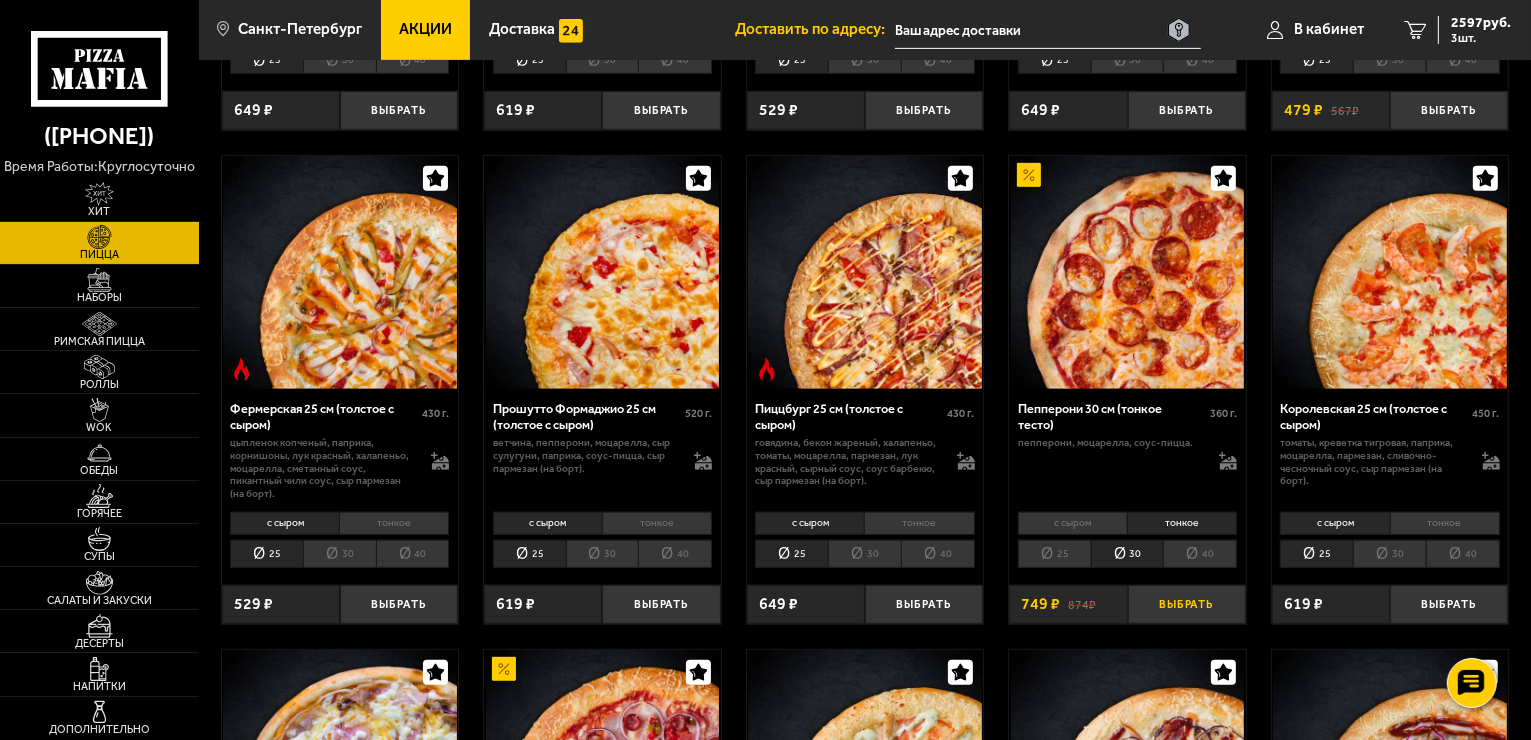 click on "Выбрать" at bounding box center (1187, 604) 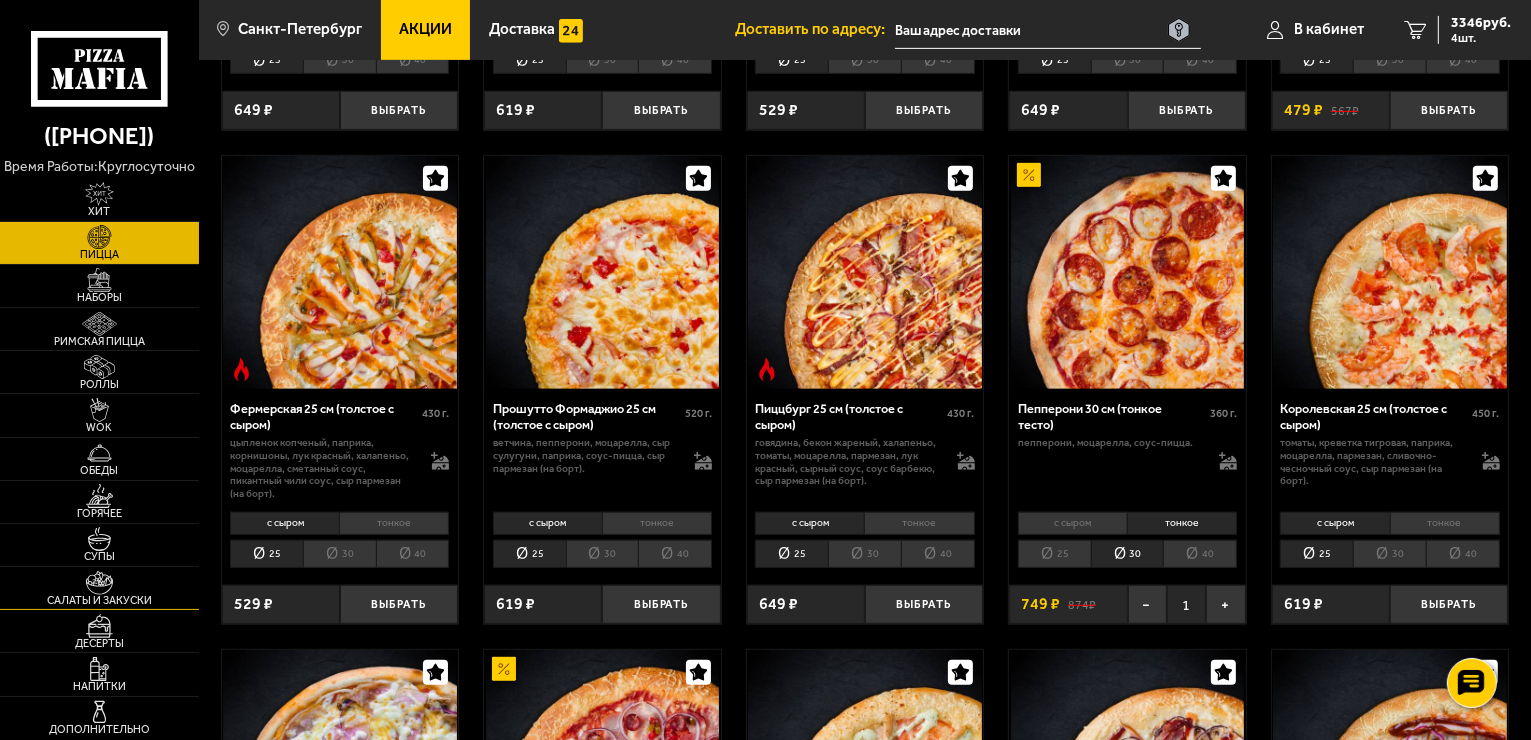 click at bounding box center [99, 583] 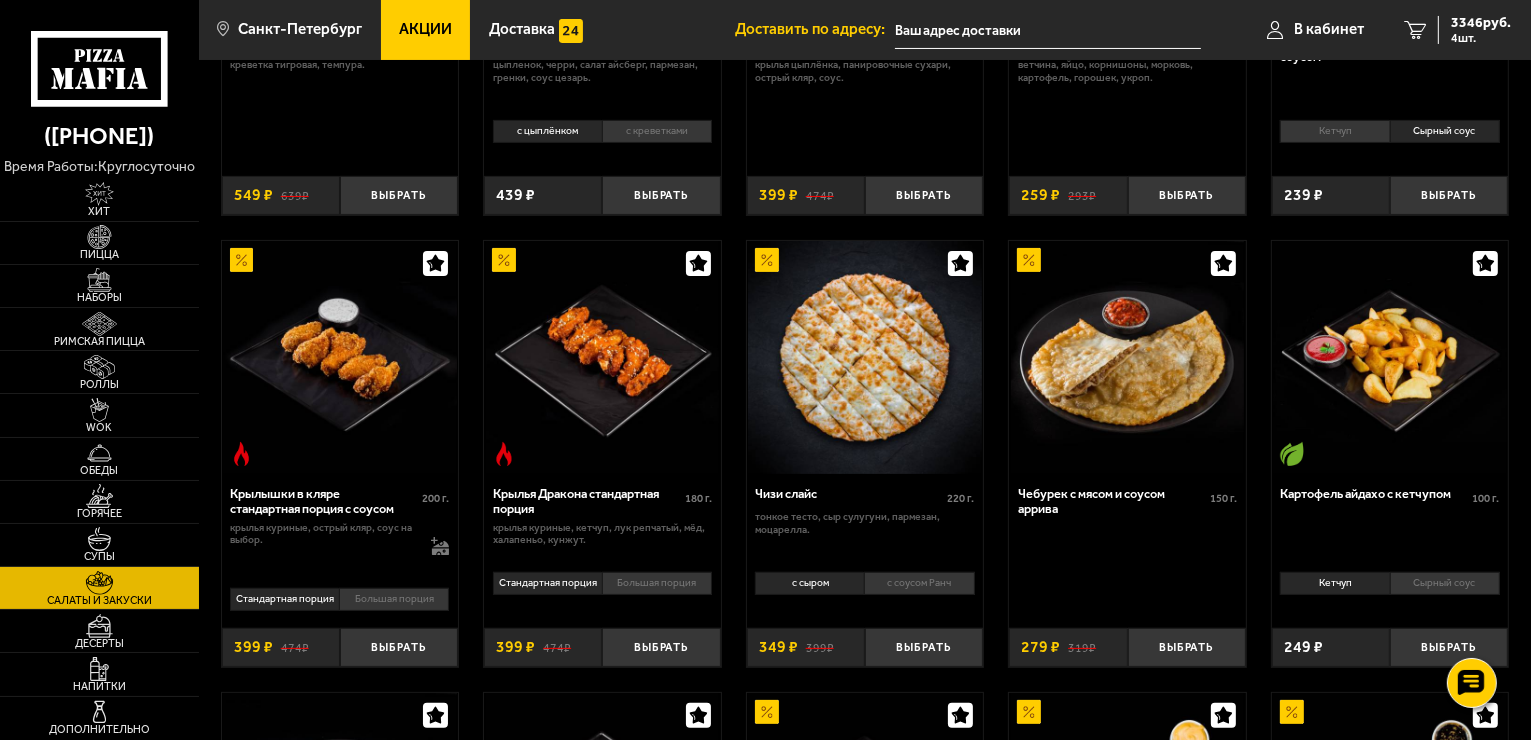 scroll, scrollTop: 400, scrollLeft: 0, axis: vertical 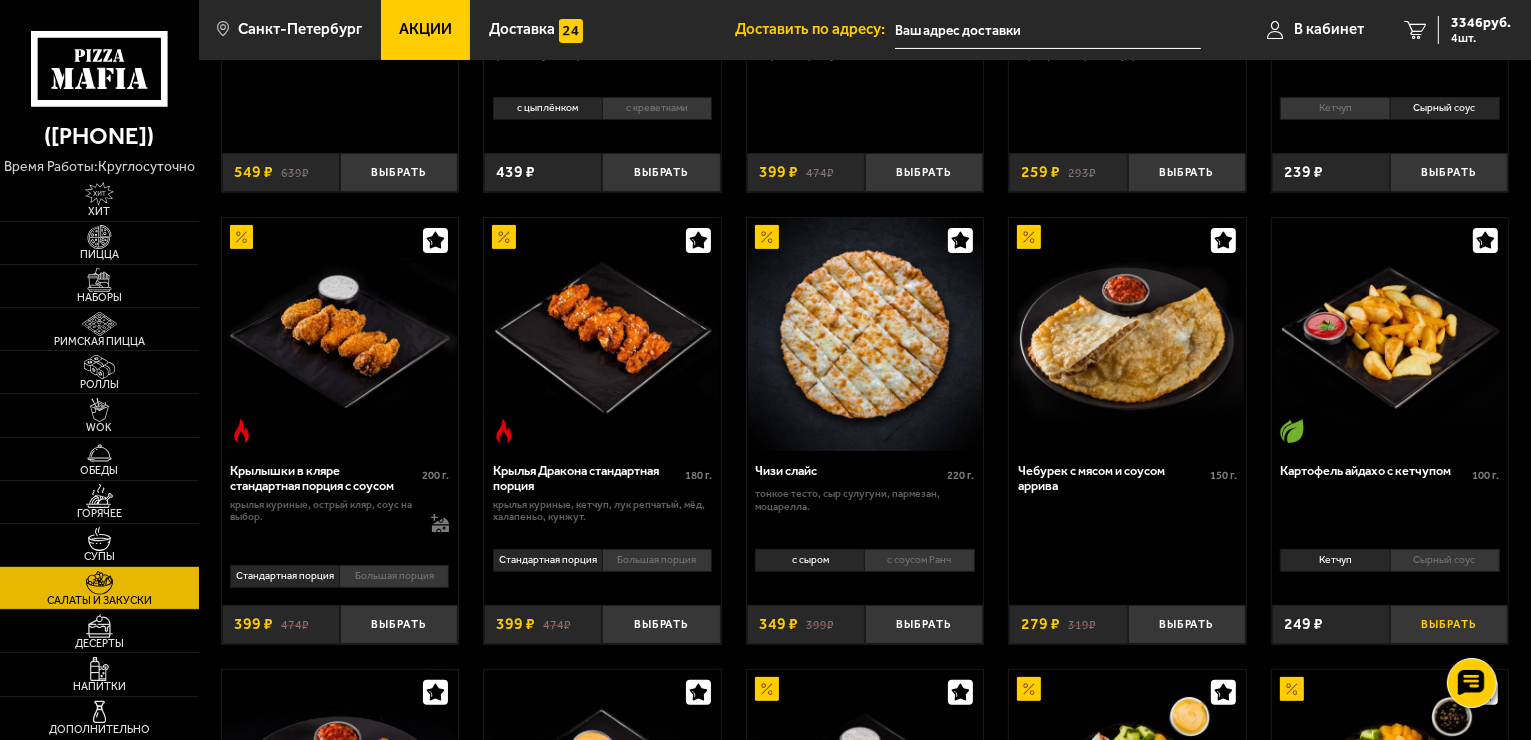 click on "Выбрать" at bounding box center [1449, 624] 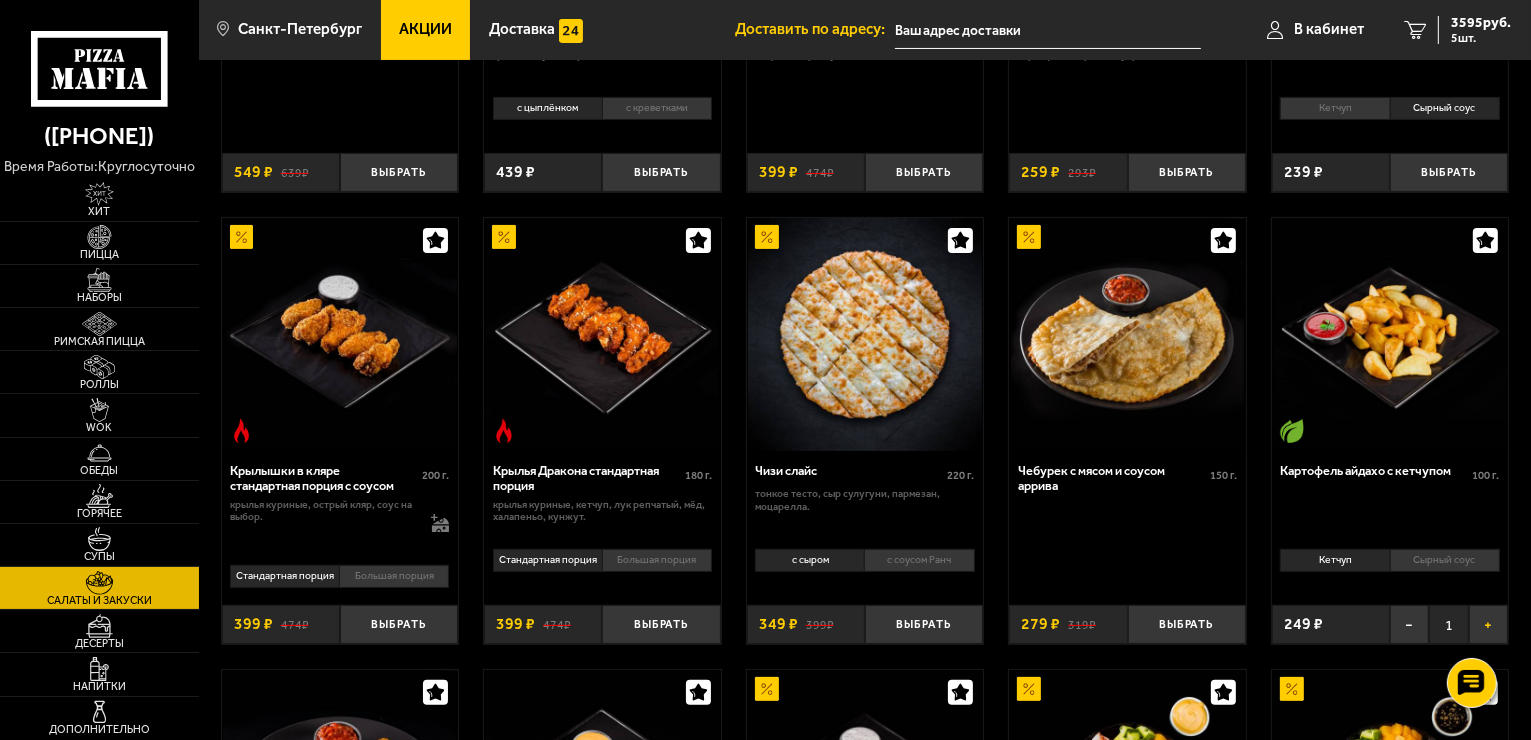 click on "+" at bounding box center [1488, 624] 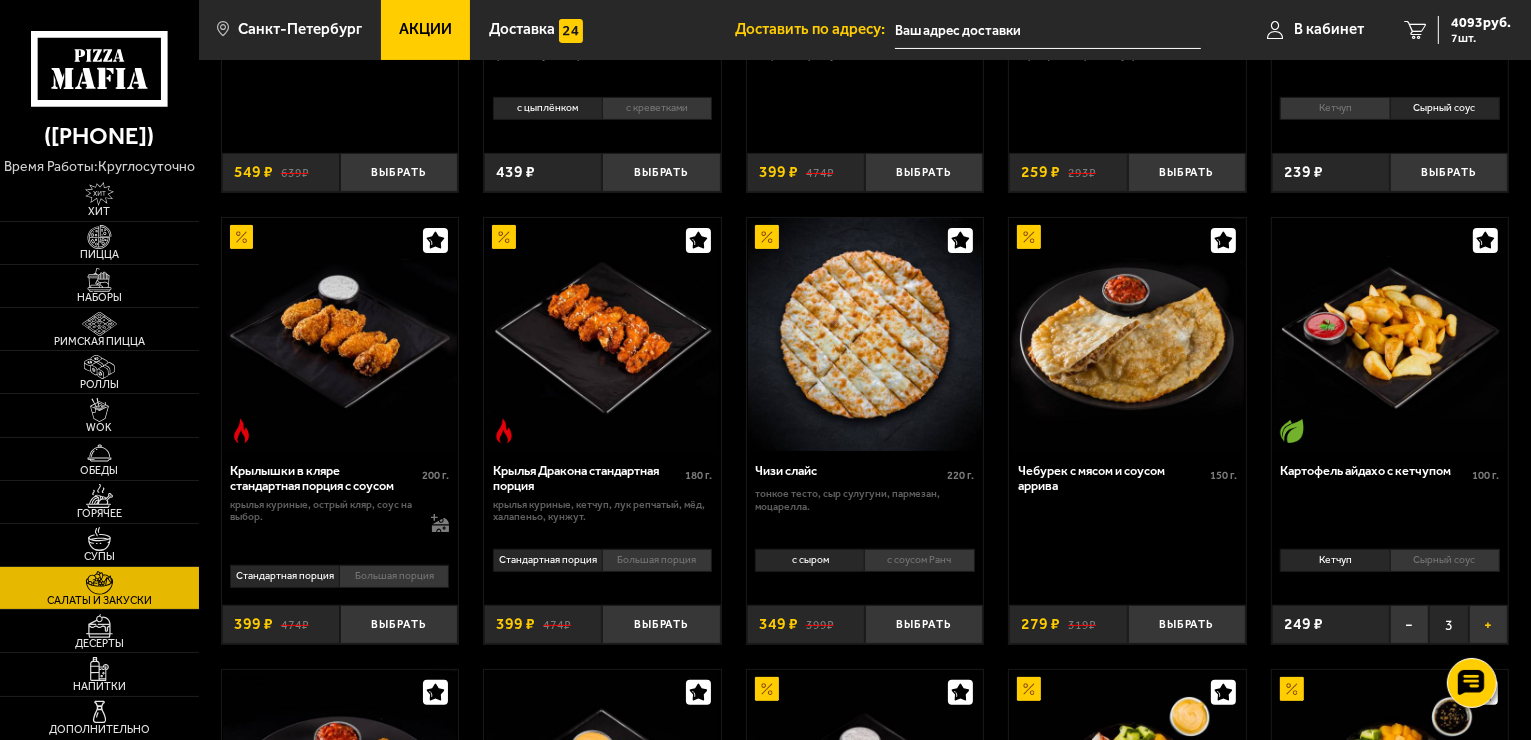 click on "+" at bounding box center [1488, 624] 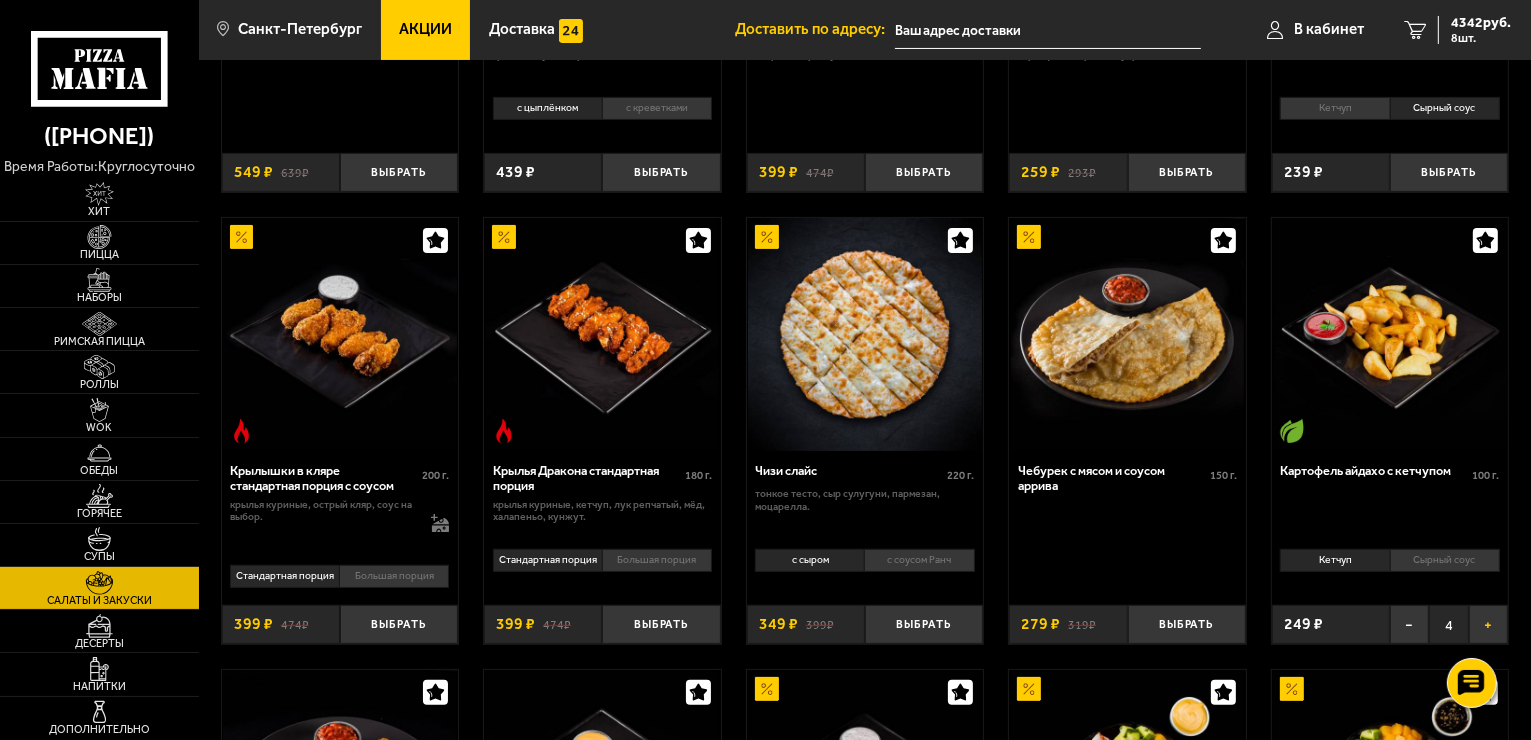 click on "+" at bounding box center [1488, 624] 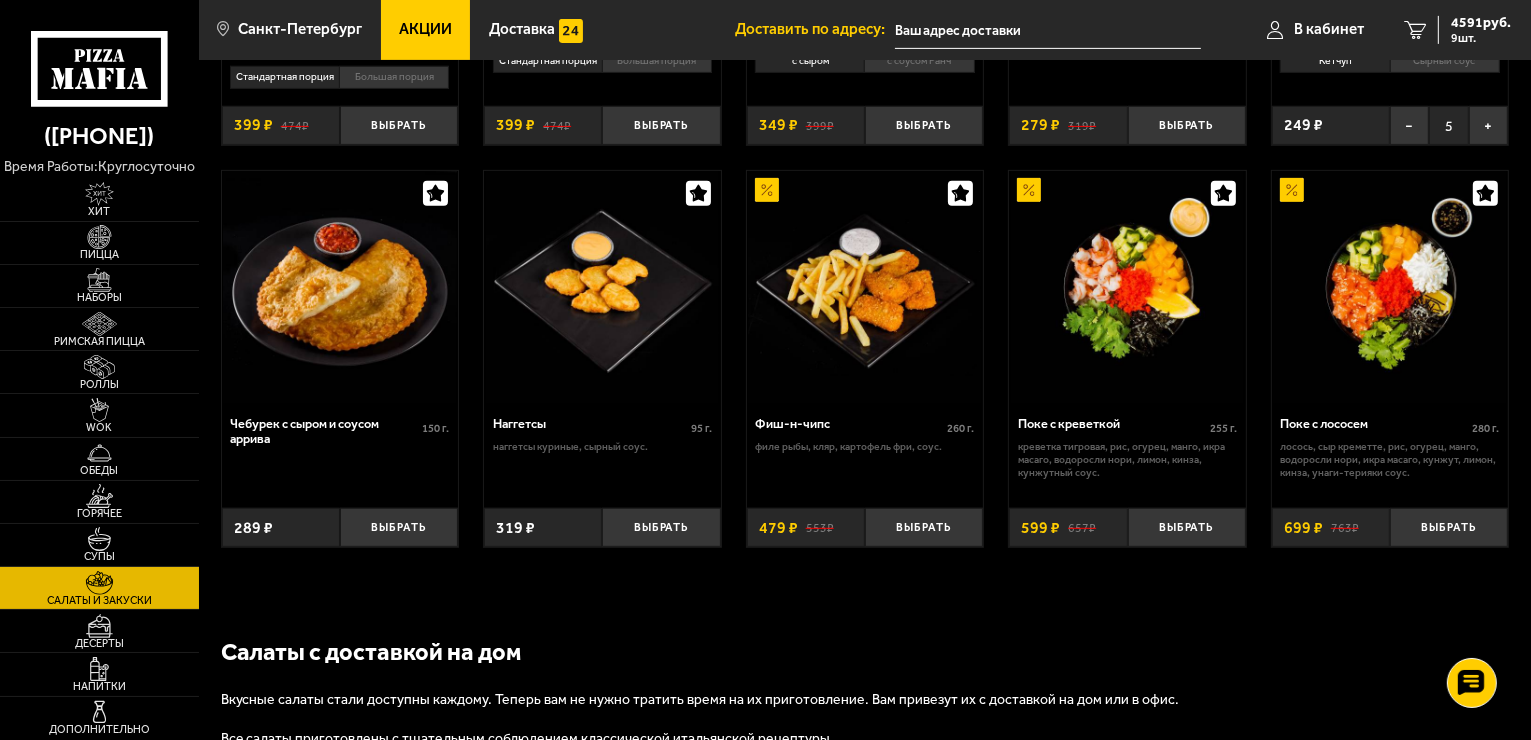 scroll, scrollTop: 900, scrollLeft: 0, axis: vertical 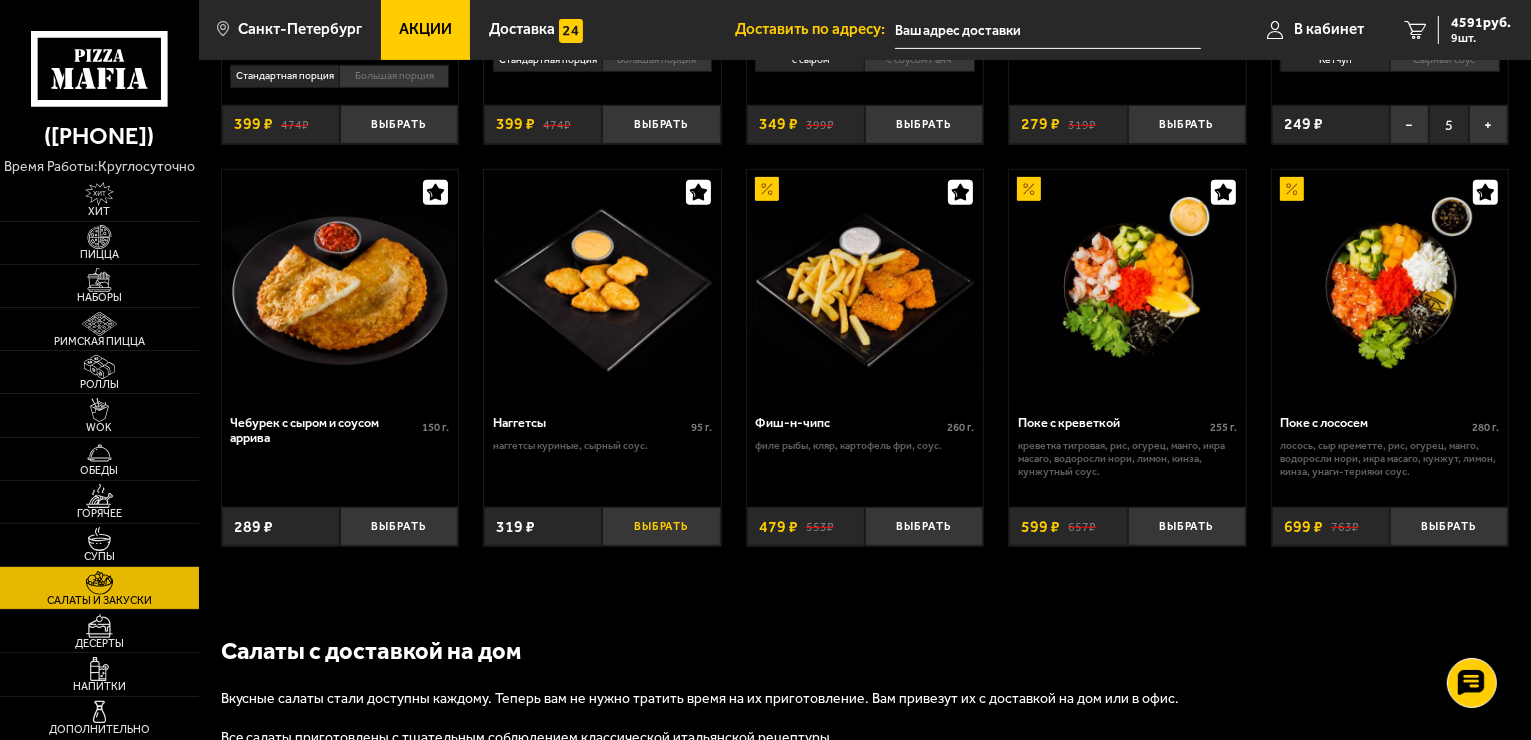 click on "Выбрать" at bounding box center (661, 526) 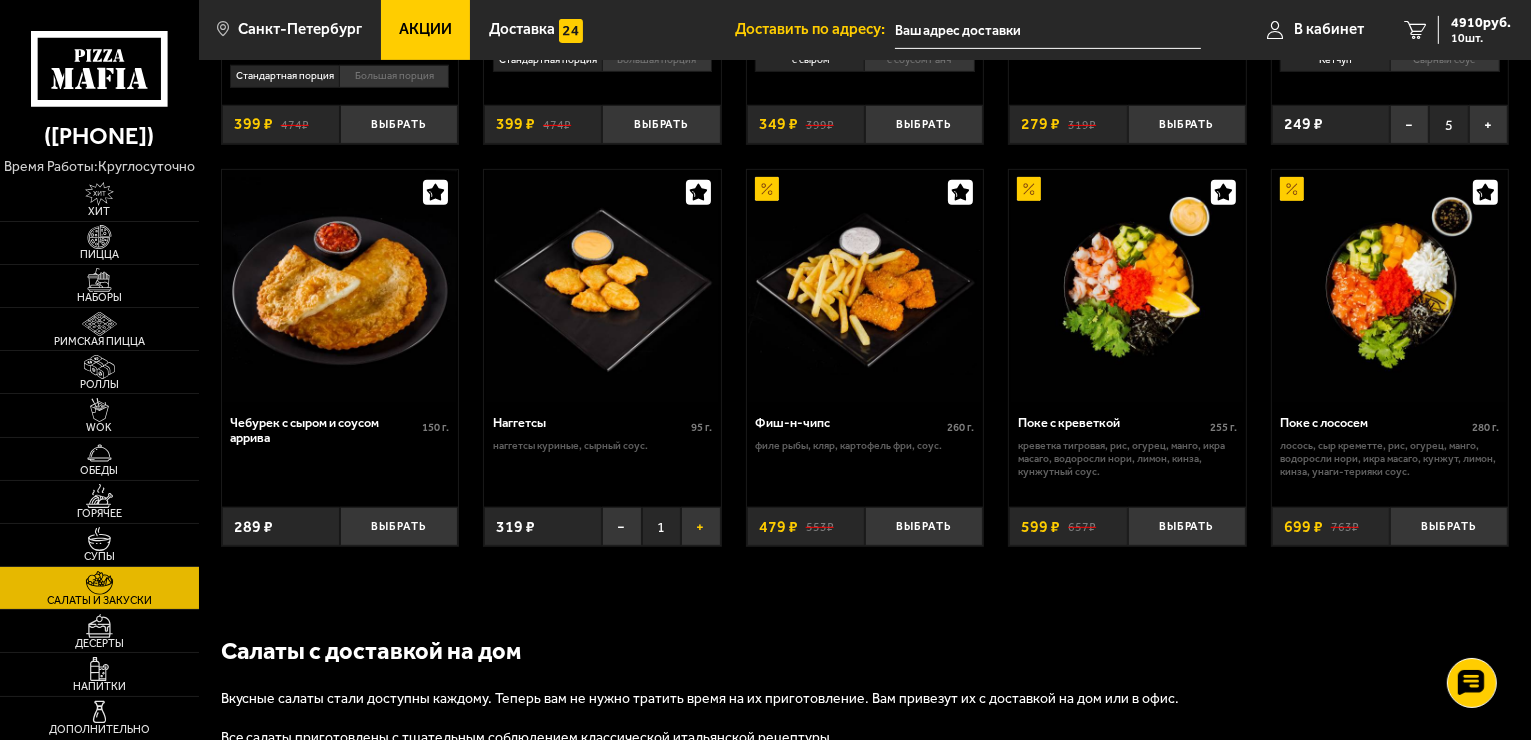 click on "+" at bounding box center (700, 526) 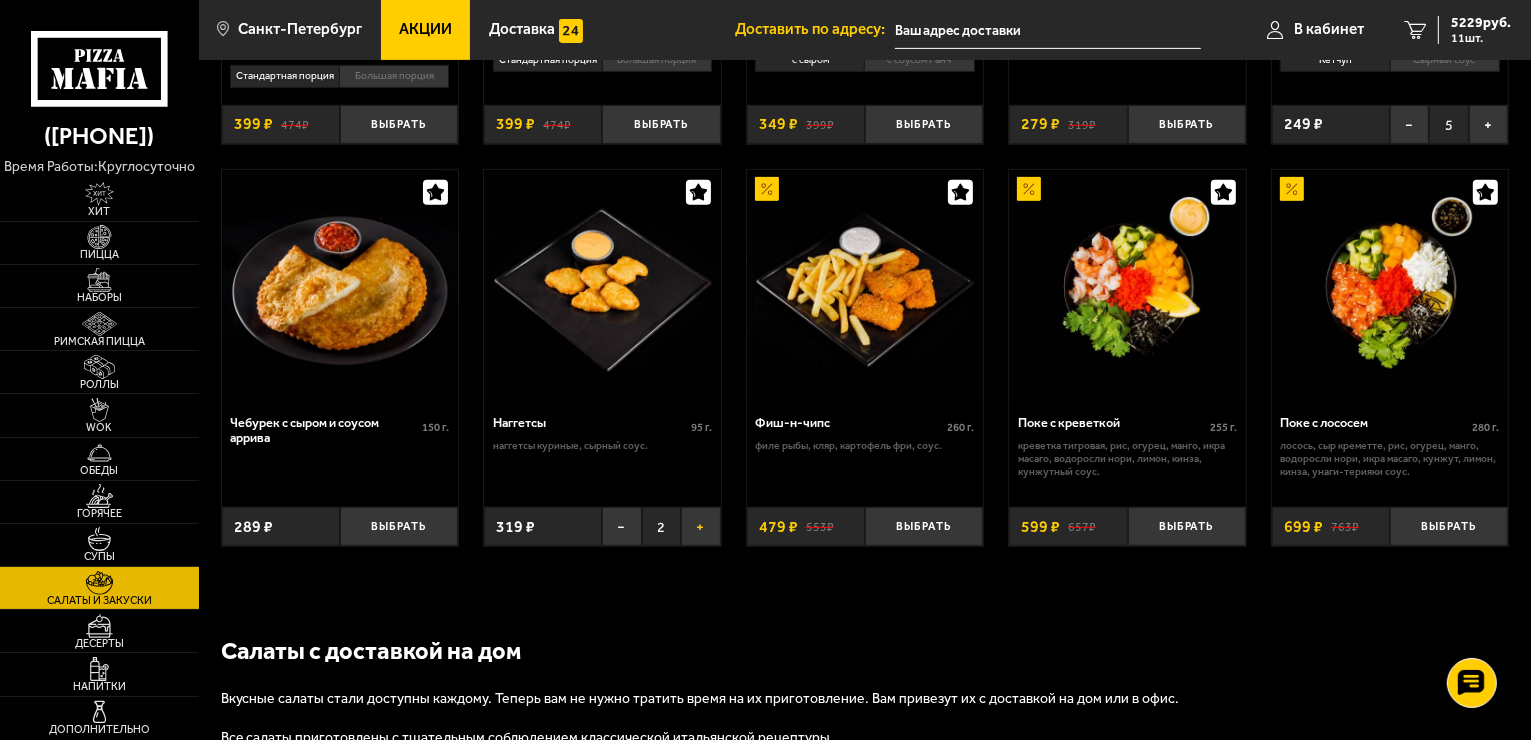 click on "+" at bounding box center (700, 526) 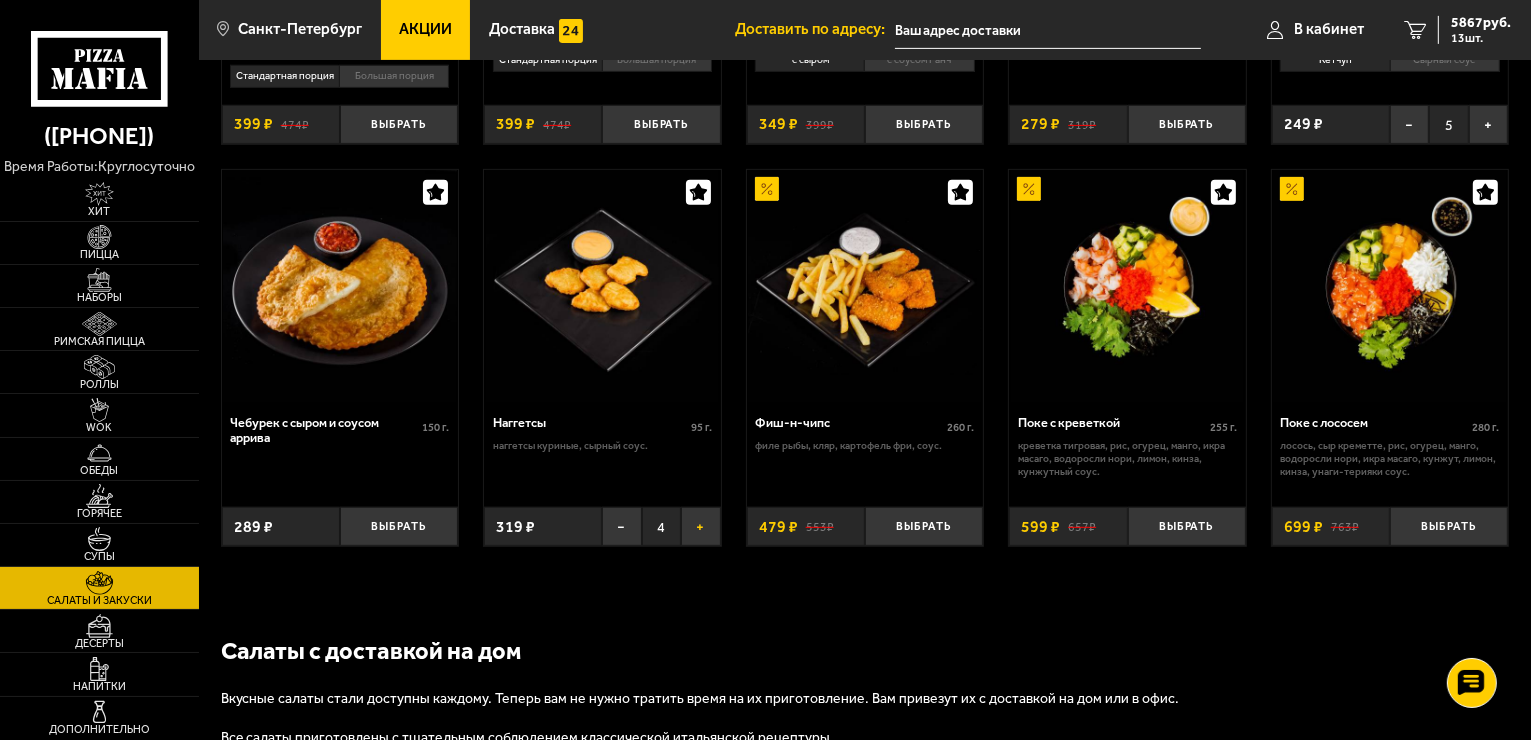 click on "+" at bounding box center (700, 526) 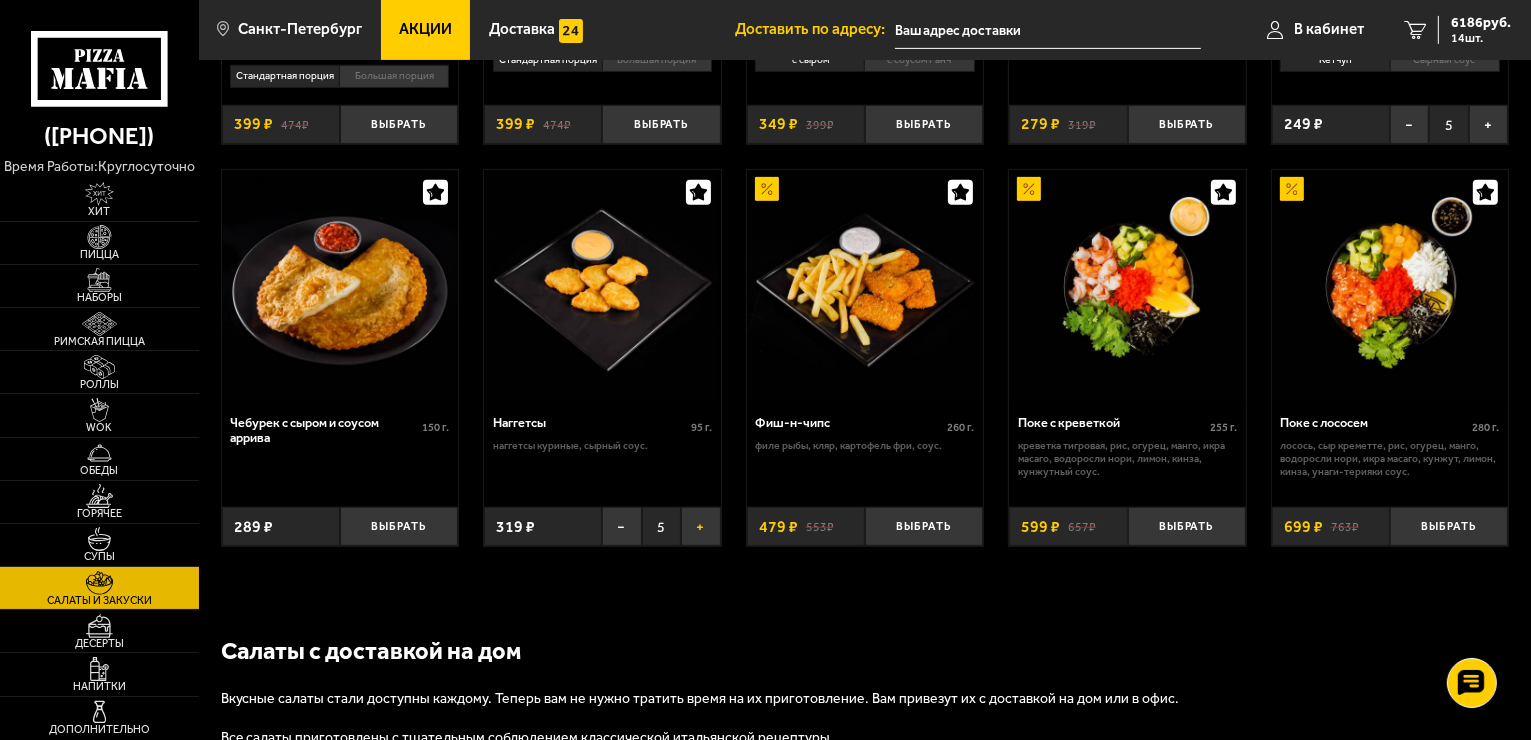 click on "+" at bounding box center (700, 526) 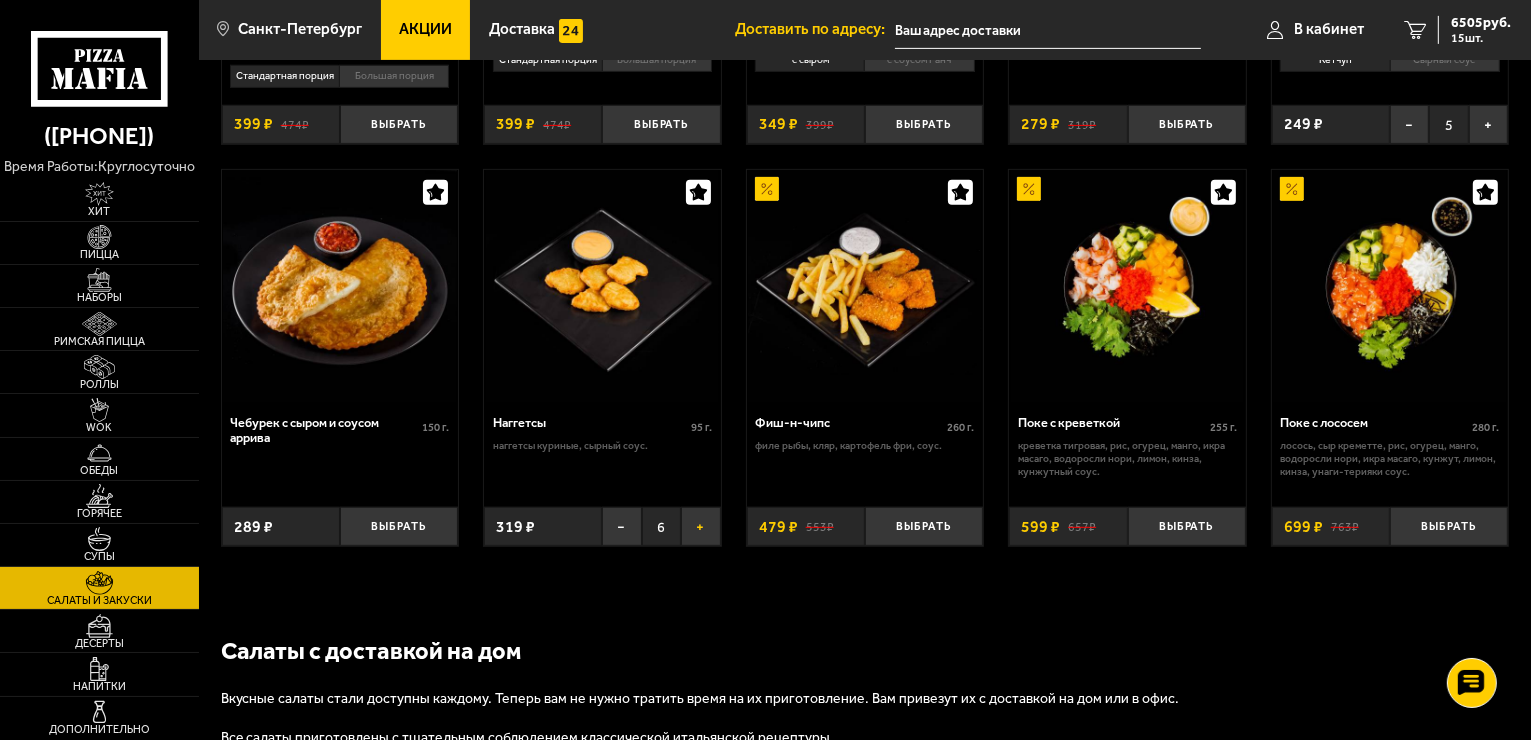 click on "+" at bounding box center [700, 526] 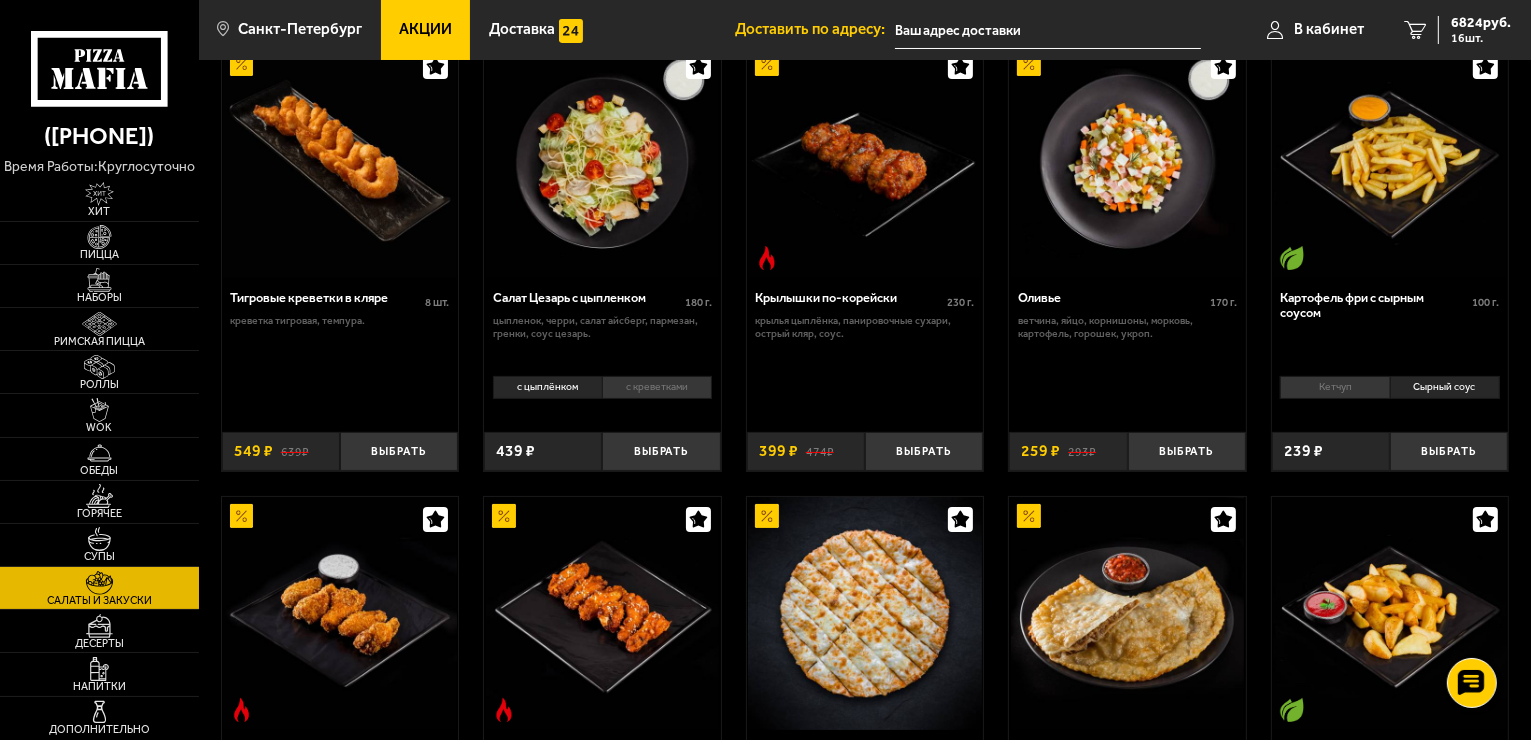 scroll, scrollTop: 0, scrollLeft: 0, axis: both 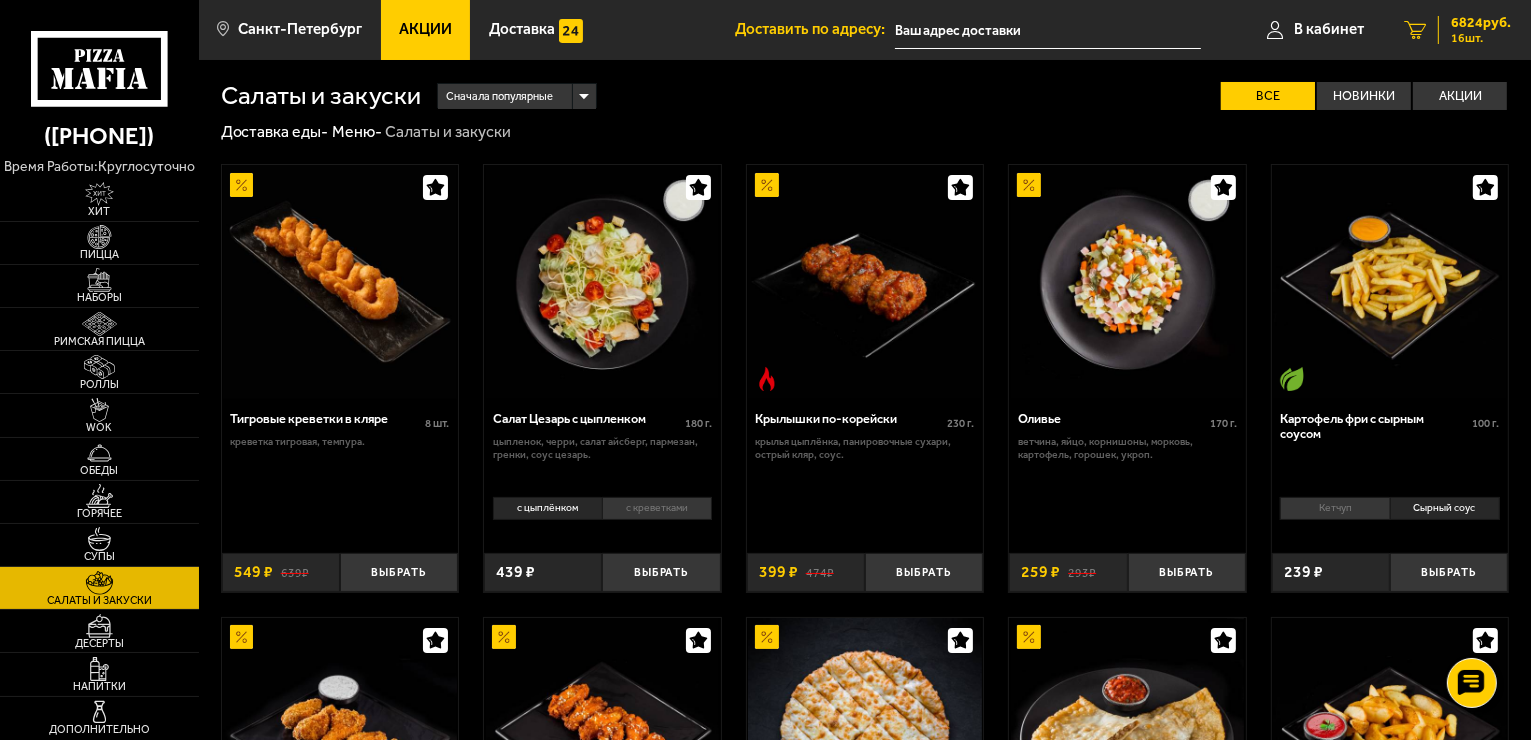 click on "[NUMBER]  шт." at bounding box center (1481, 38) 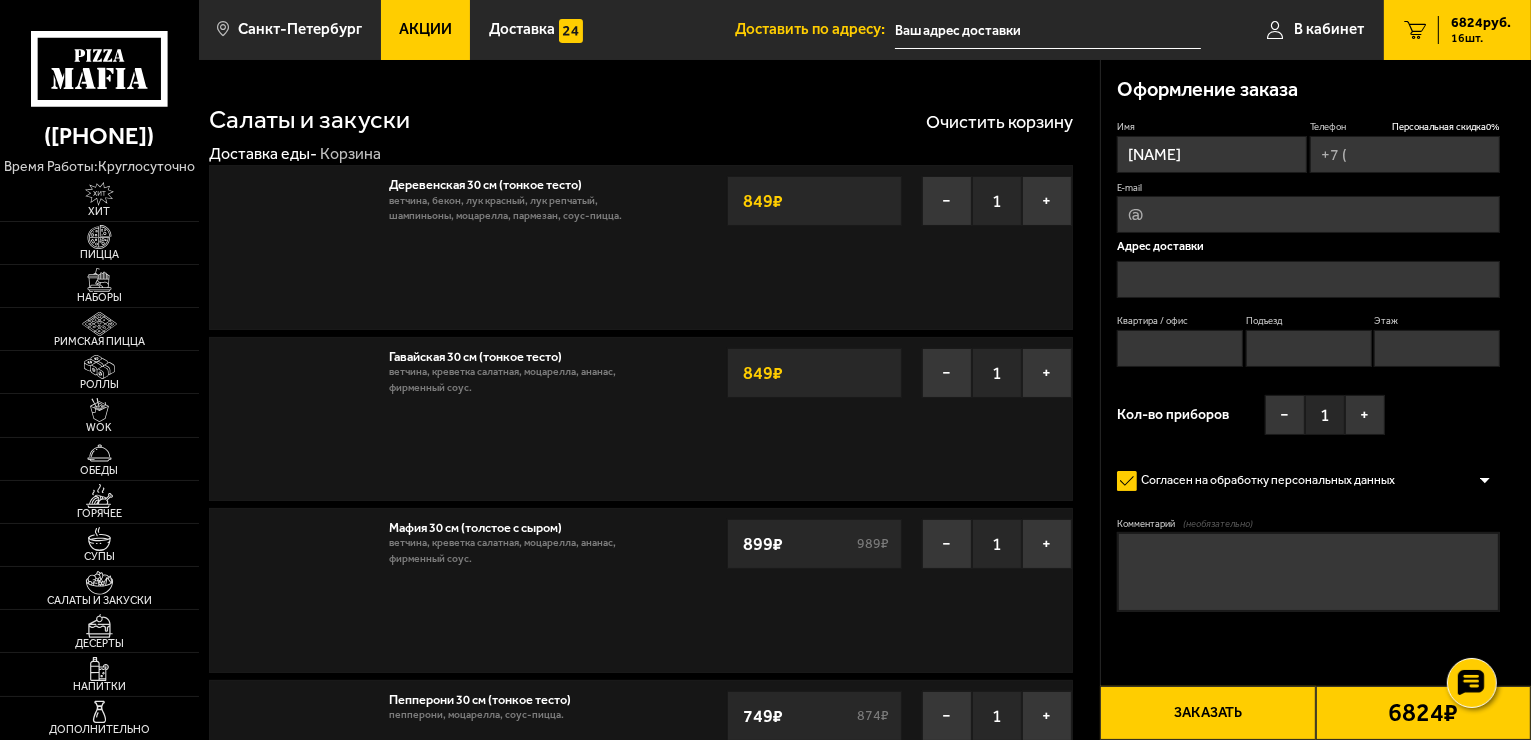 type on "+7 ([PHONE]) [PHONE]-[PHONE]" 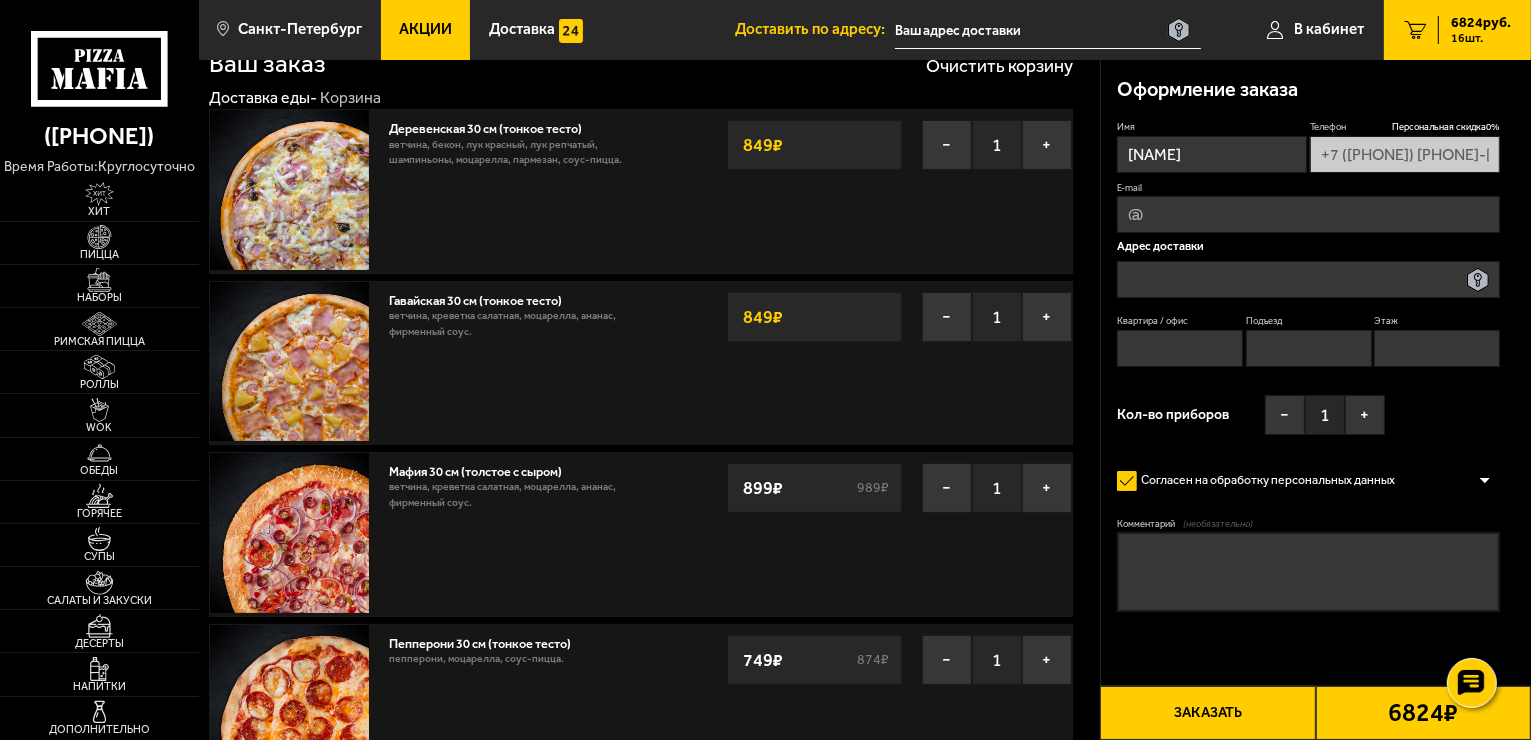 scroll, scrollTop: 0, scrollLeft: 0, axis: both 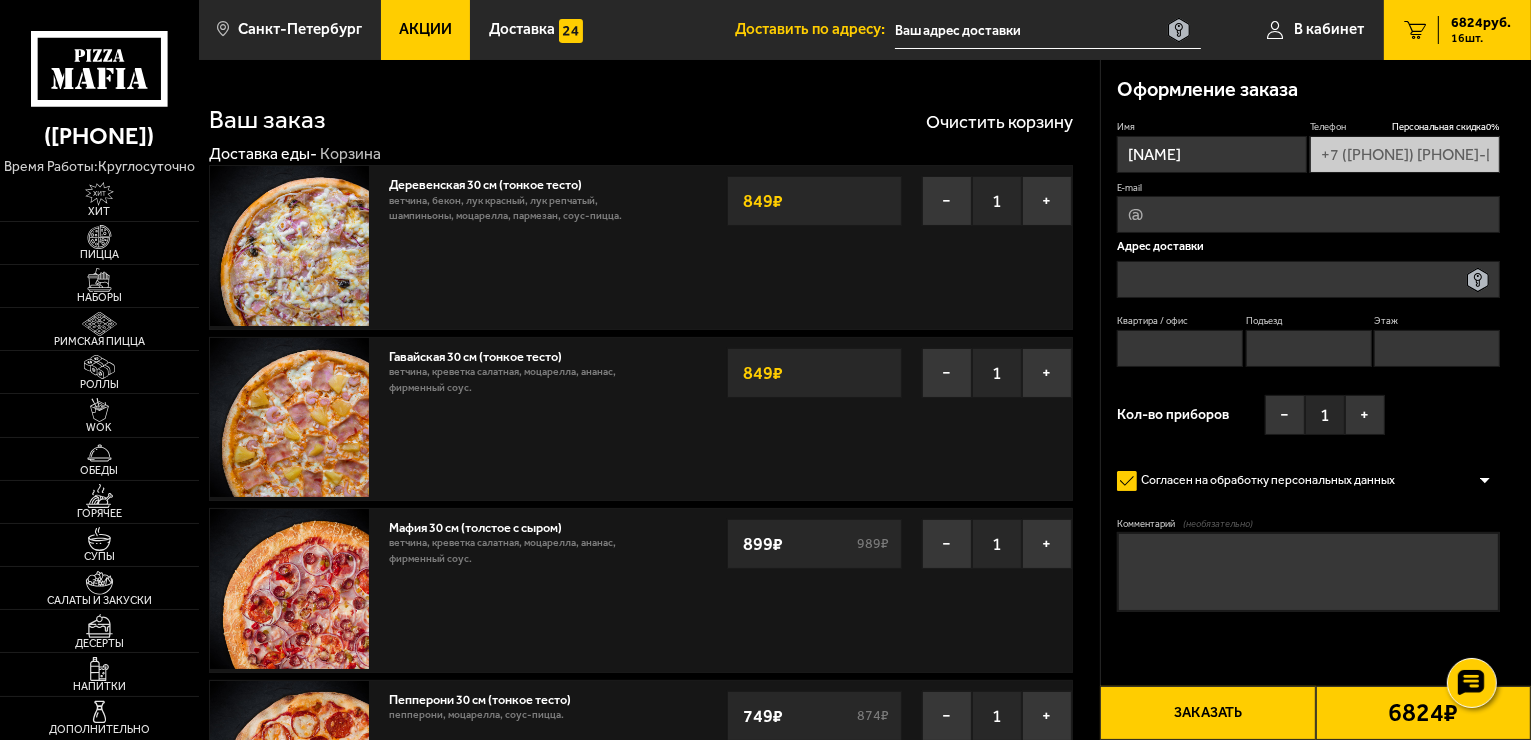 click on "[PRICE] руб." at bounding box center (1481, 23) 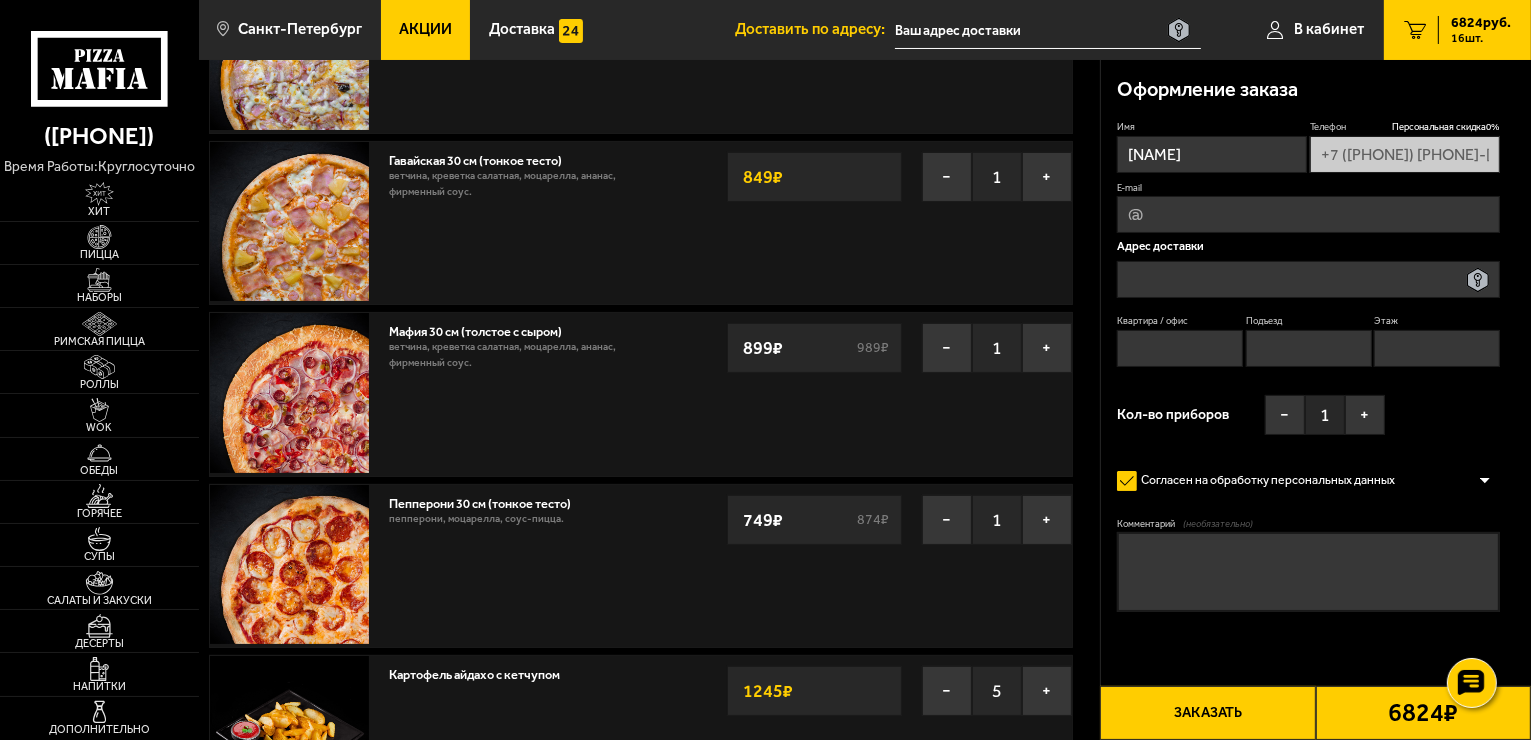 scroll, scrollTop: 200, scrollLeft: 0, axis: vertical 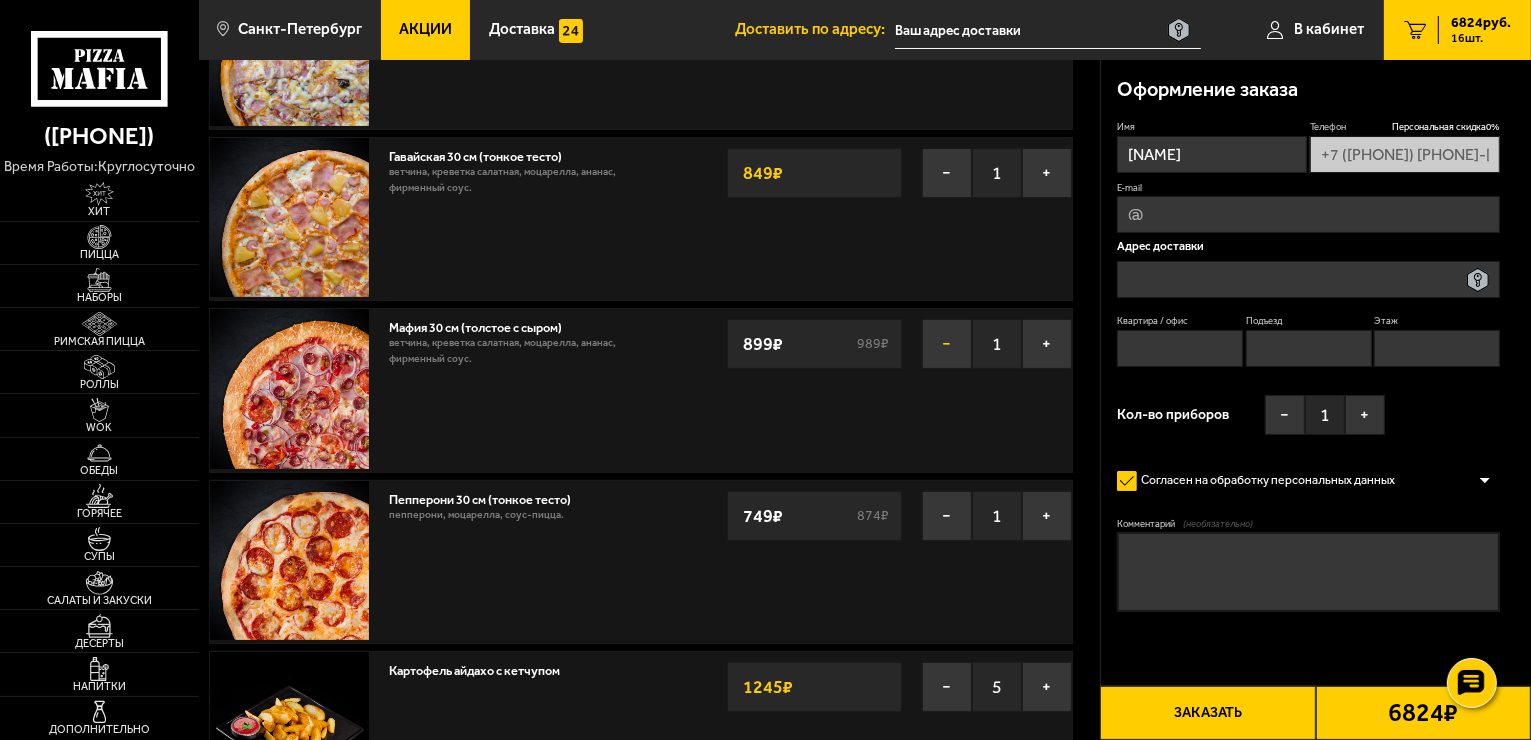 click on "−" at bounding box center (947, 344) 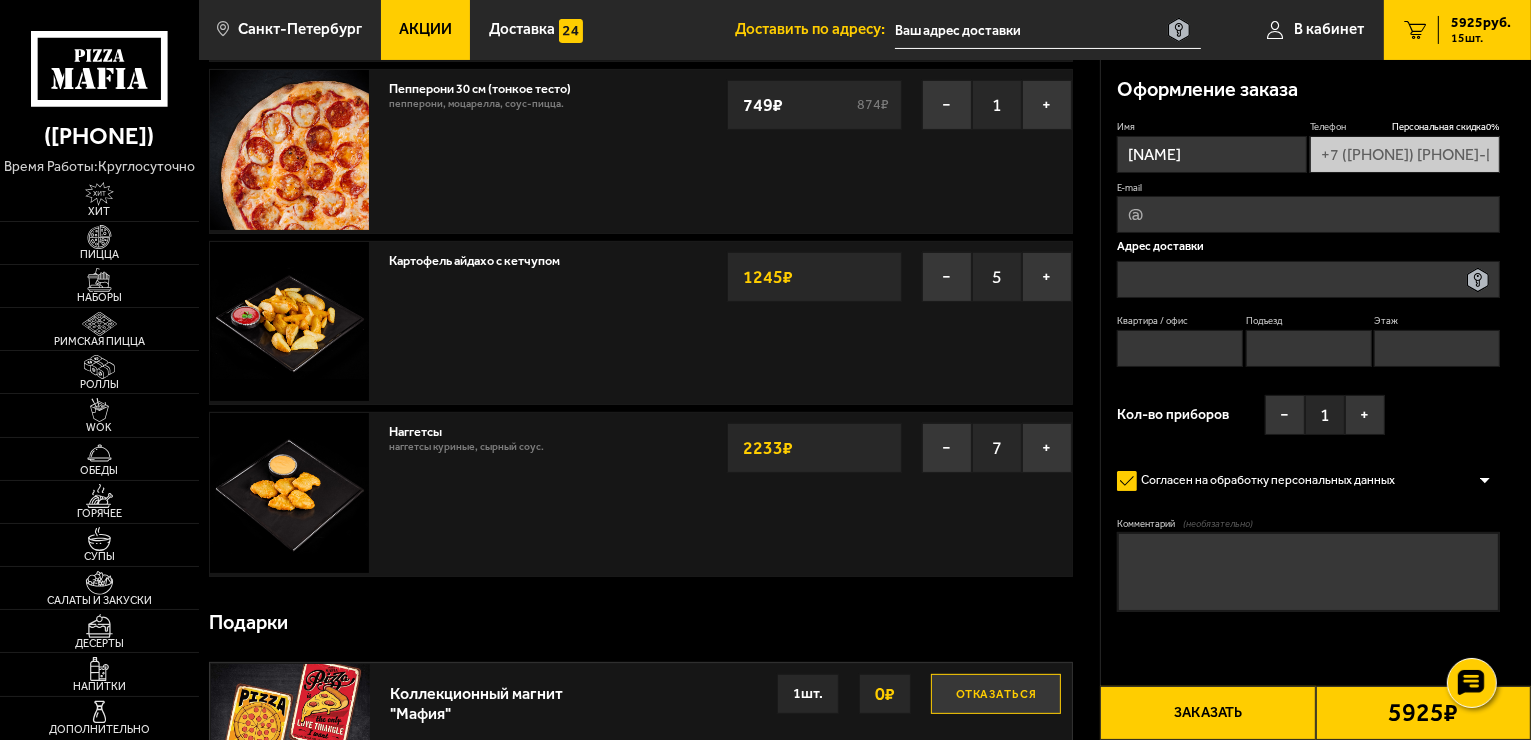 scroll, scrollTop: 0, scrollLeft: 0, axis: both 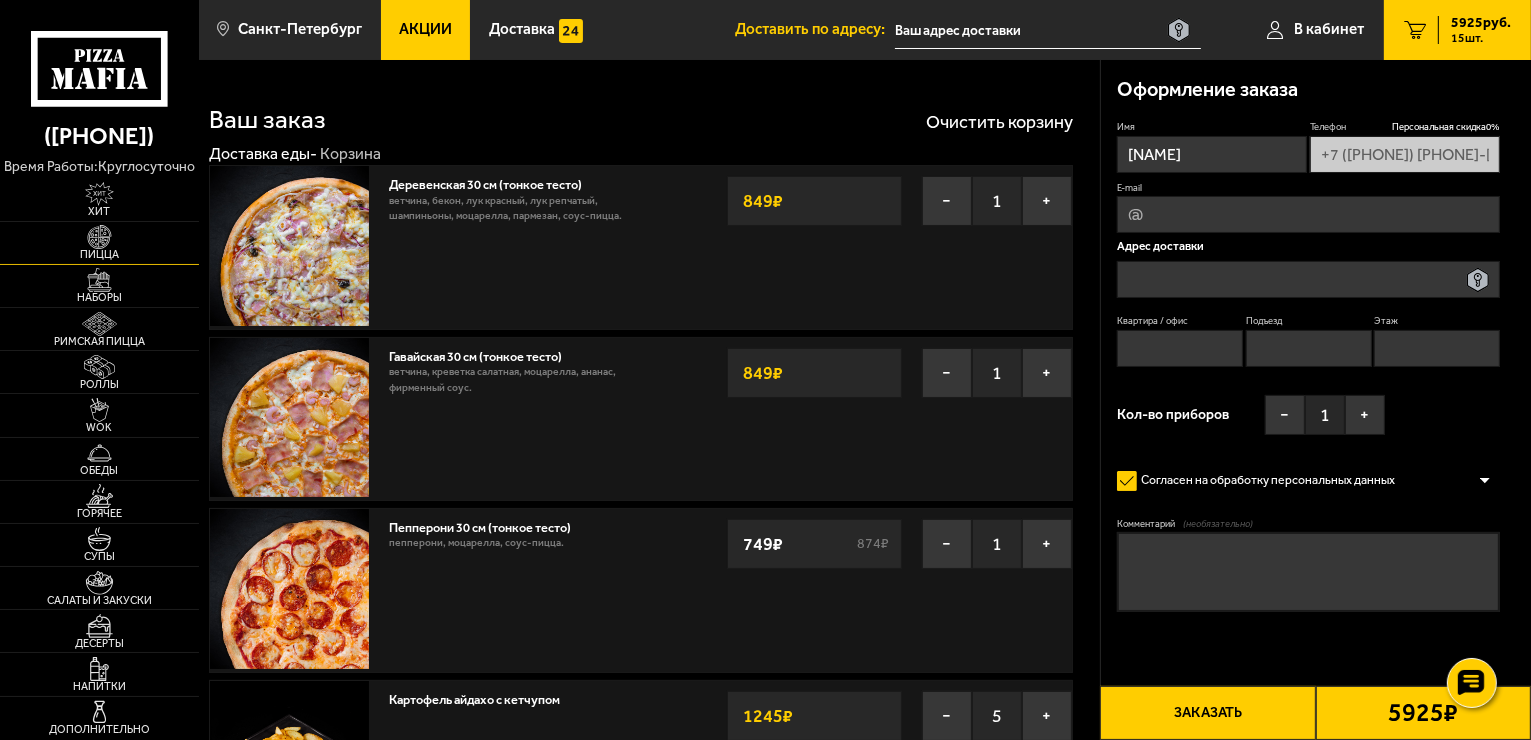 click at bounding box center (99, 237) 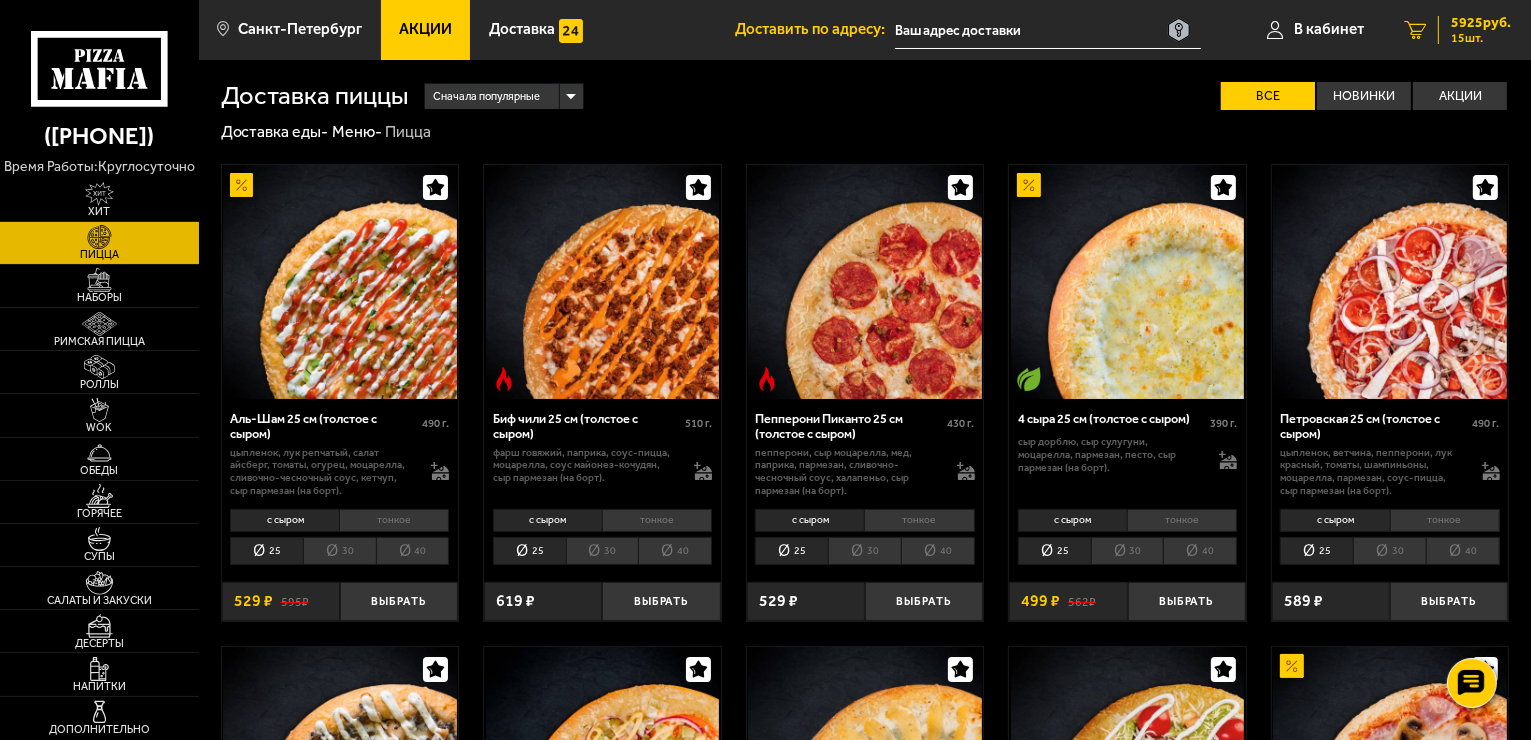drag, startPoint x: 1476, startPoint y: 28, endPoint x: 1467, endPoint y: 36, distance: 12.0415945 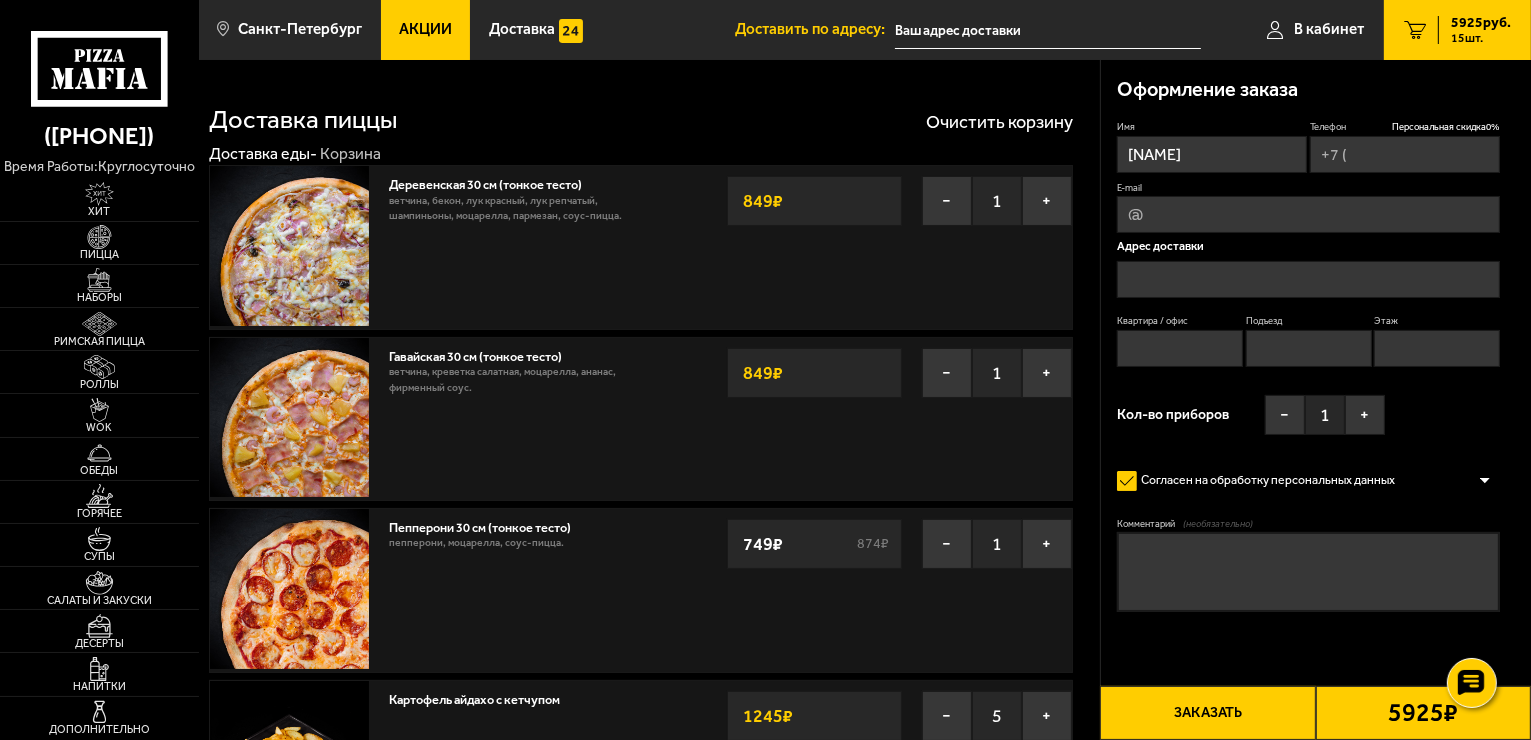 type on "+7 ([PHONE]) [PHONE]-[PHONE]" 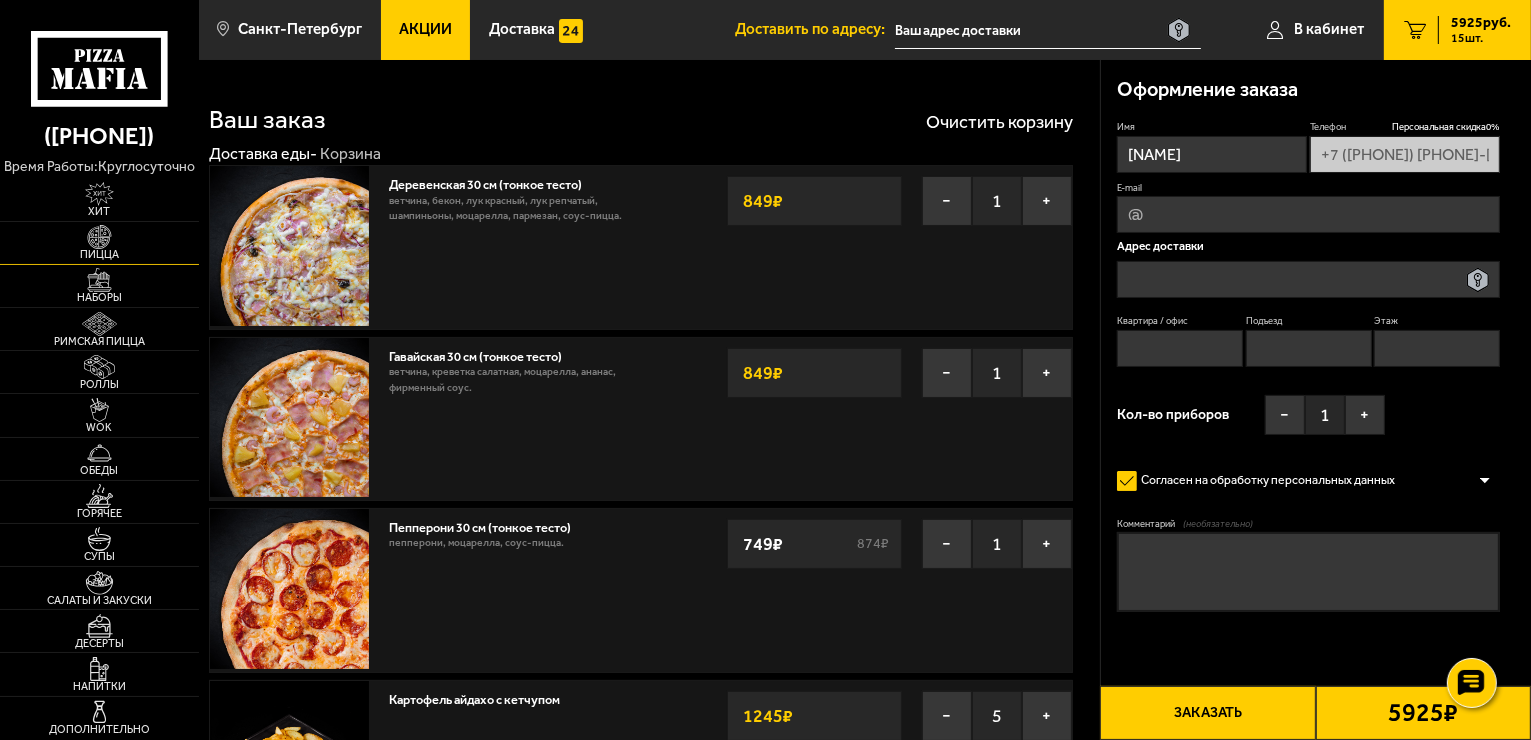 click at bounding box center (99, 237) 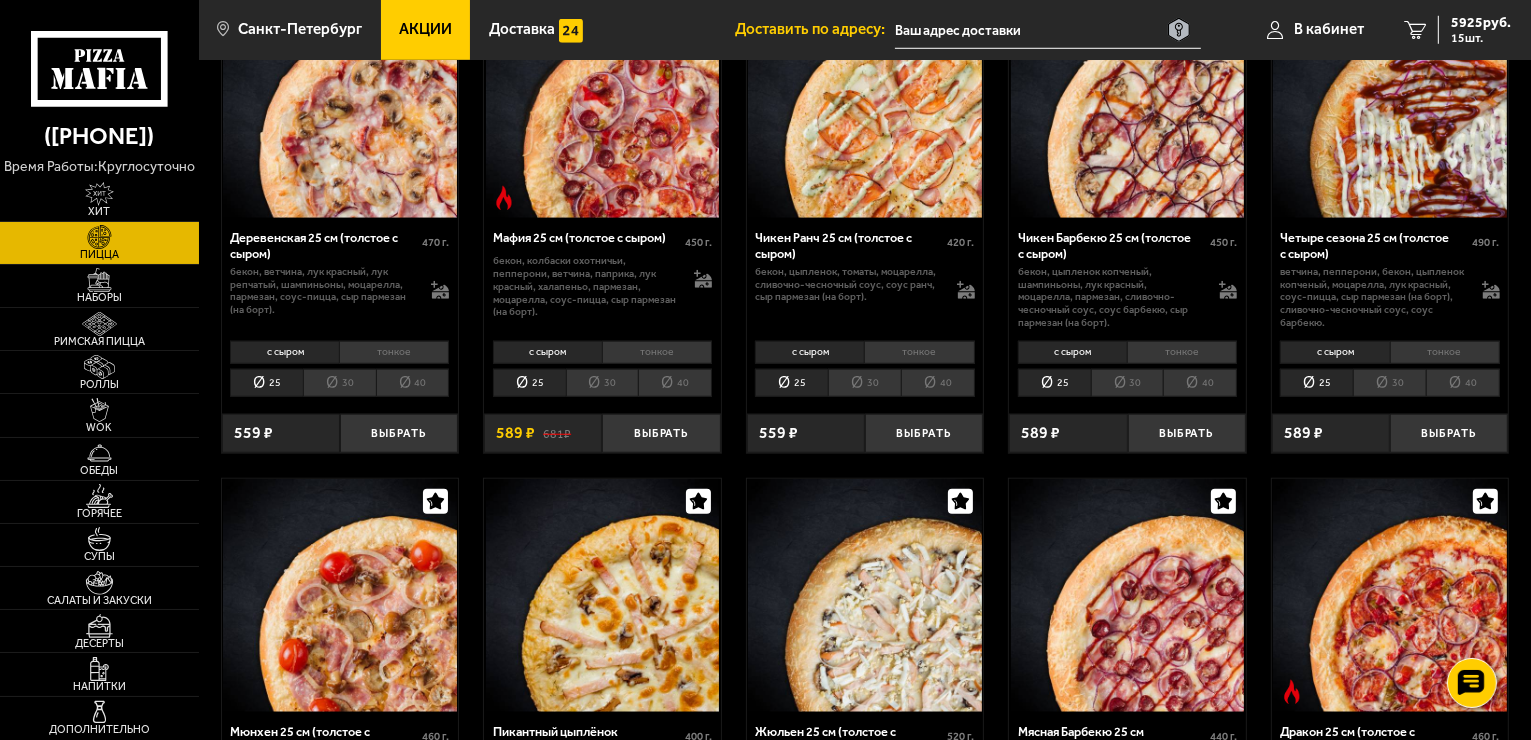 scroll, scrollTop: 1500, scrollLeft: 0, axis: vertical 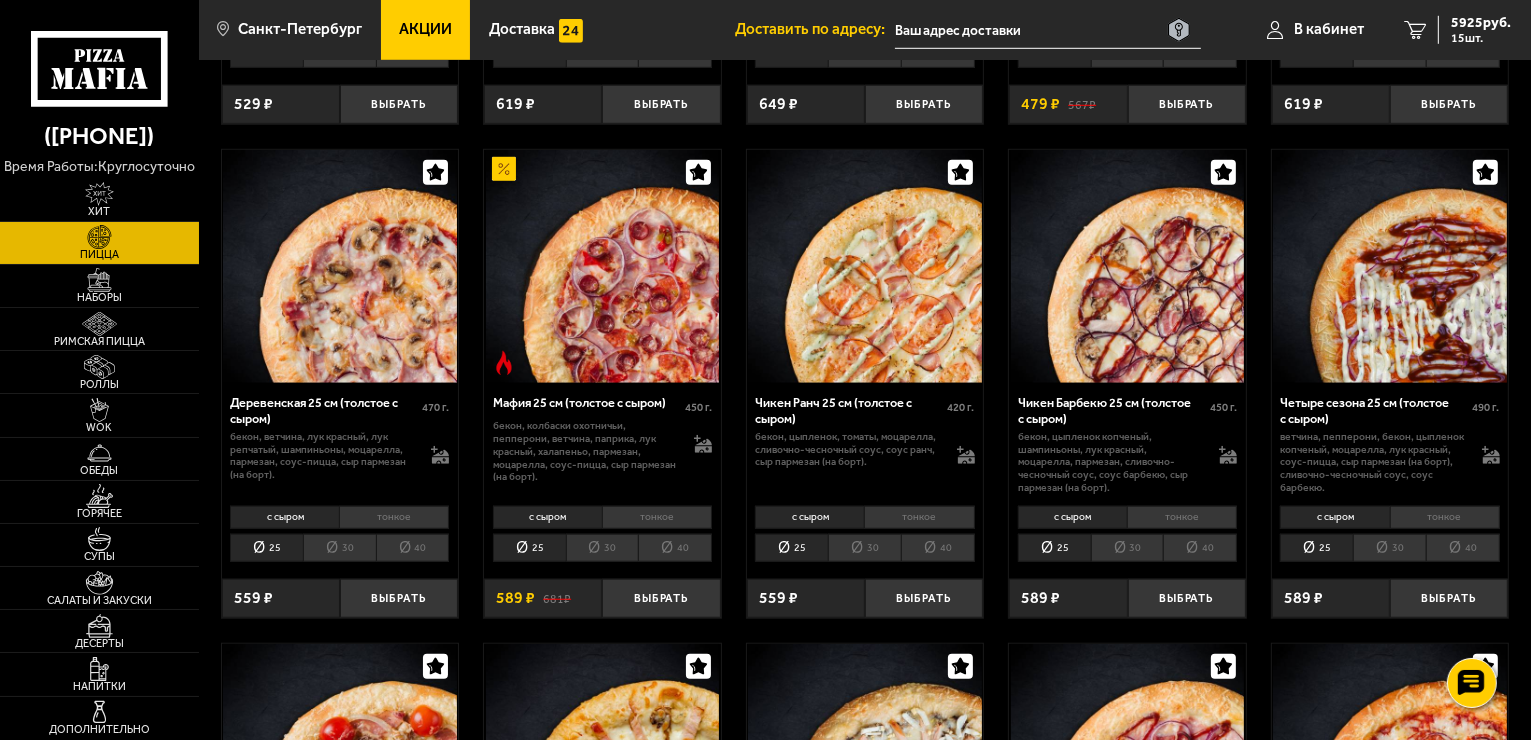 click on "30" at bounding box center (602, 548) 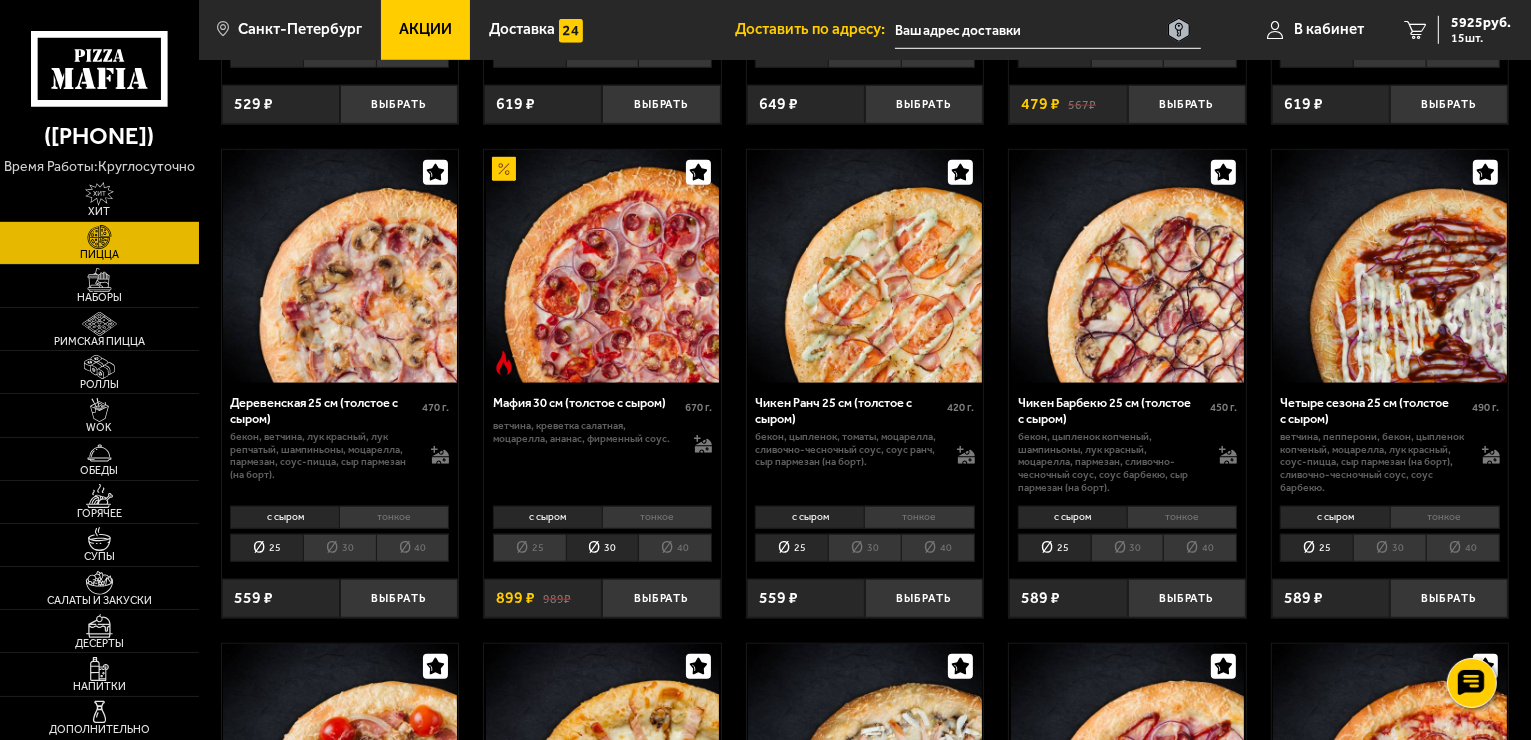 click on "тонкое" at bounding box center [657, 517] 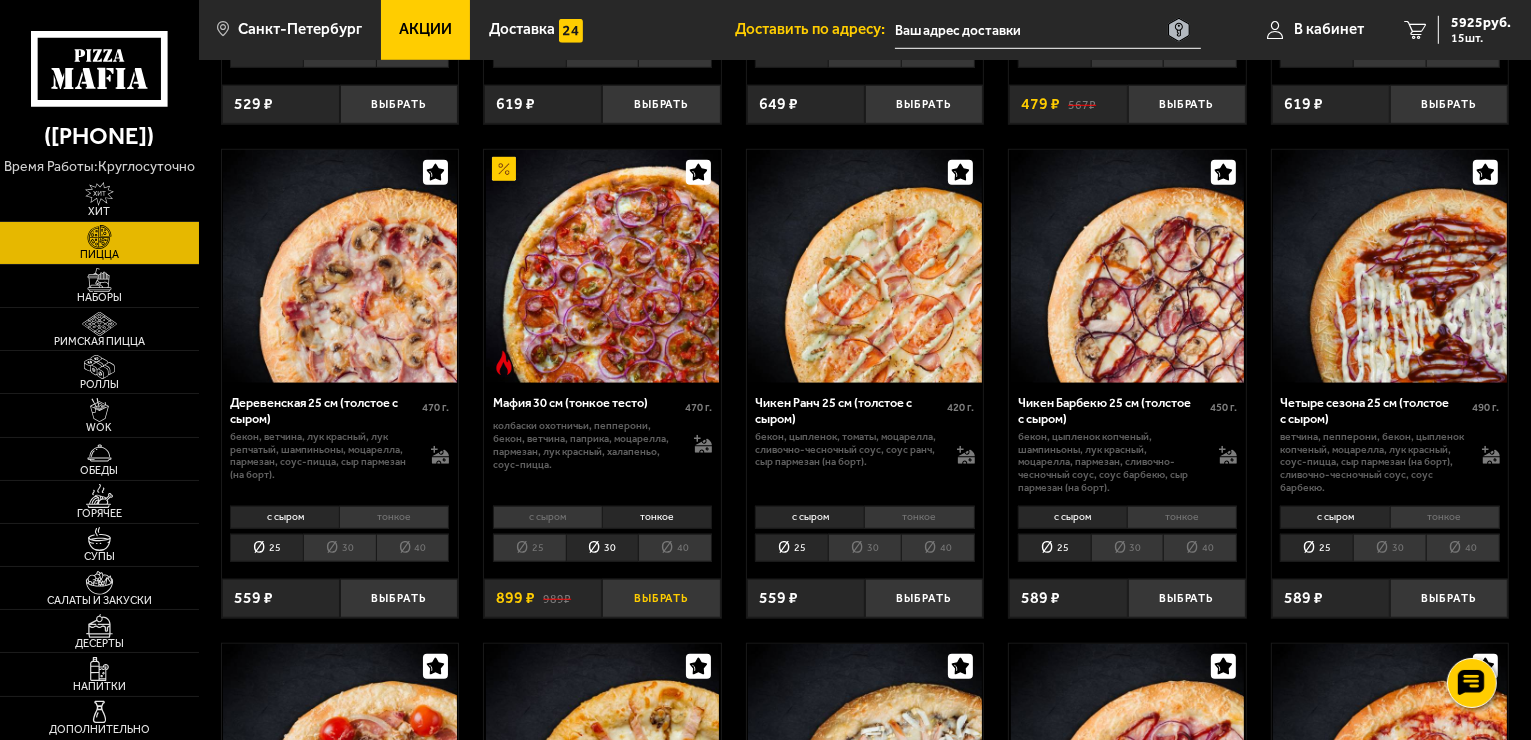 click on "Выбрать" at bounding box center (661, 598) 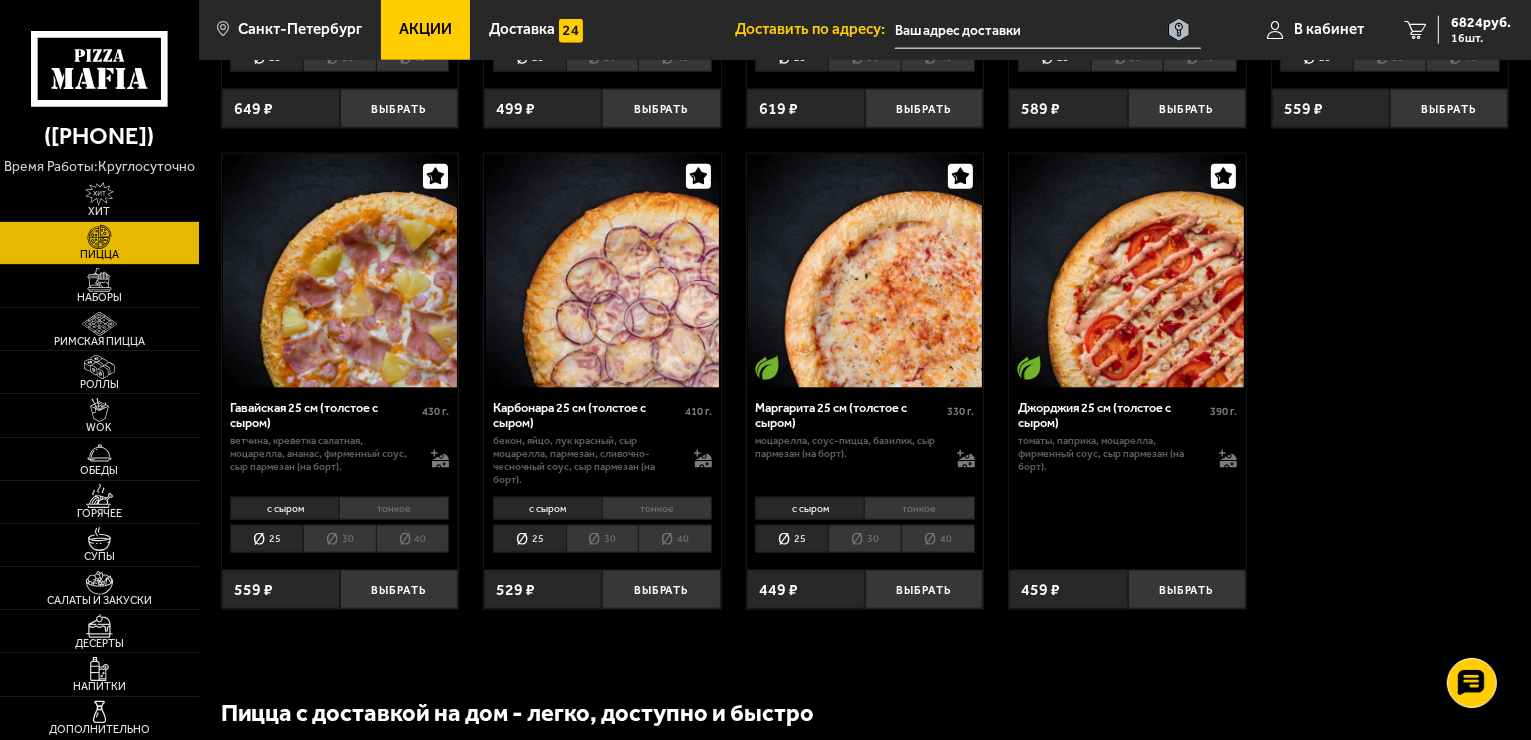 scroll, scrollTop: 2500, scrollLeft: 0, axis: vertical 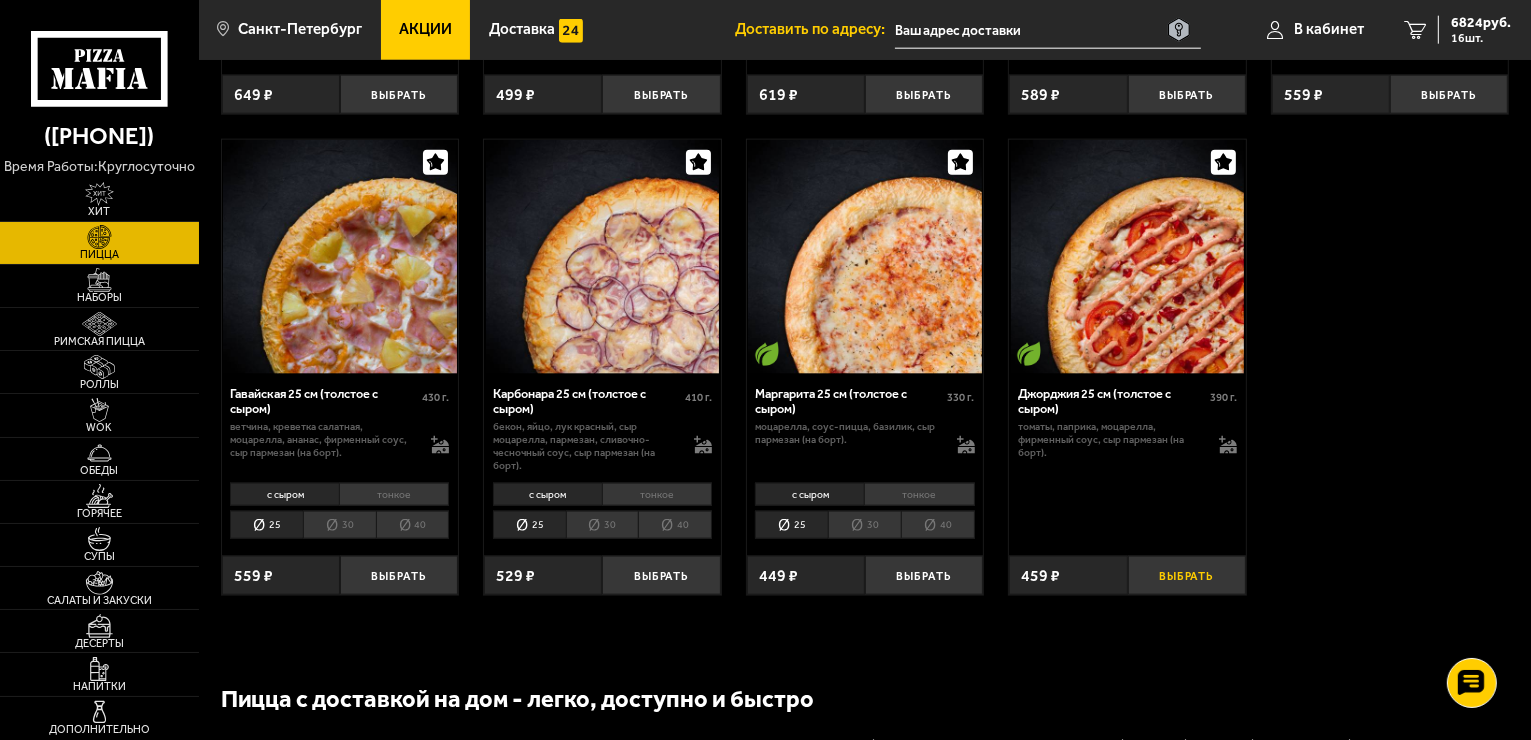 click on "Выбрать" at bounding box center (1187, 575) 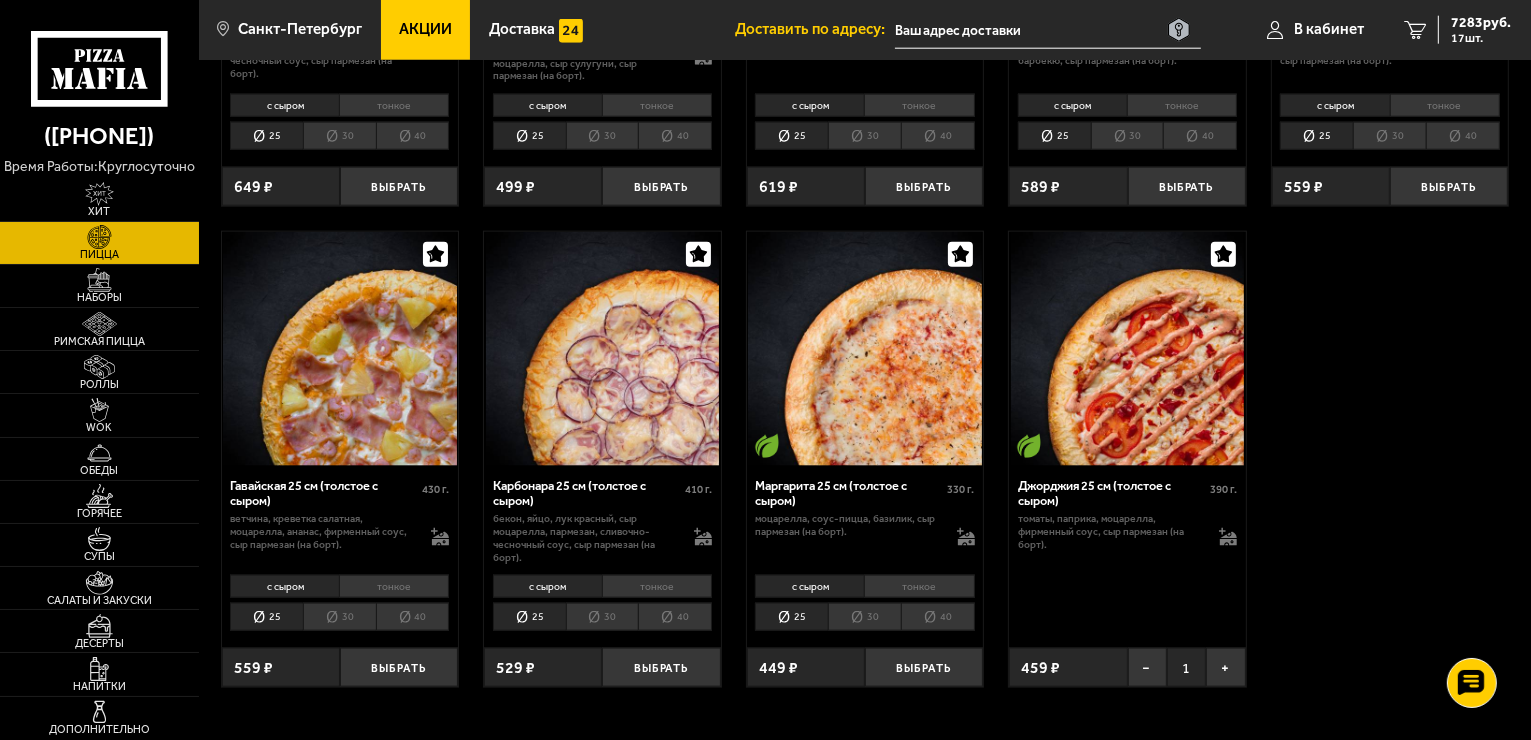 scroll, scrollTop: 2400, scrollLeft: 0, axis: vertical 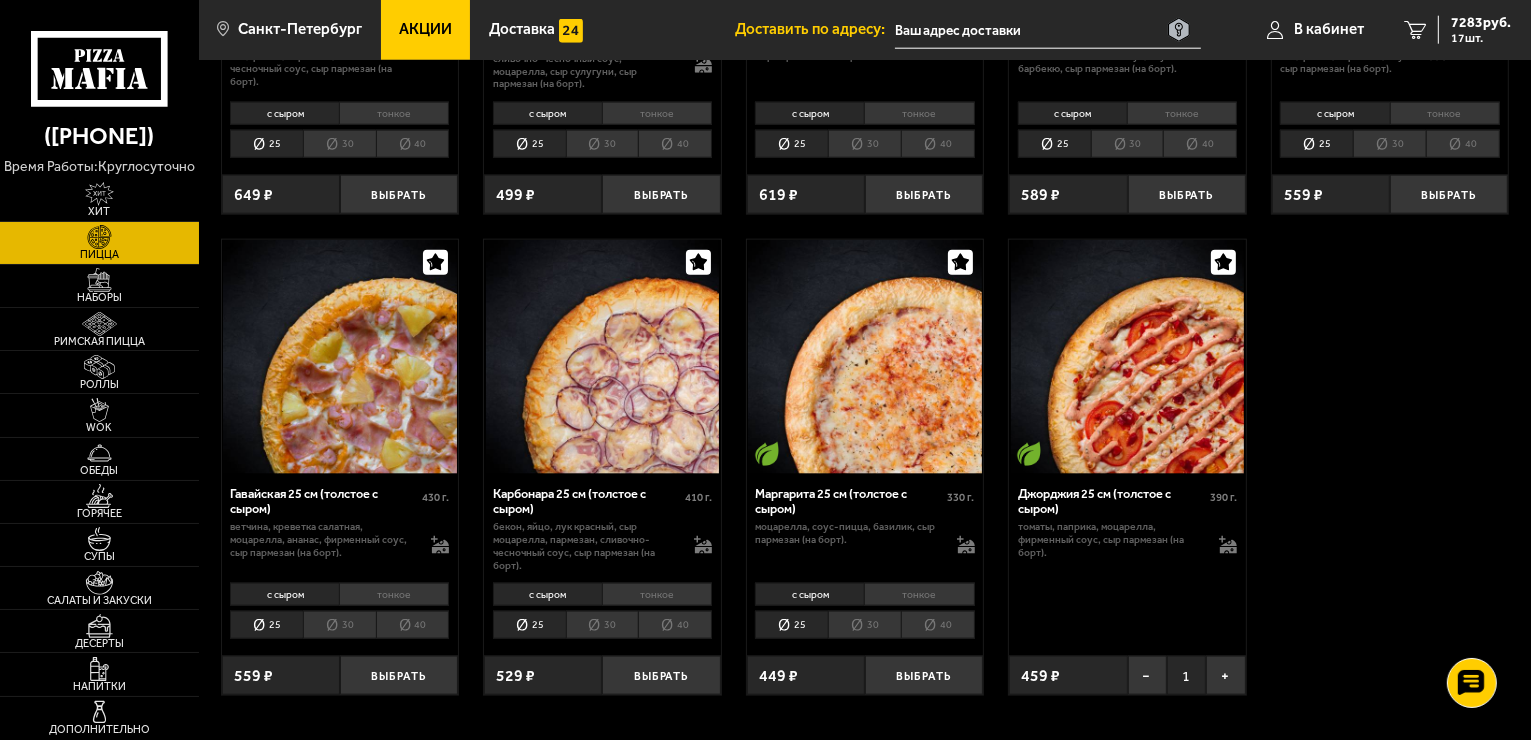 click on "тонкое" at bounding box center (394, 594) 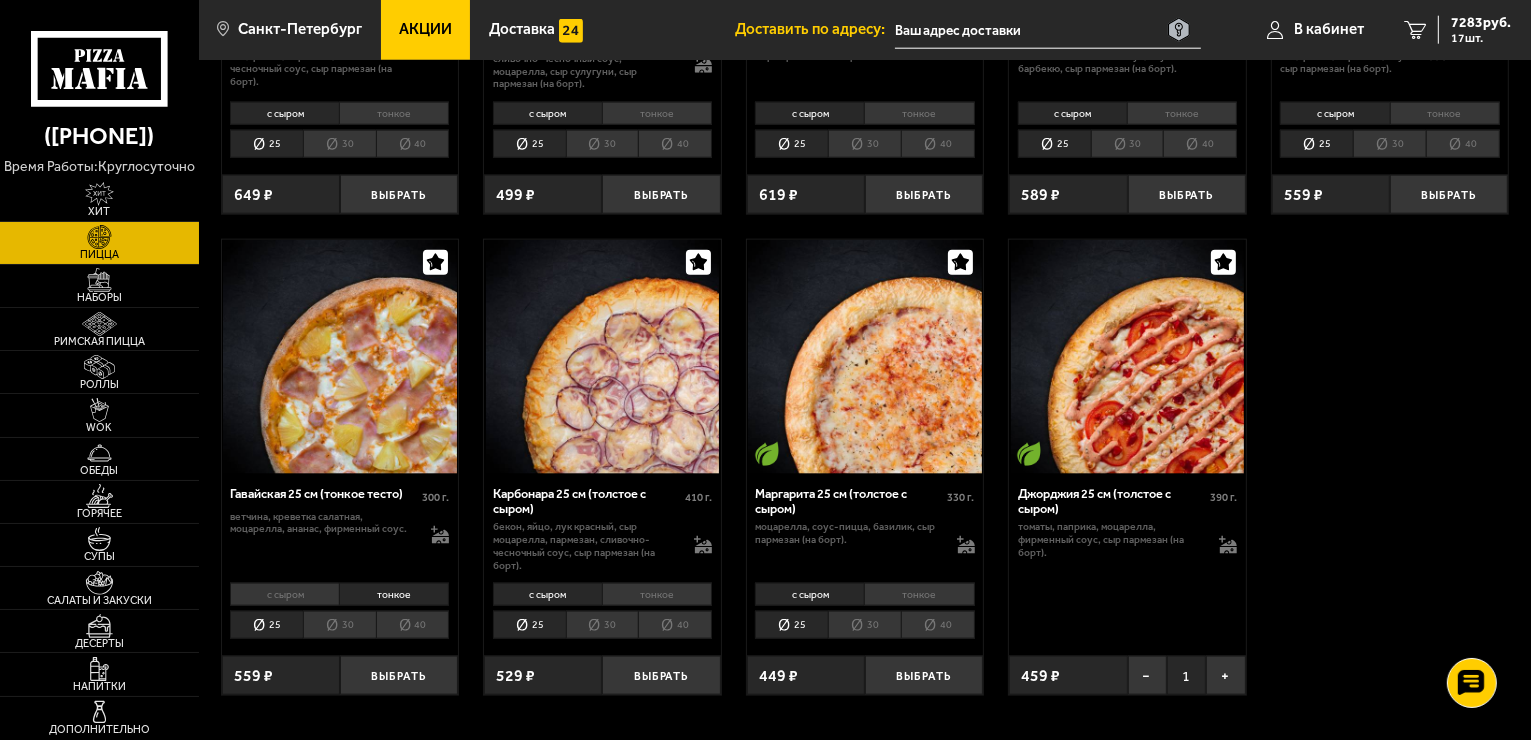 click on "30" at bounding box center [339, 625] 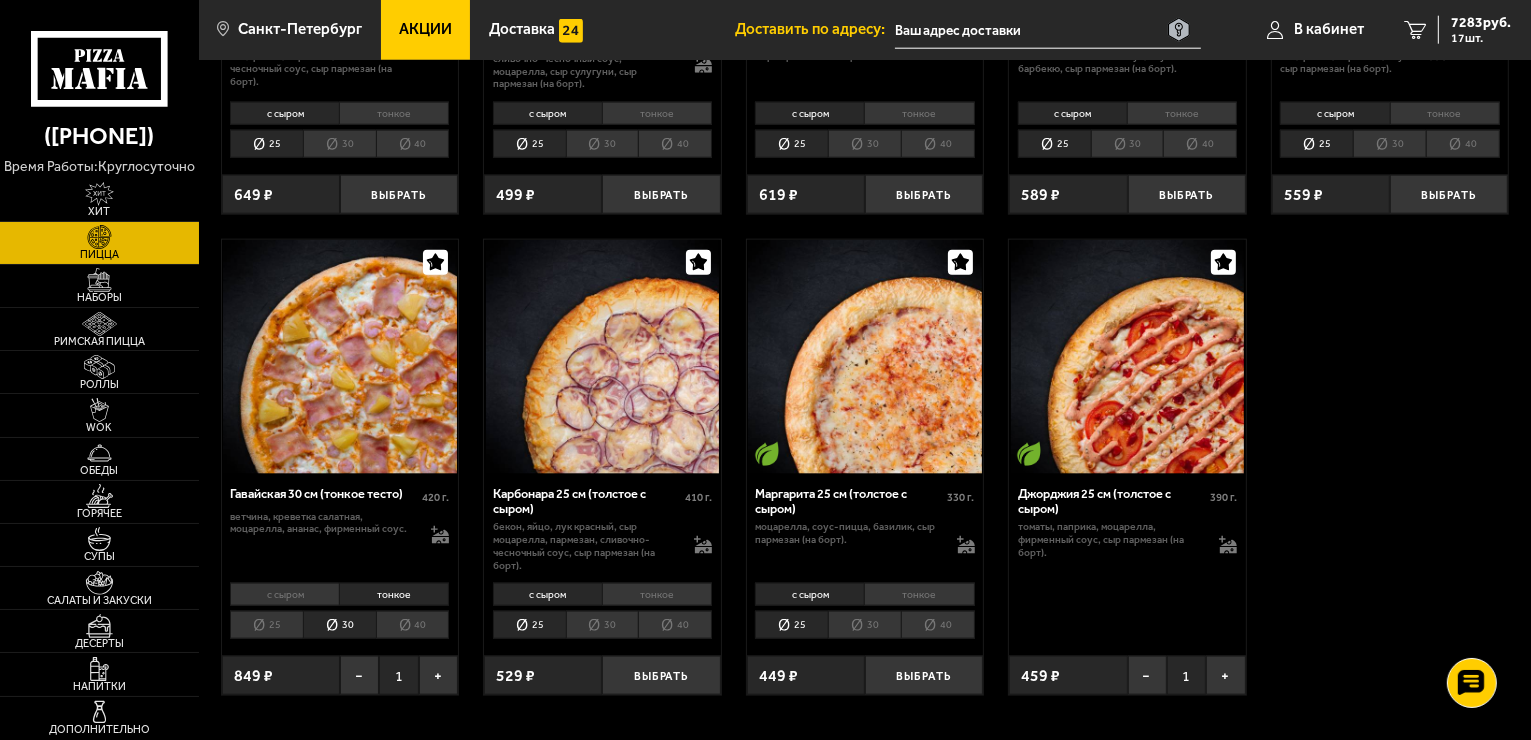 drag, startPoint x: 437, startPoint y: 674, endPoint x: 441, endPoint y: 700, distance: 26.305893 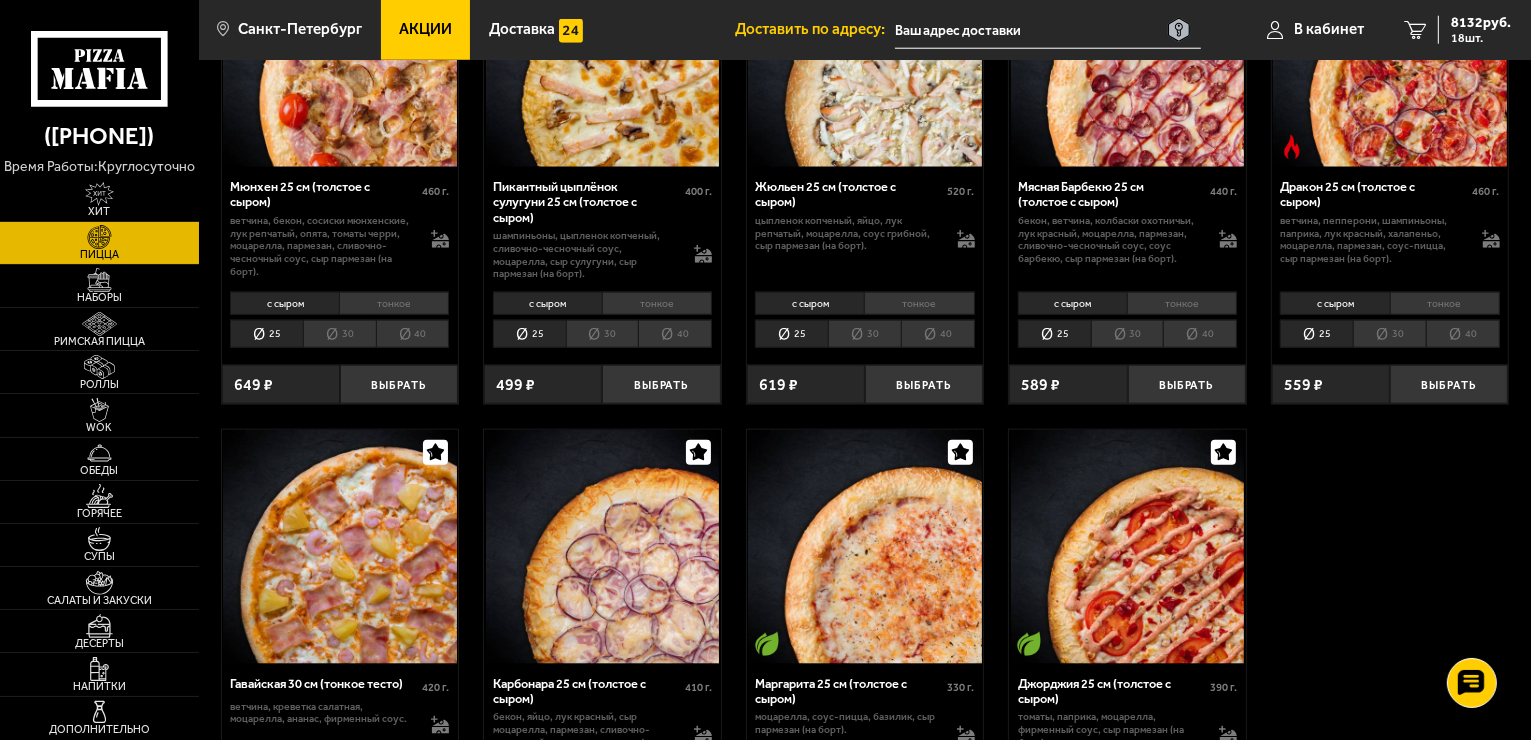 scroll, scrollTop: 2000, scrollLeft: 0, axis: vertical 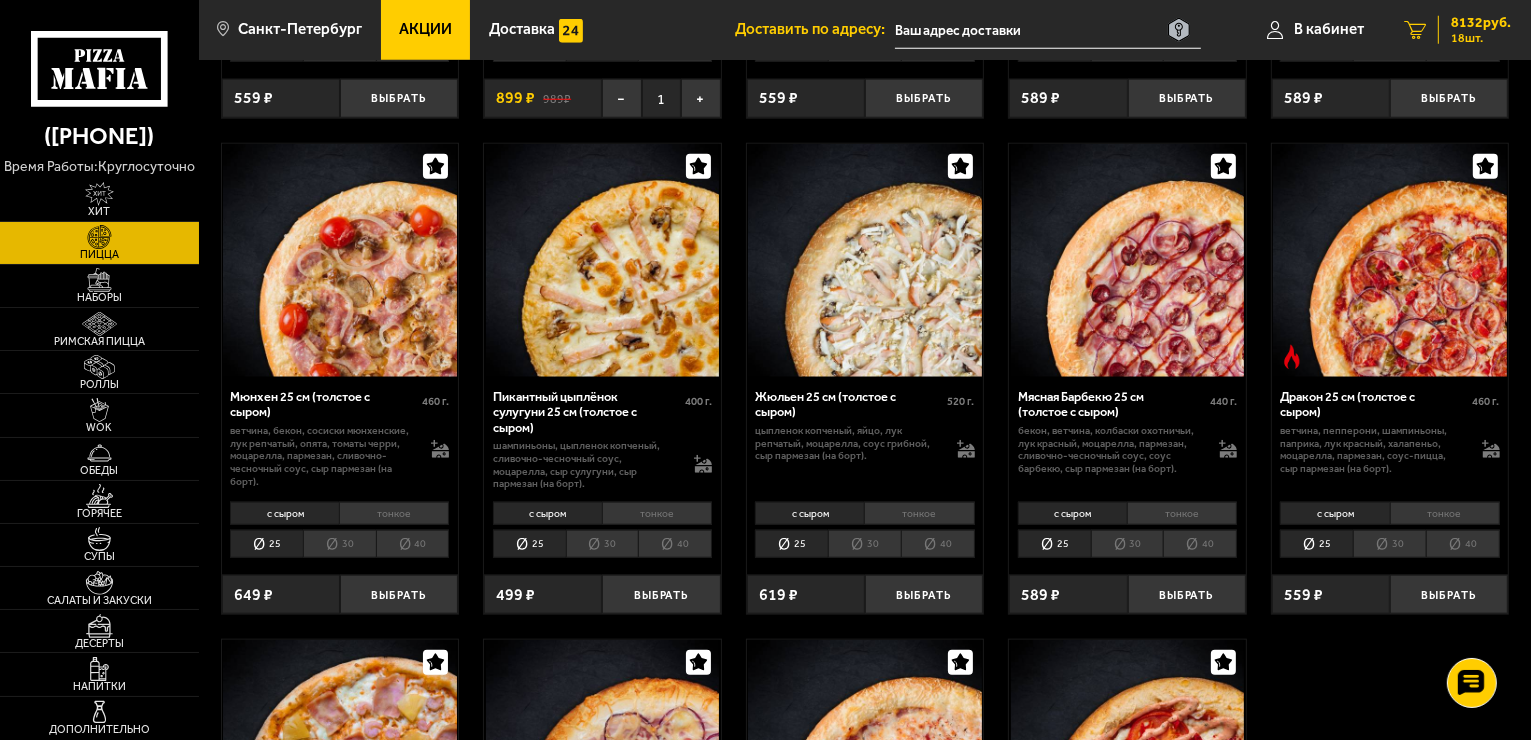 click on "[NUMBER]  шт." at bounding box center (1481, 38) 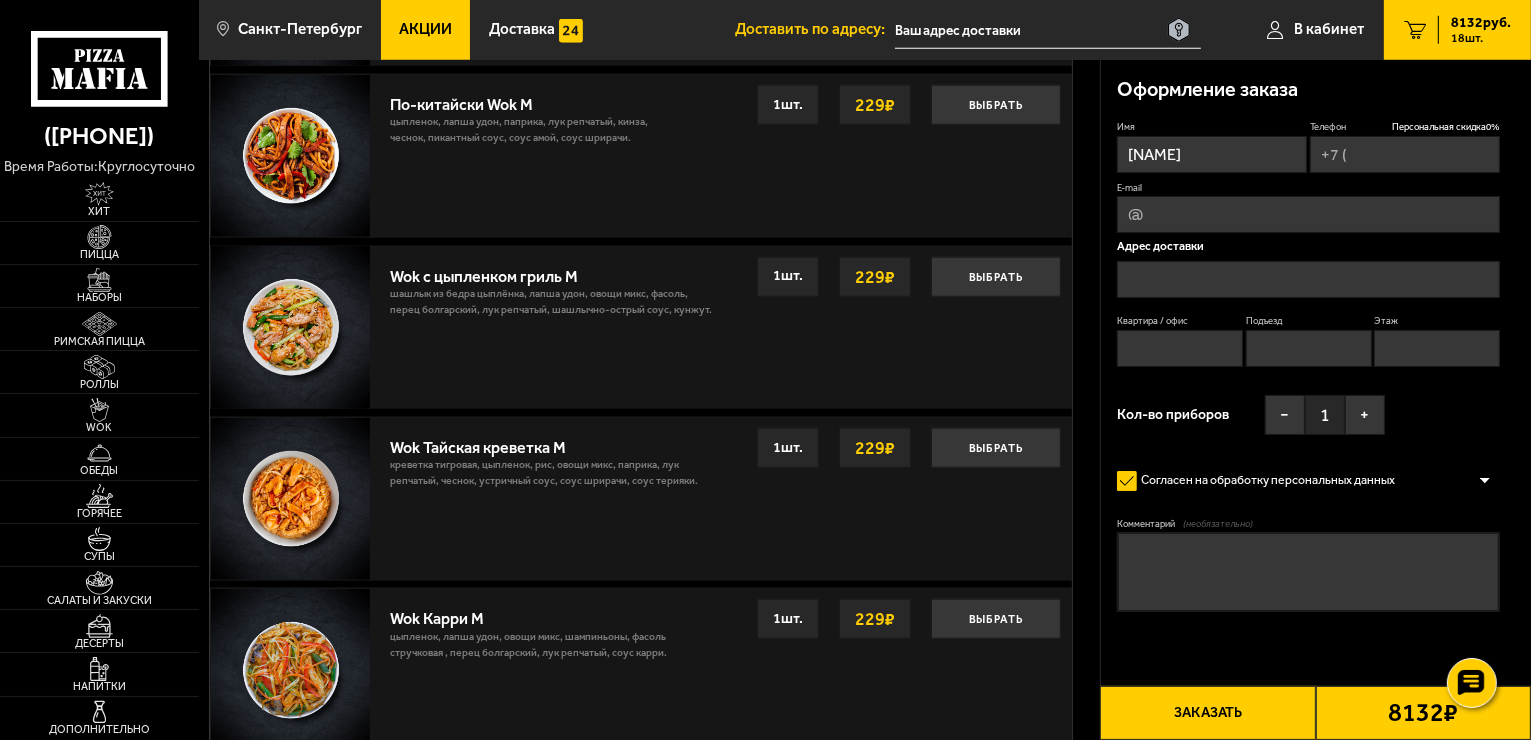scroll, scrollTop: 0, scrollLeft: 0, axis: both 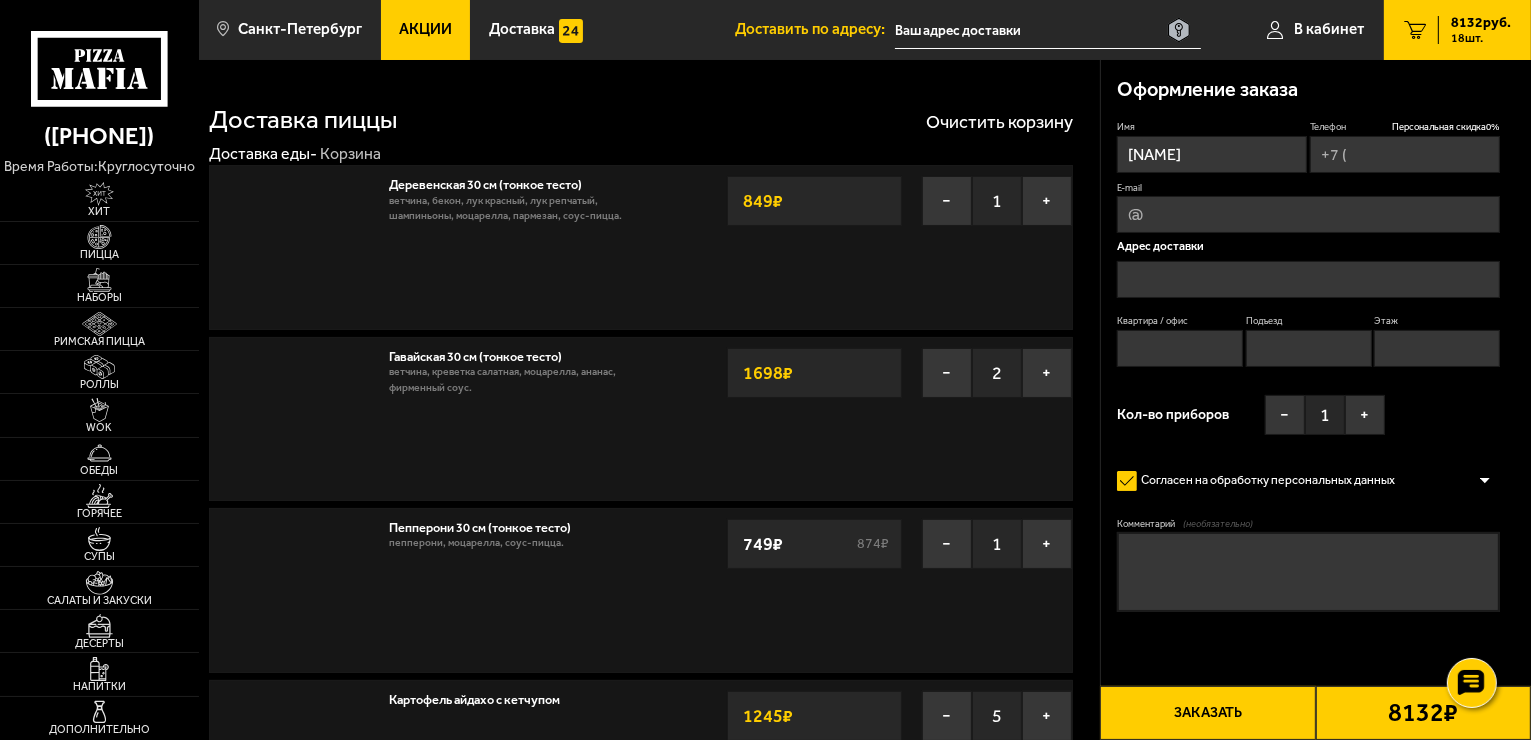 type on "+7 ([PHONE]) [PHONE]-[PHONE]" 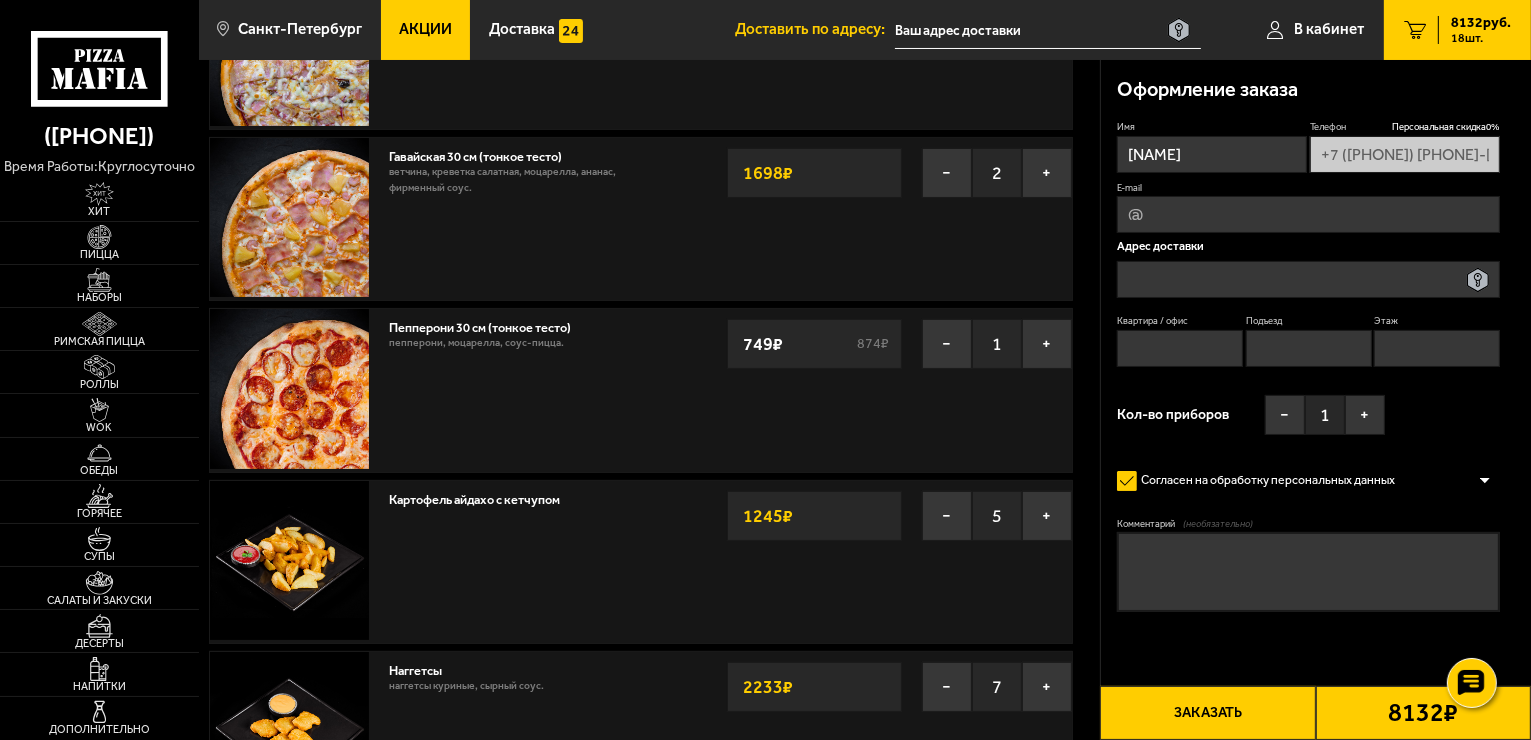 scroll, scrollTop: 0, scrollLeft: 0, axis: both 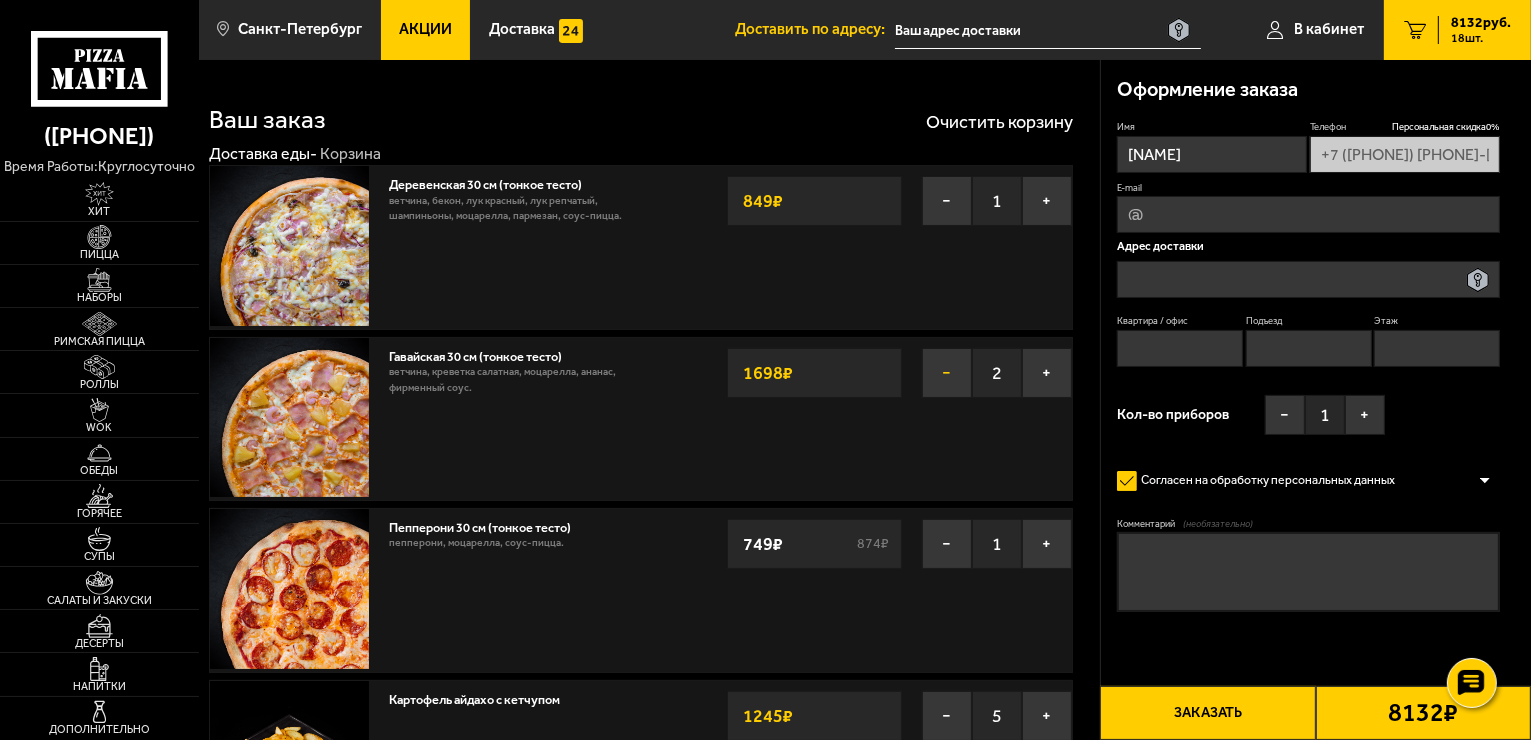 click on "−" at bounding box center (947, 373) 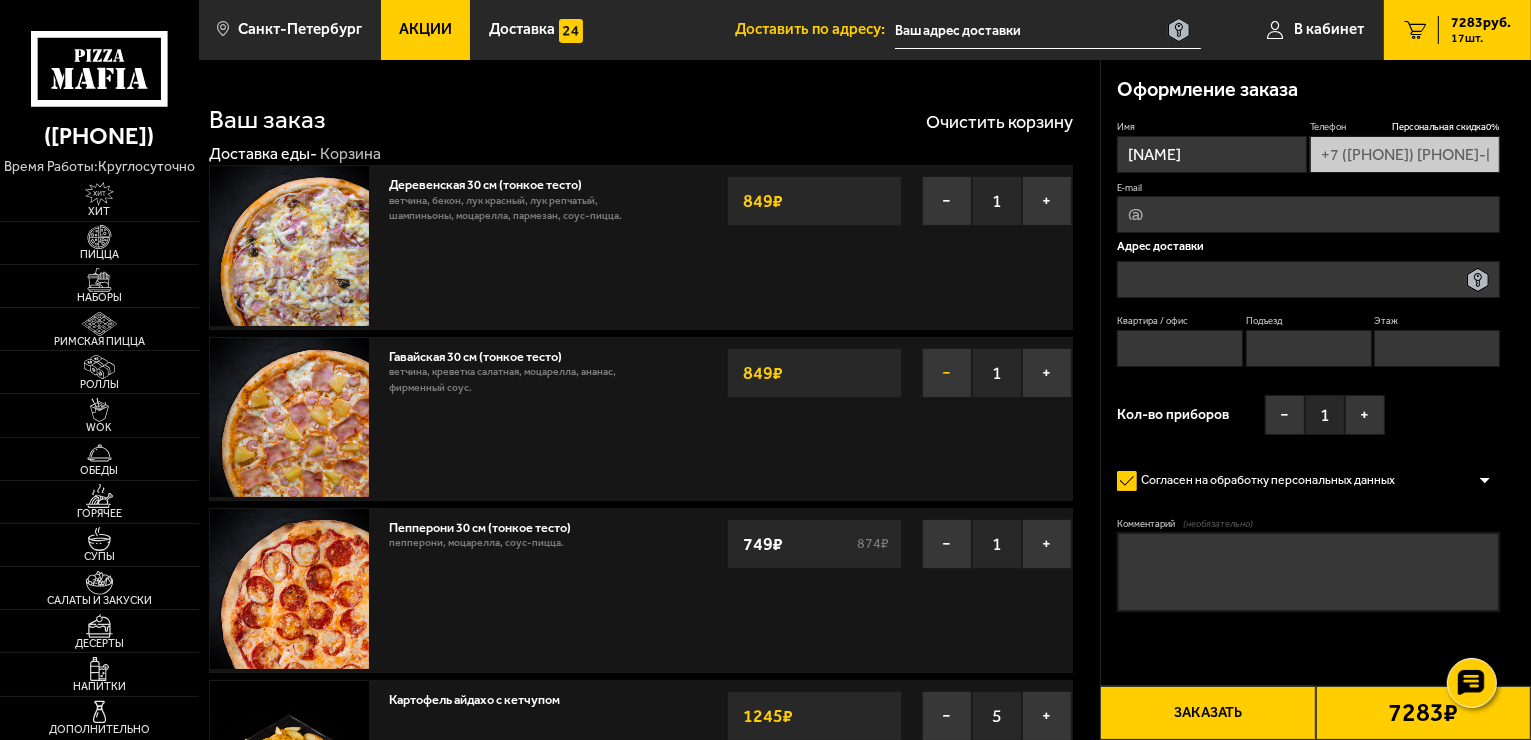 click on "−" at bounding box center (947, 373) 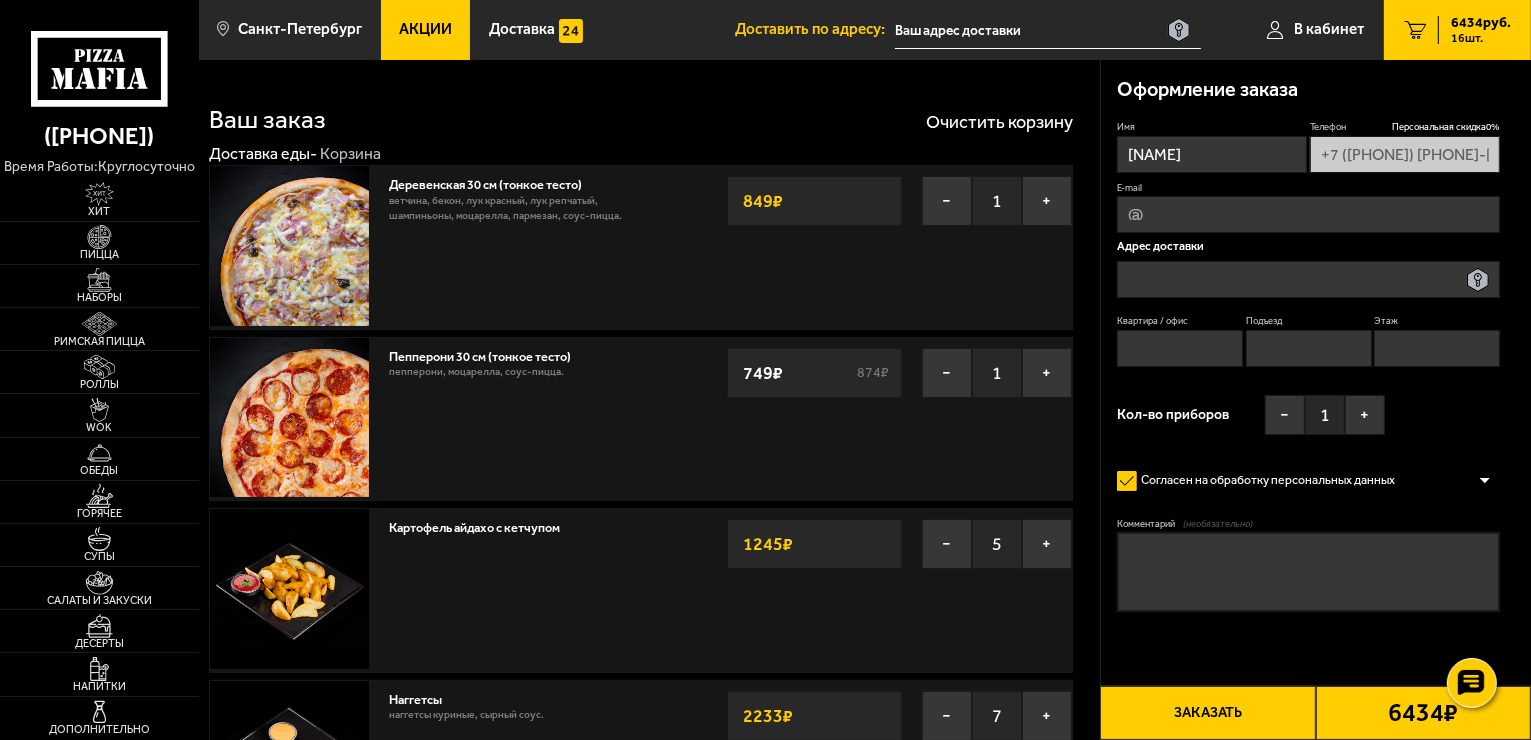click 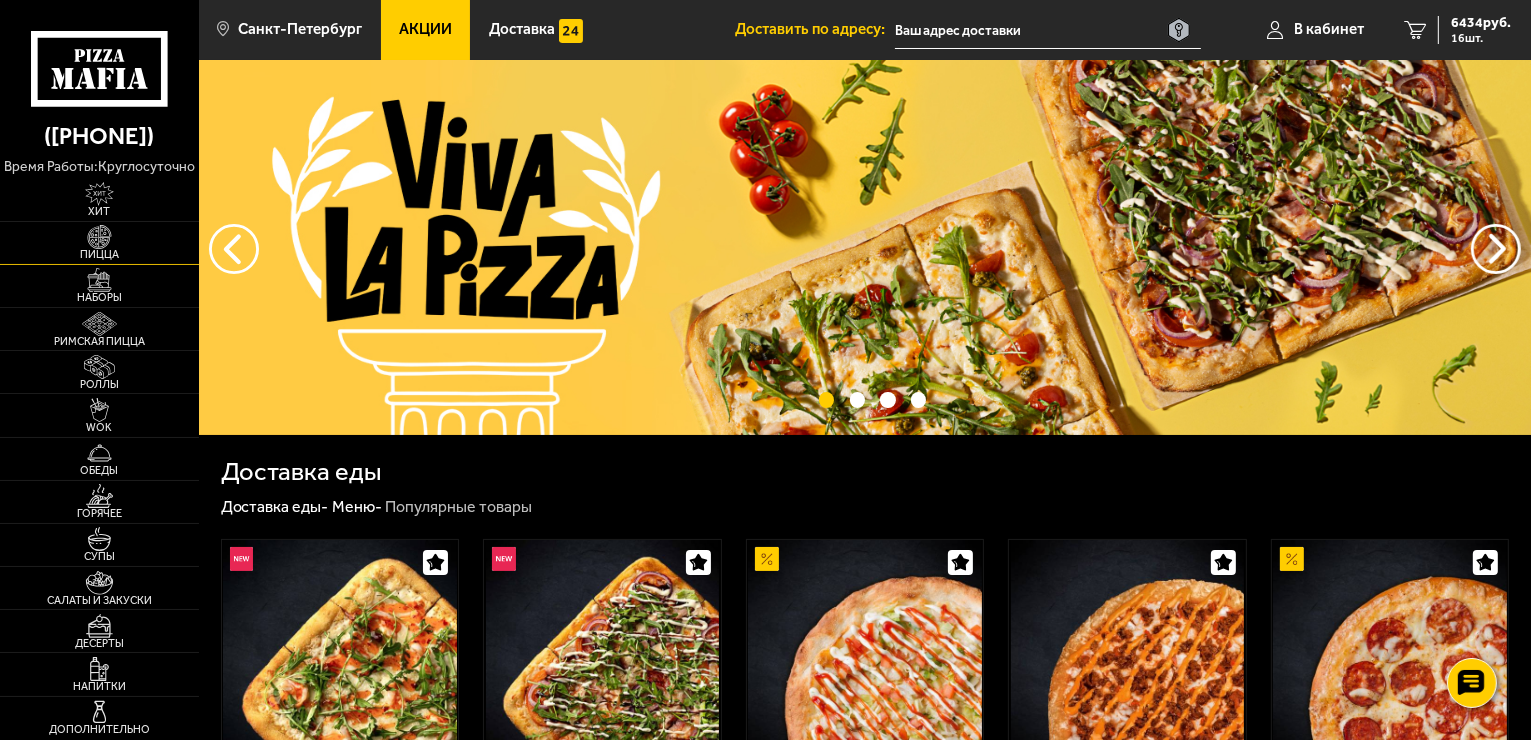 click on "Пицца" at bounding box center (99, 254) 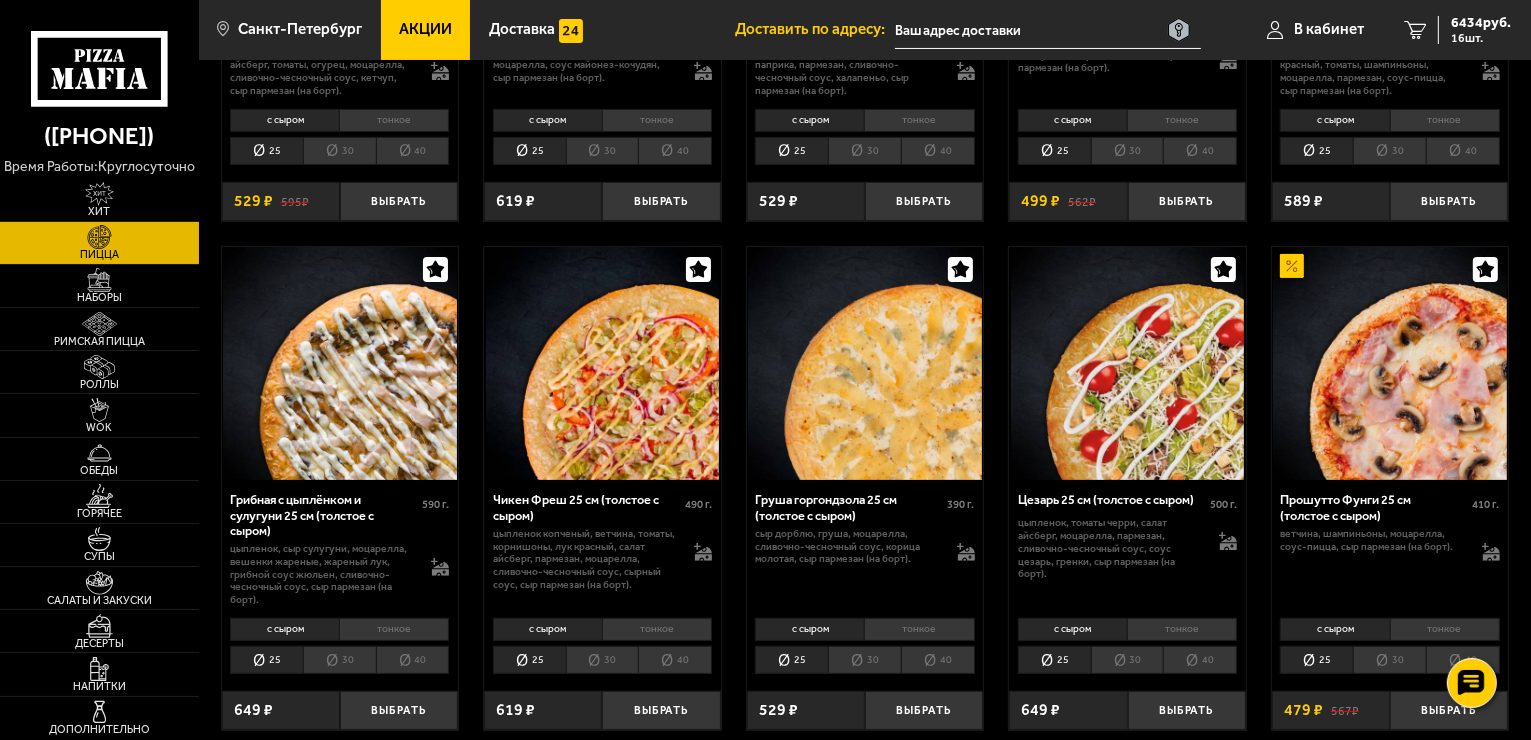 scroll, scrollTop: 100, scrollLeft: 0, axis: vertical 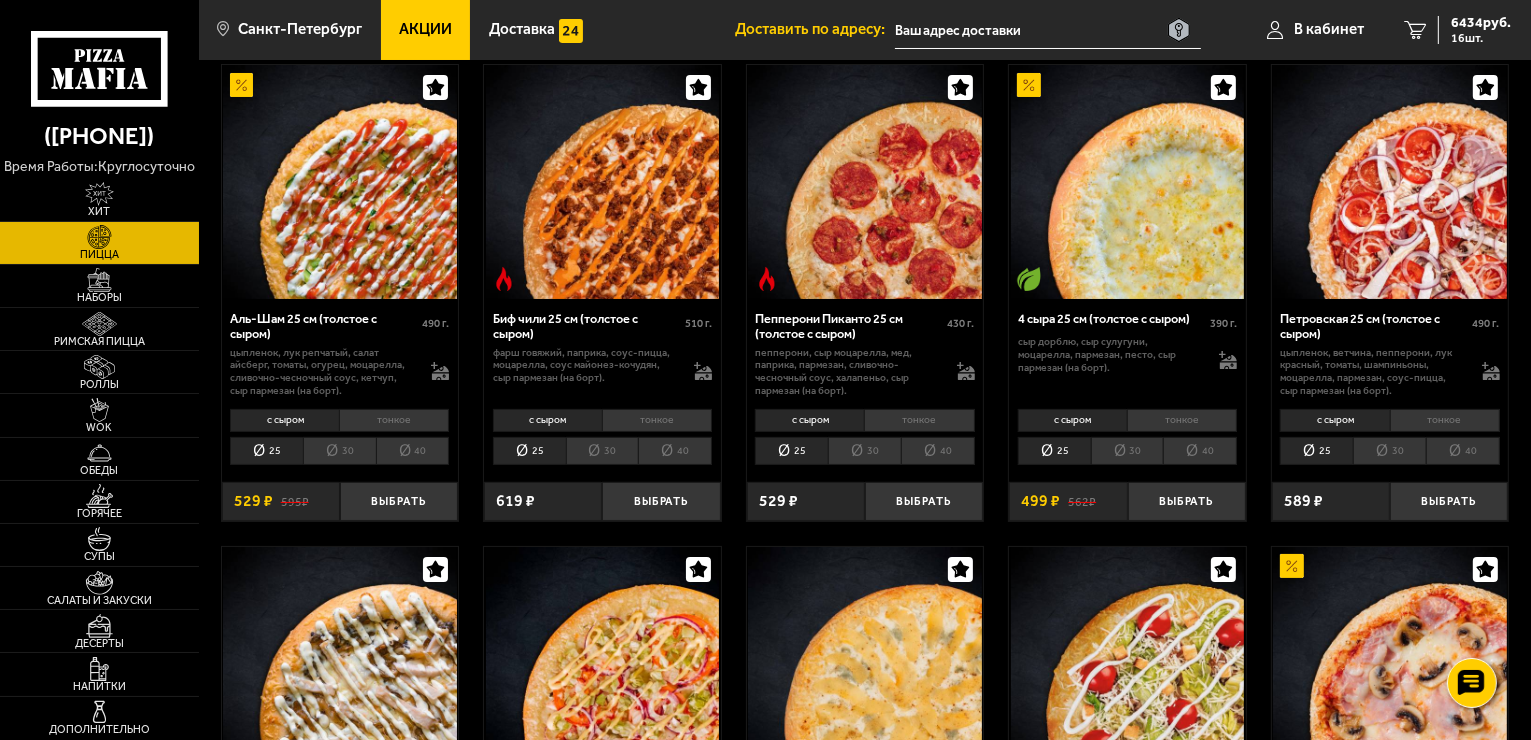 click on "тонкое" at bounding box center [1182, 420] 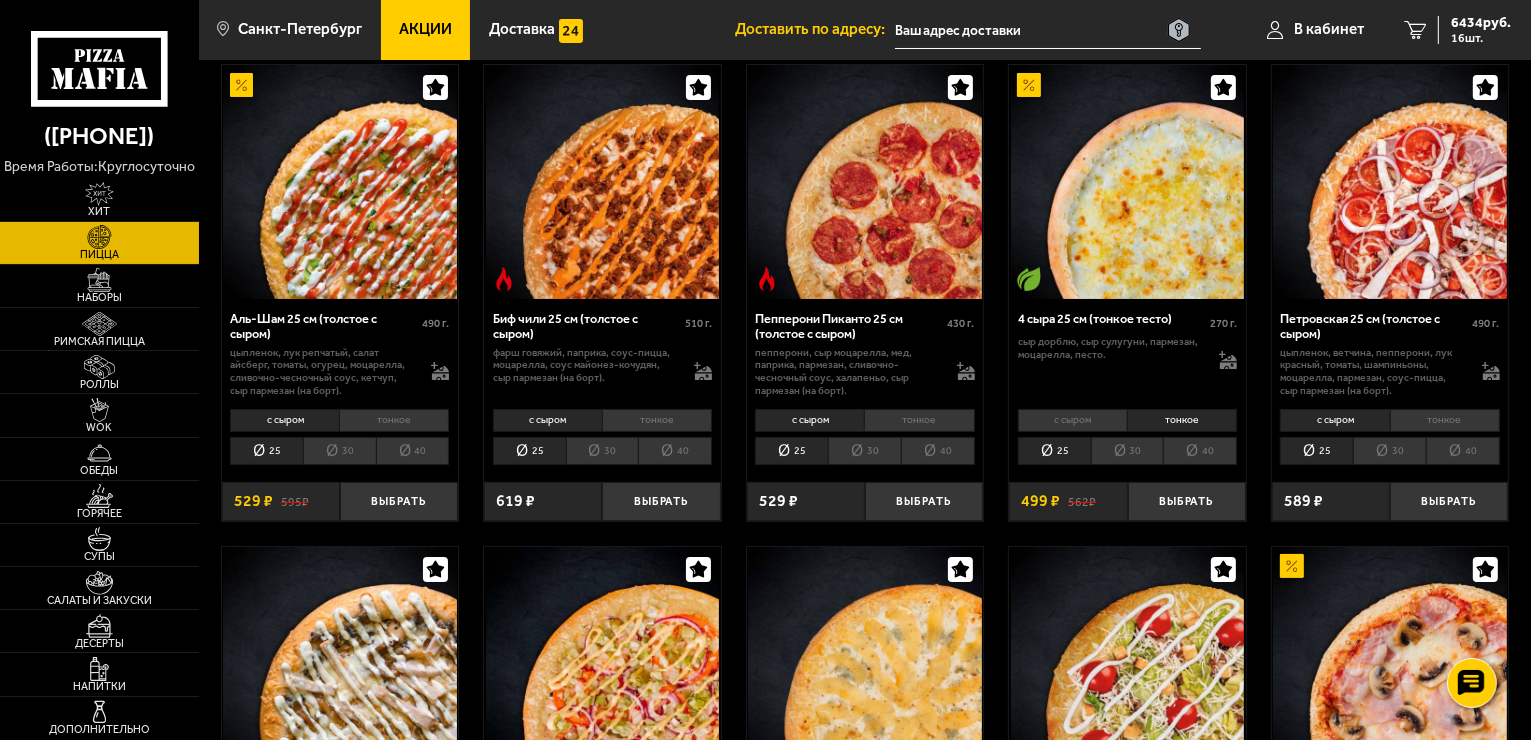 click on "30" at bounding box center [1127, 451] 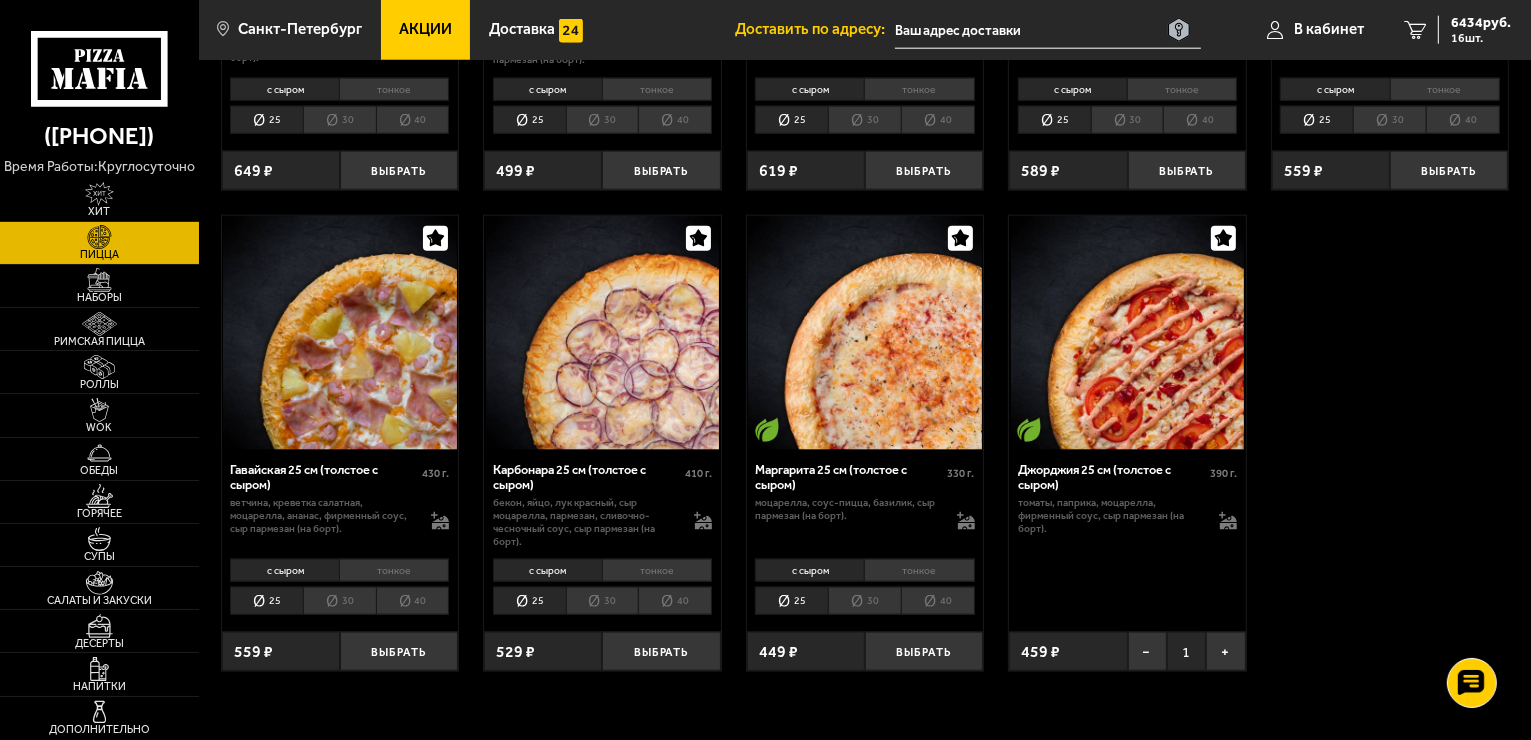 scroll, scrollTop: 2600, scrollLeft: 0, axis: vertical 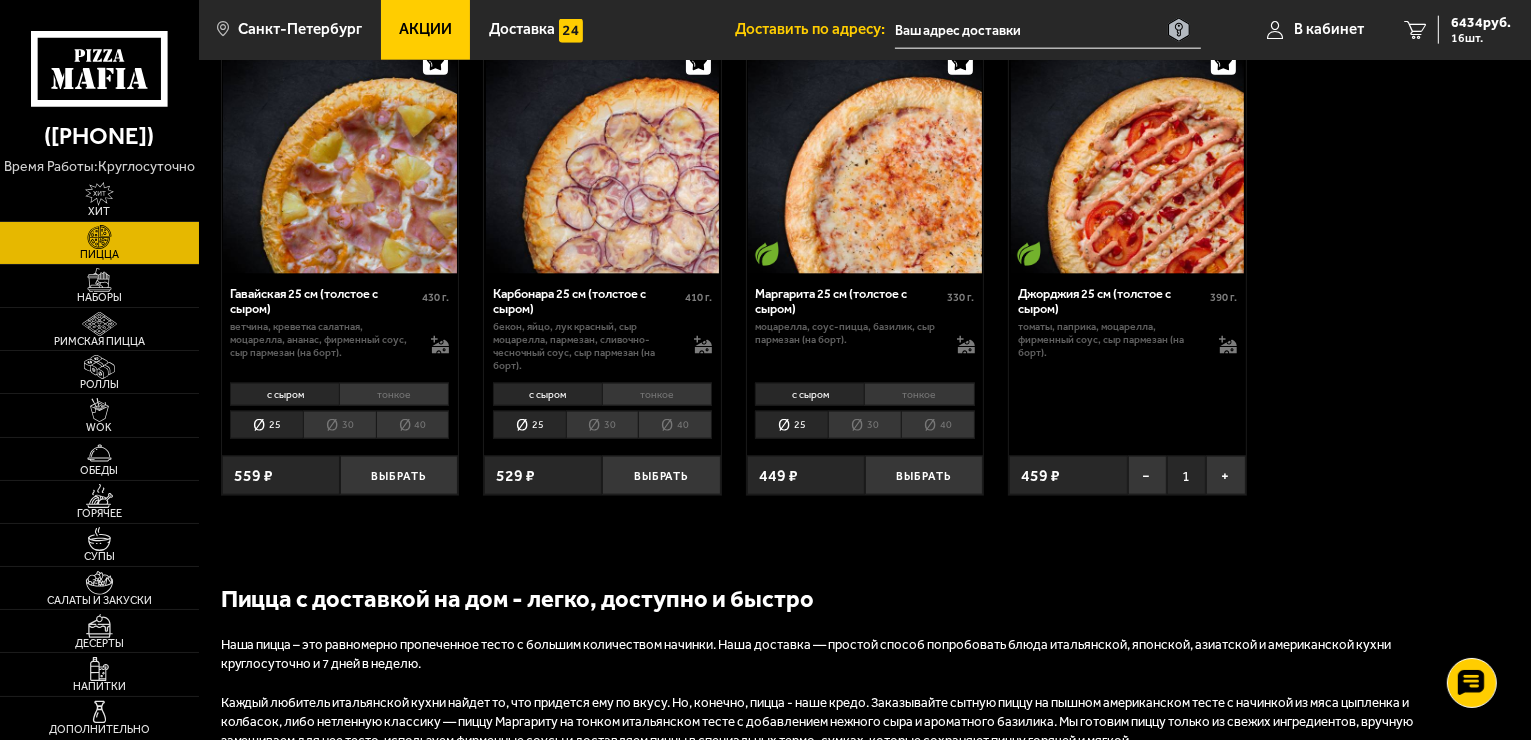 click on "тонкое" at bounding box center [394, 394] 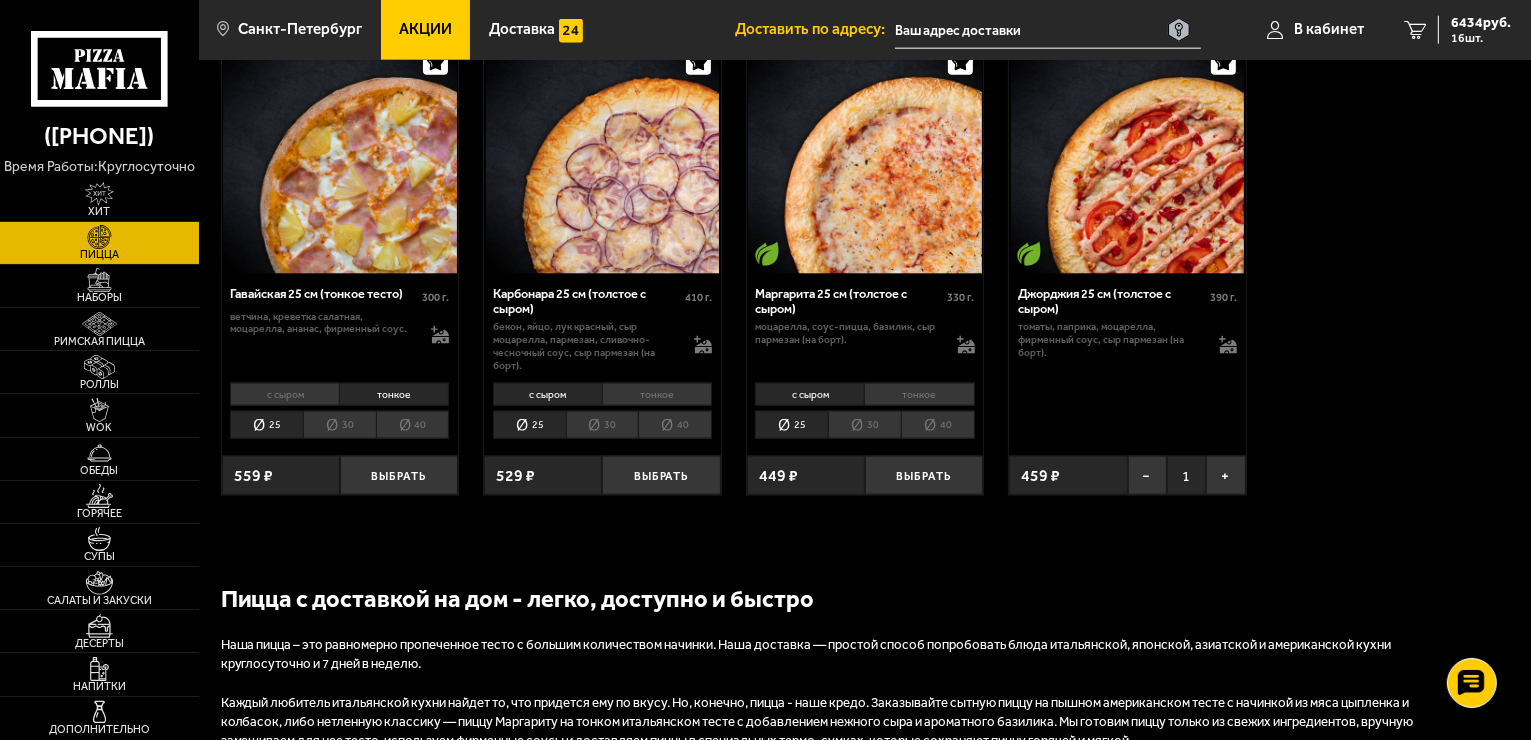 click on "40" at bounding box center [413, 425] 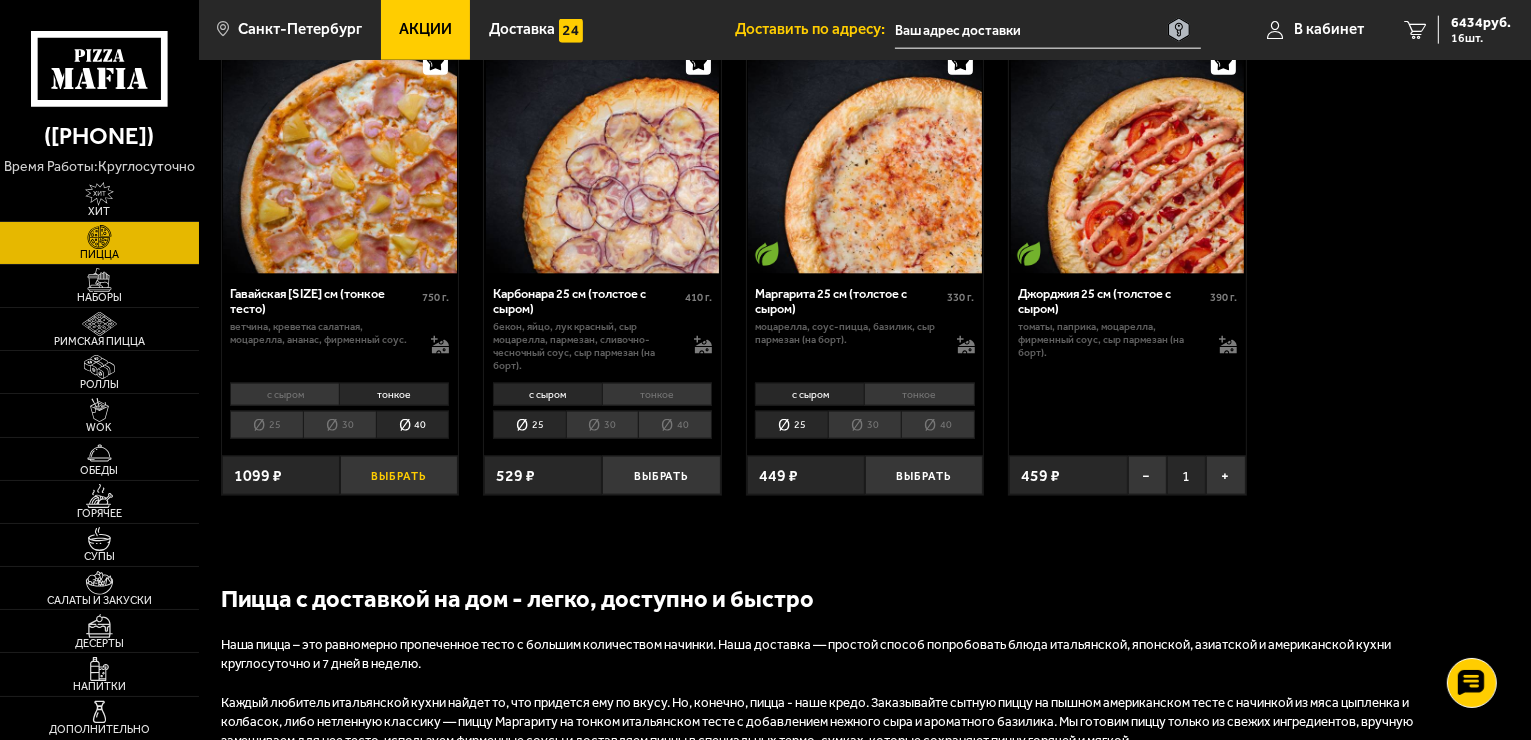 click on "Выбрать" at bounding box center [399, 475] 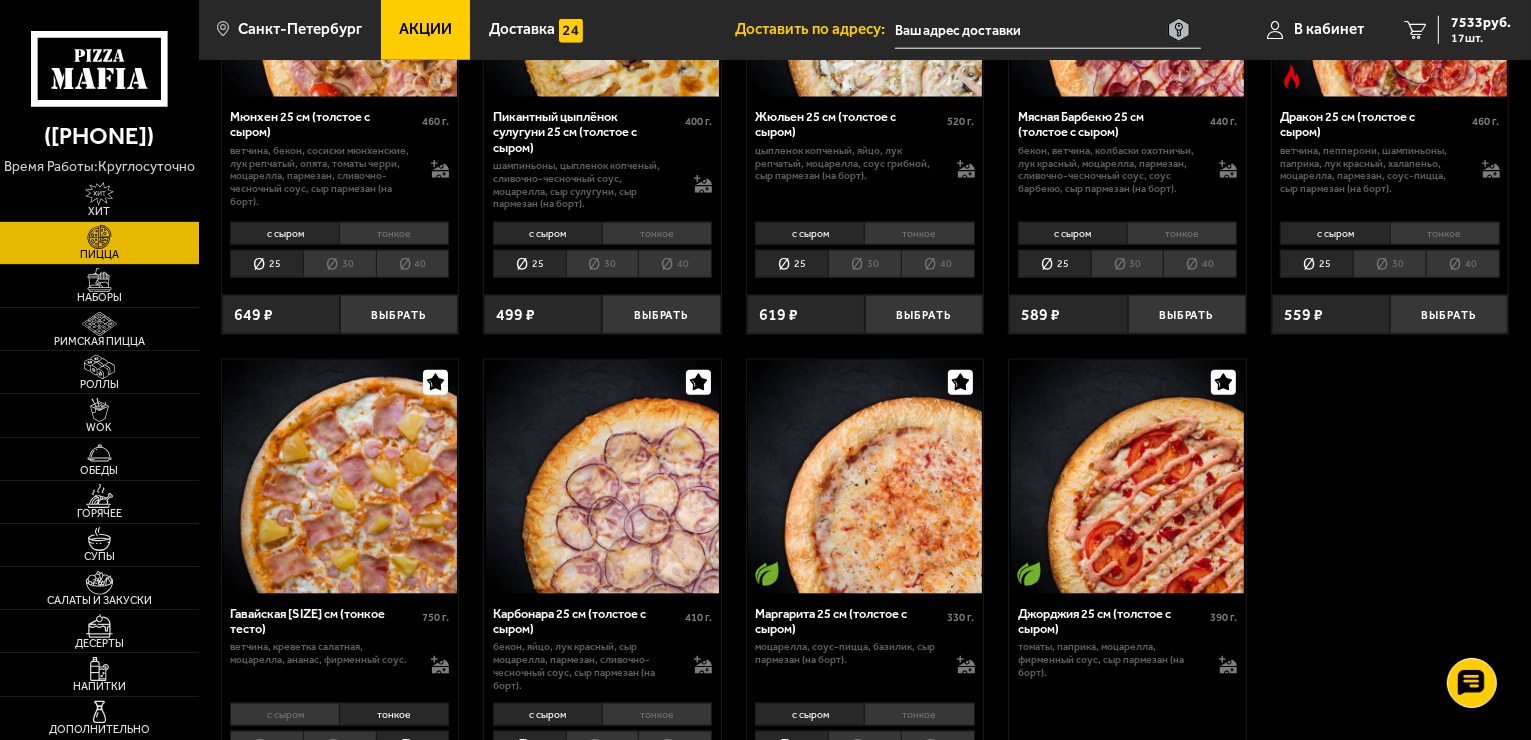 scroll, scrollTop: 2100, scrollLeft: 0, axis: vertical 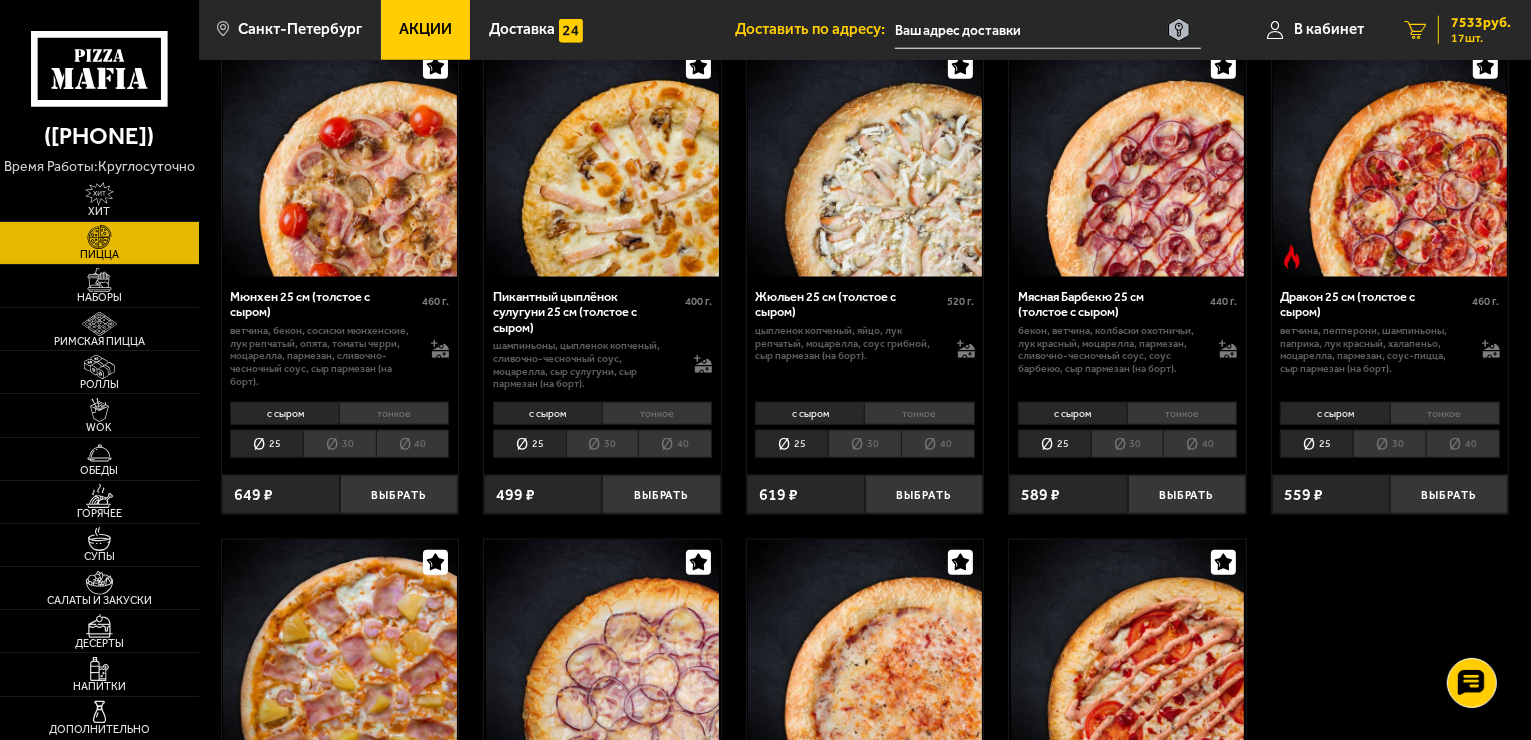 click on "[PRICE] руб." at bounding box center (1481, 23) 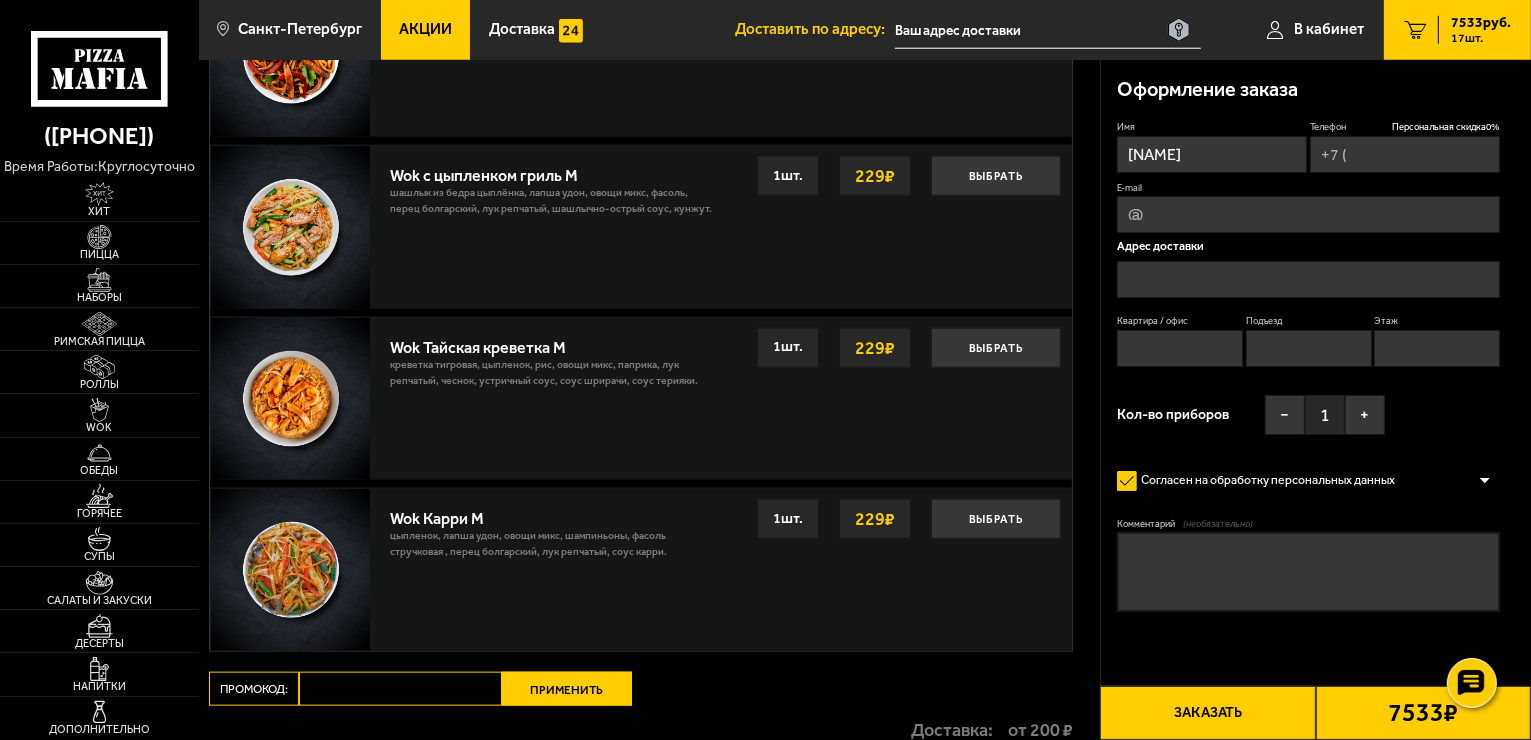 scroll, scrollTop: 0, scrollLeft: 0, axis: both 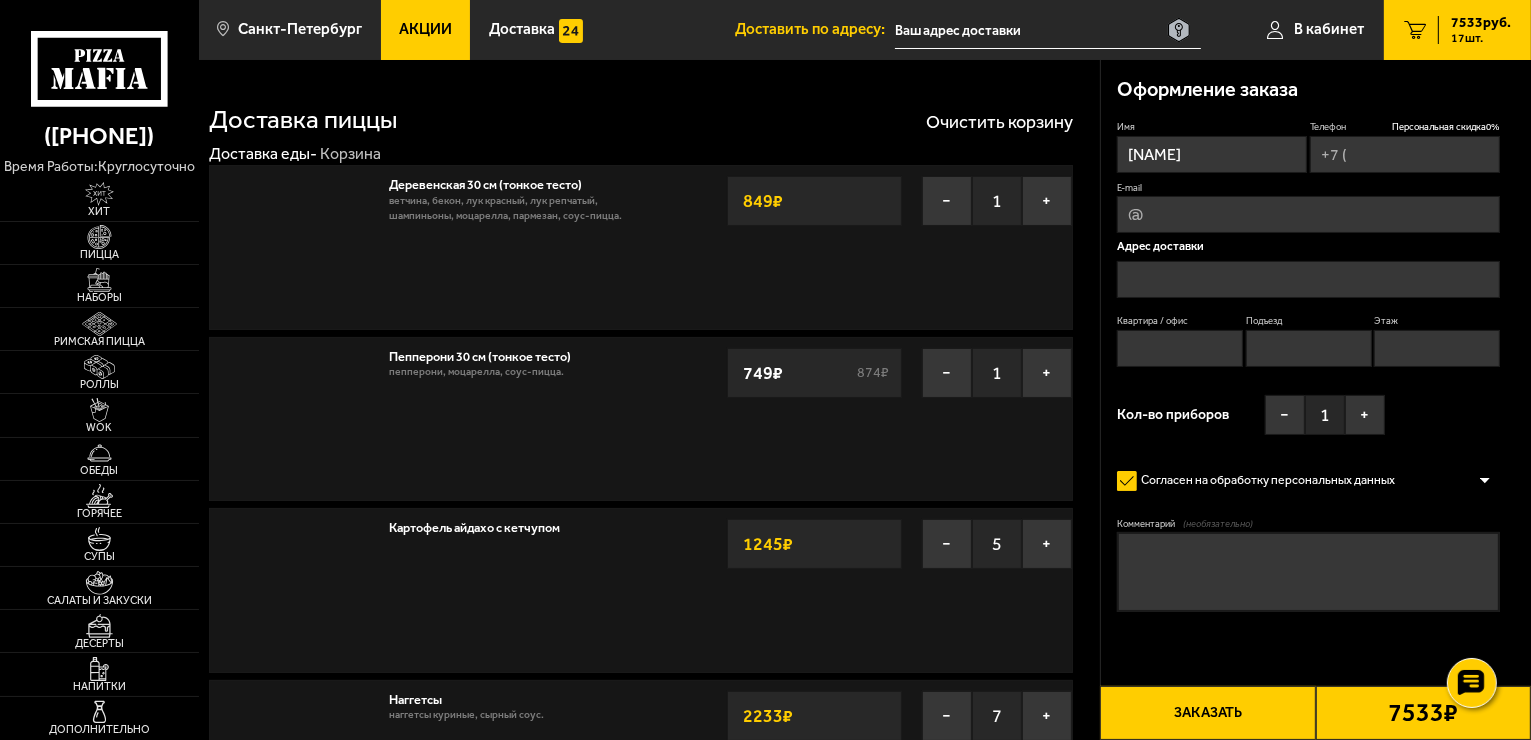 type on "+7 ([PHONE]) [PHONE]-[PHONE]" 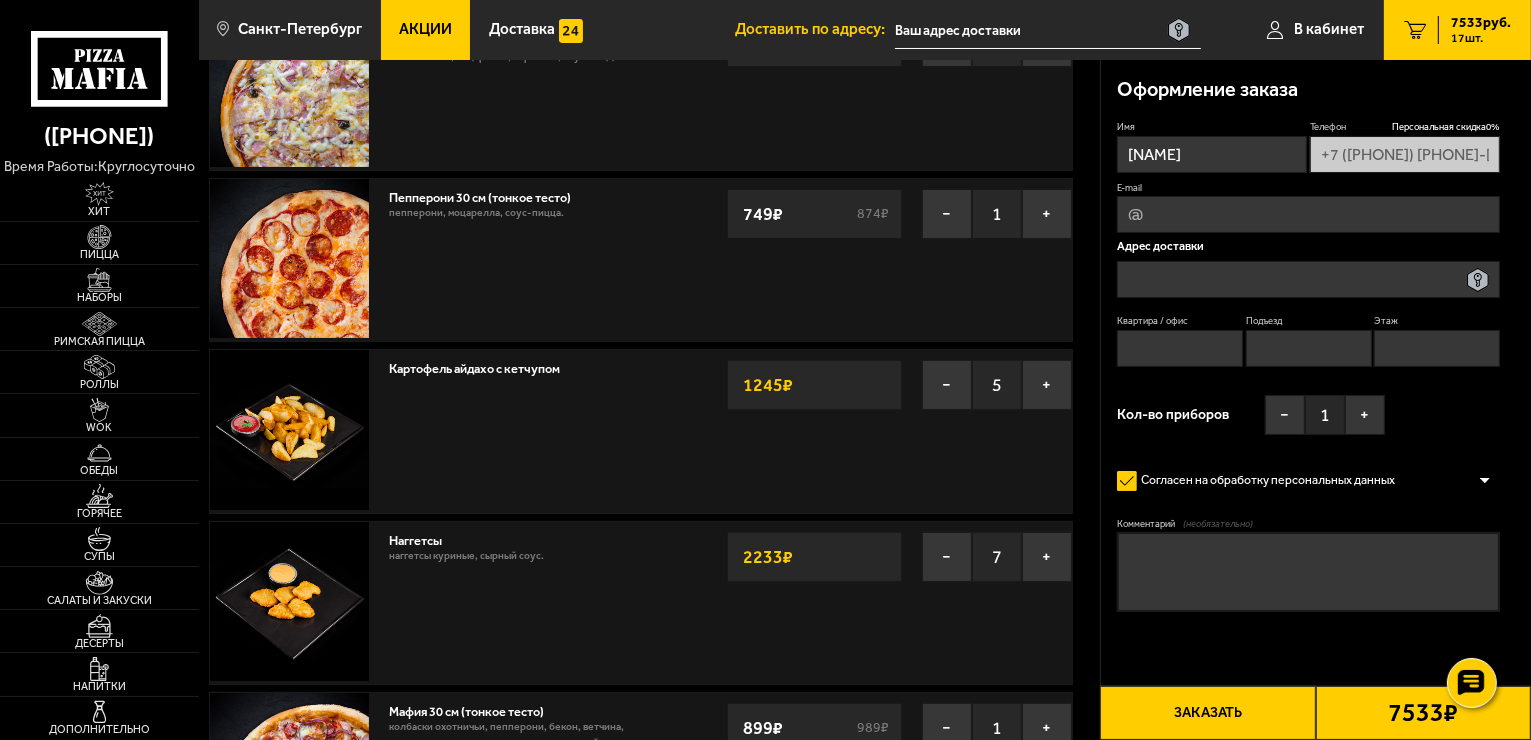 scroll, scrollTop: 0, scrollLeft: 0, axis: both 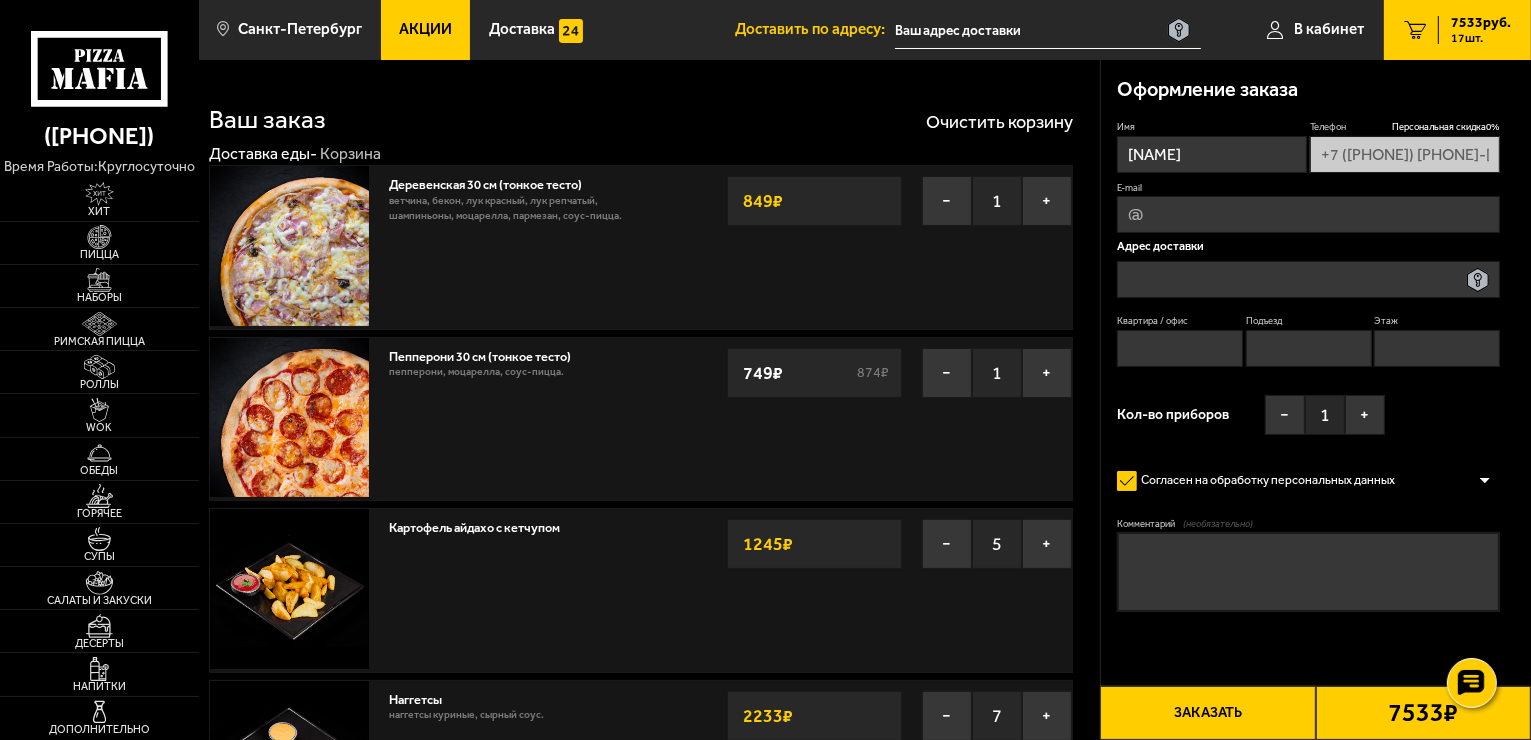 click at bounding box center [1048, 30] 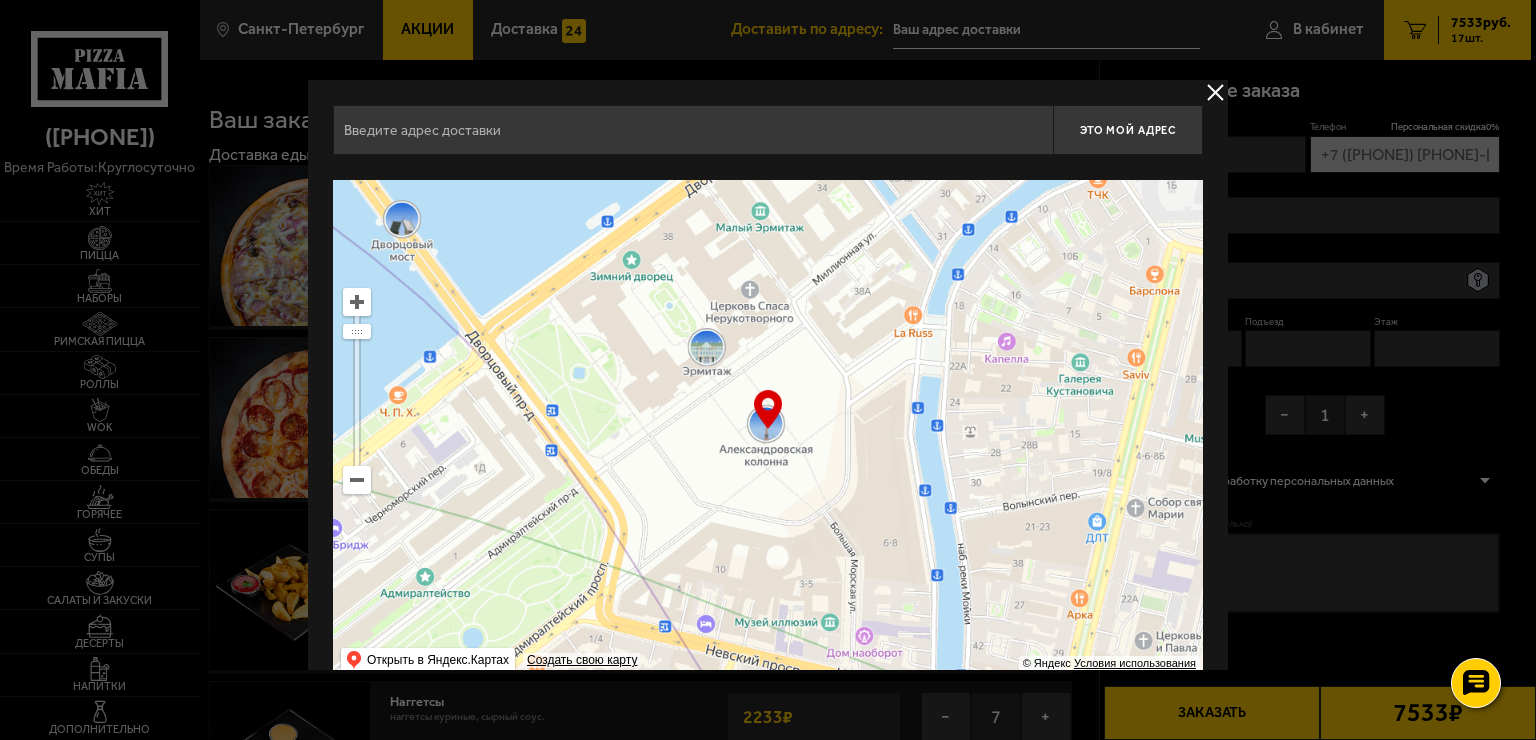 click at bounding box center (693, 130) 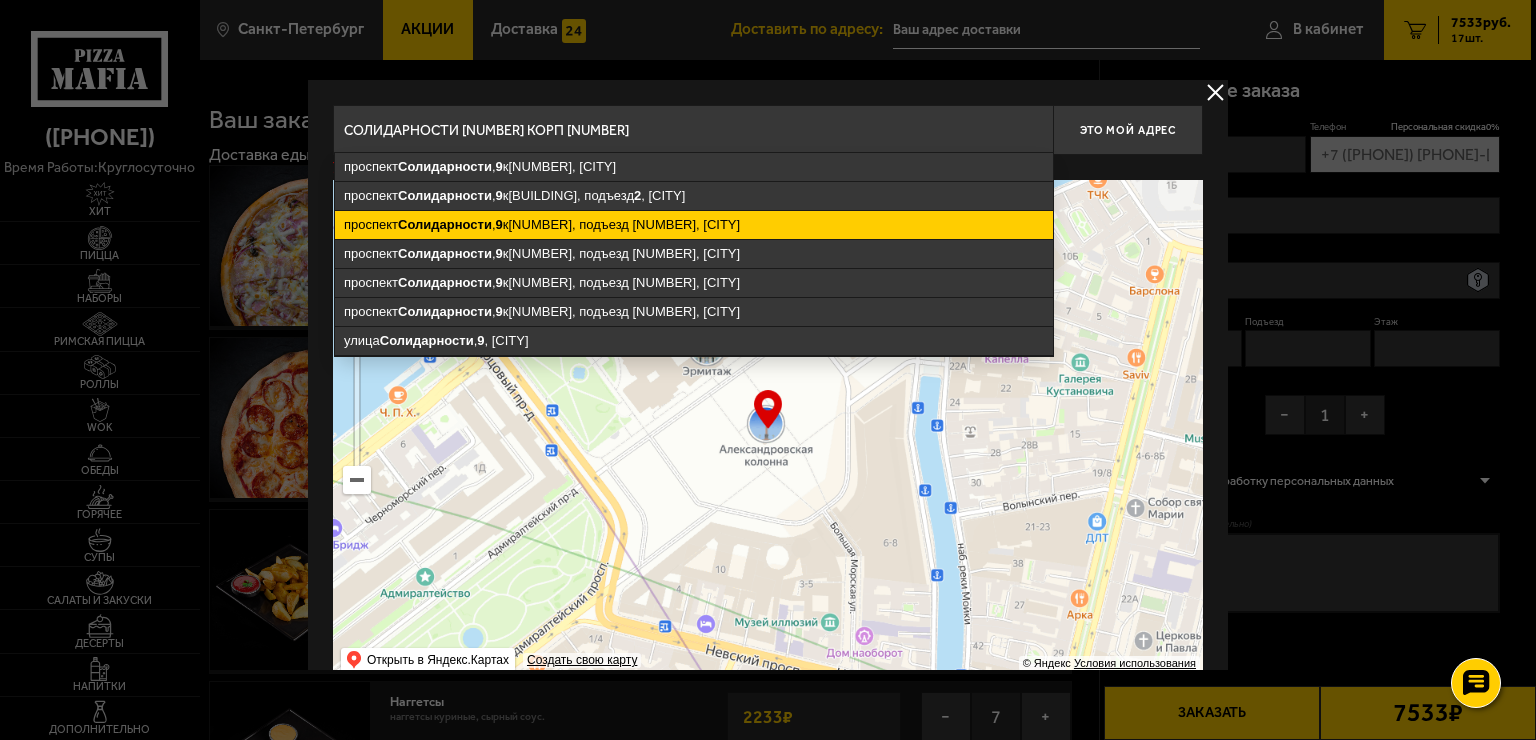 click on "проспект  Солидарности ,  [NUMBER] к[NUMBER], подъезд [NUMBER], [CITY]" at bounding box center [694, 225] 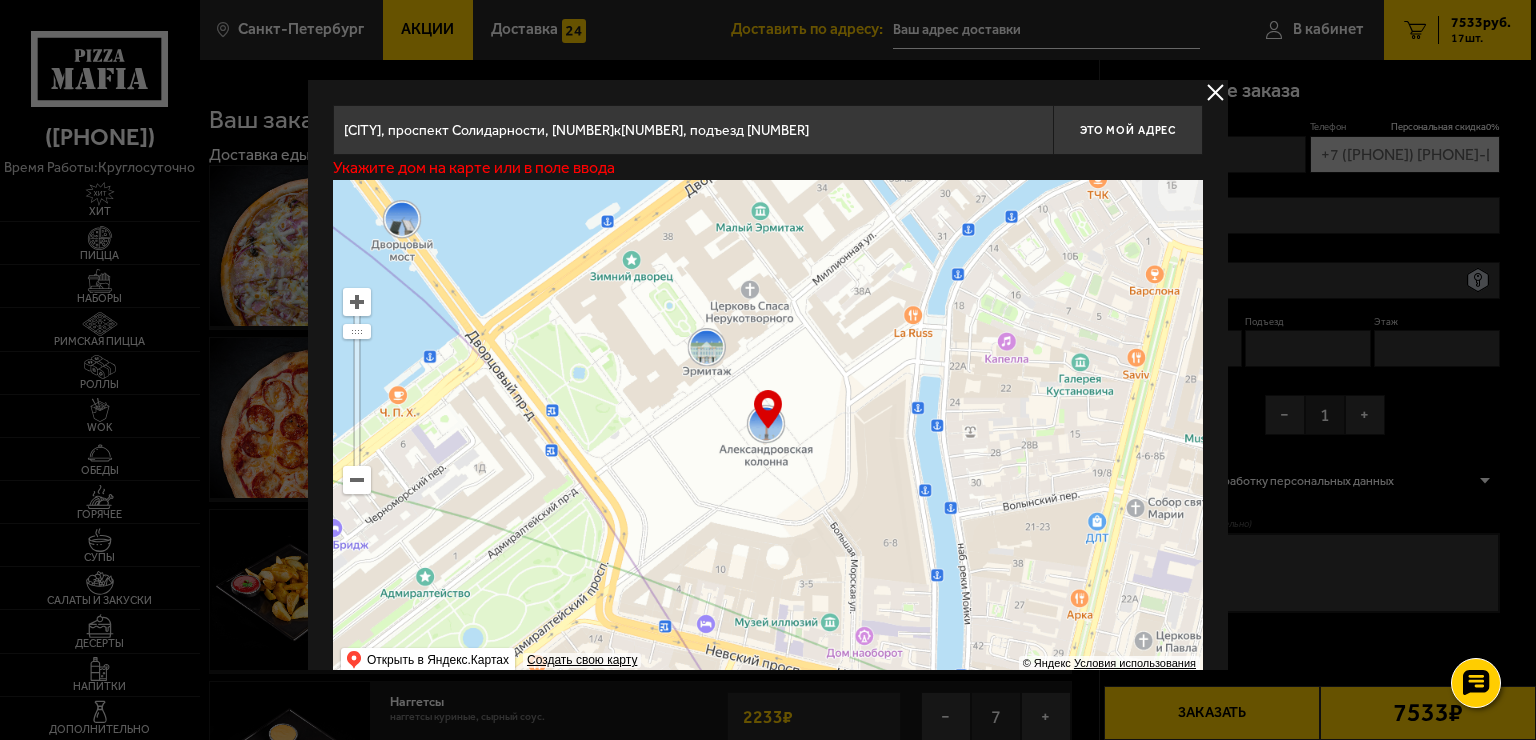 type on "проспект Солидарности, [NUMBER]к[NUMBER], подъезд [NUMBER]" 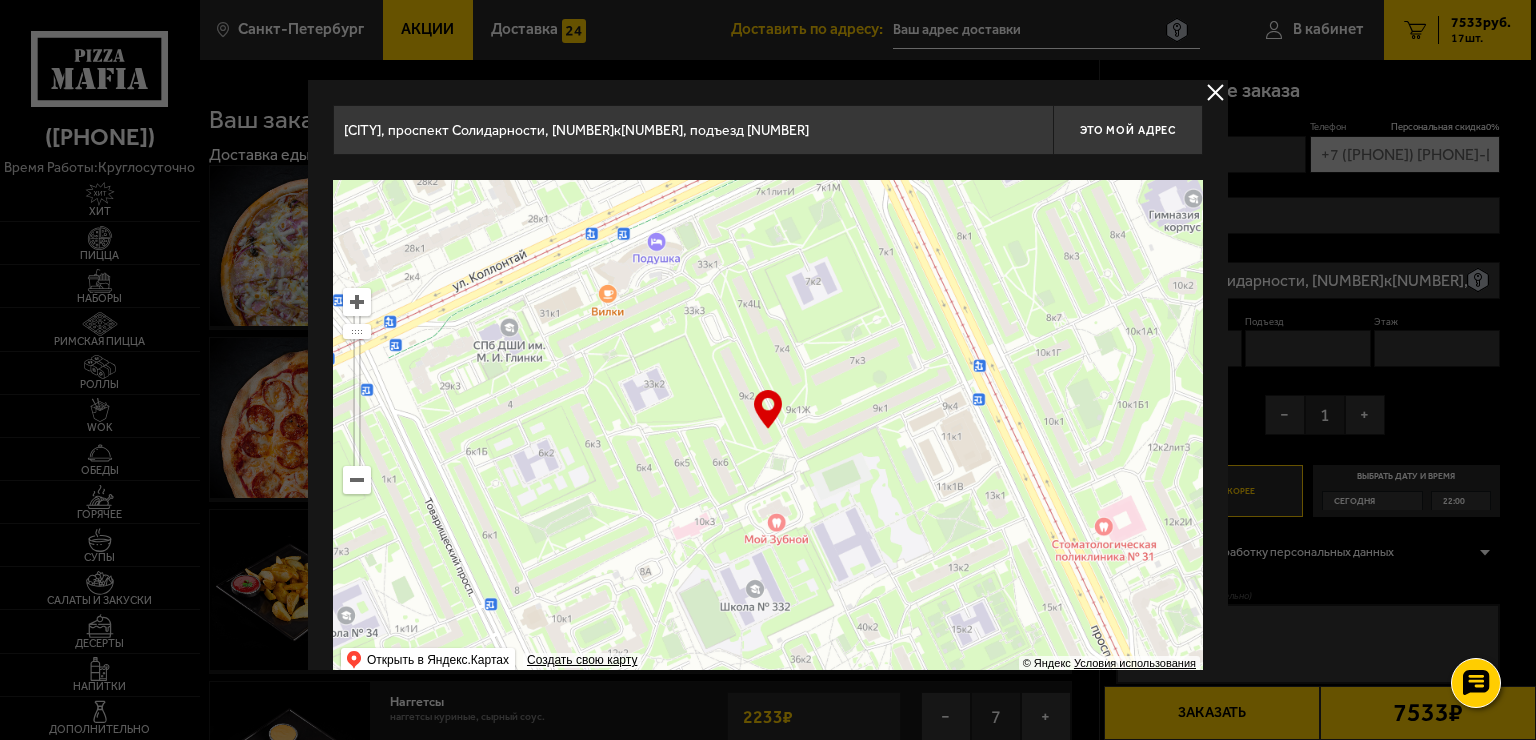 click on "[CITY], проспект Солидарности, [NUMBER]к[NUMBER], подъезд [NUMBER]" at bounding box center (693, 130) 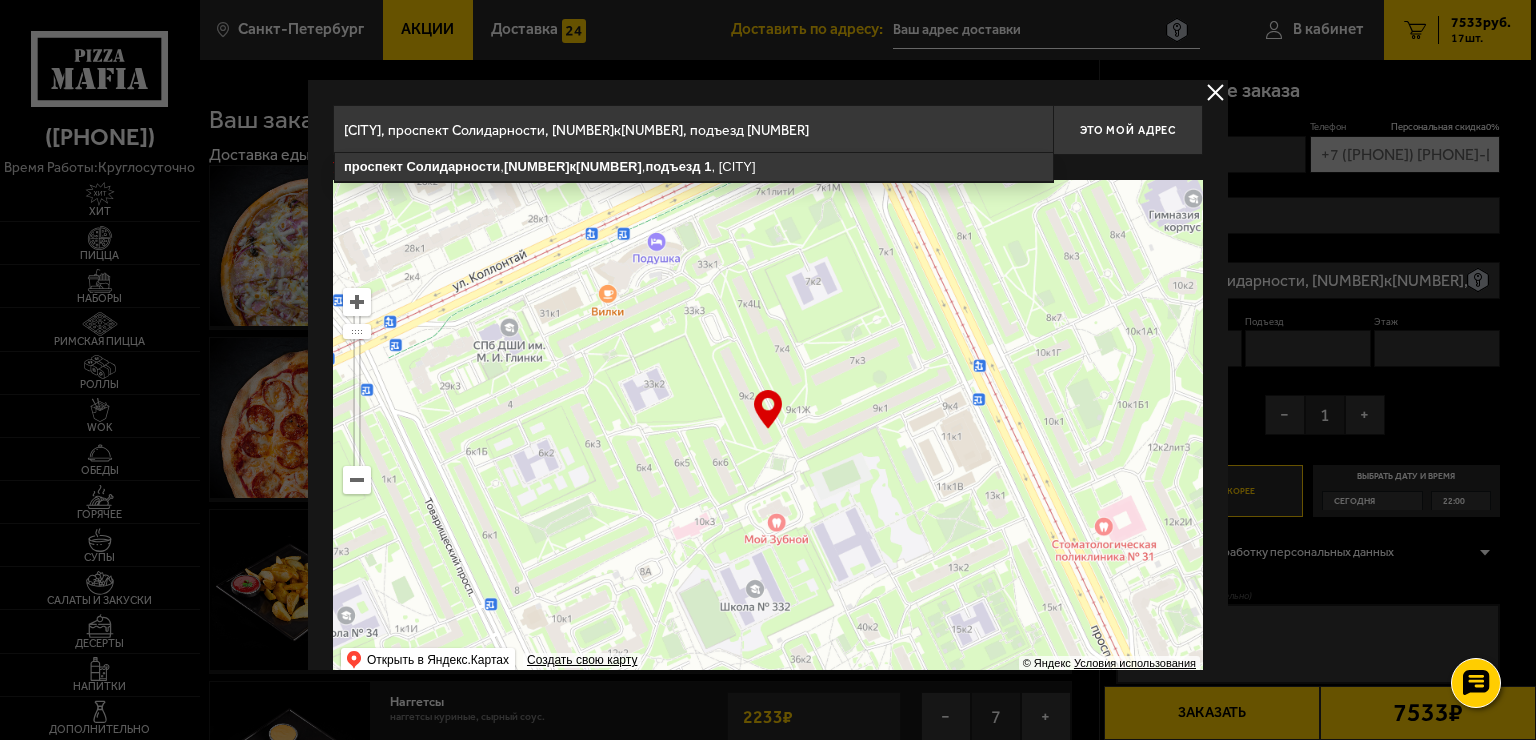 click on "[CITY], проспект Солидарности, [NUMBER]к[NUMBER], подъезд [NUMBER]" at bounding box center [693, 130] 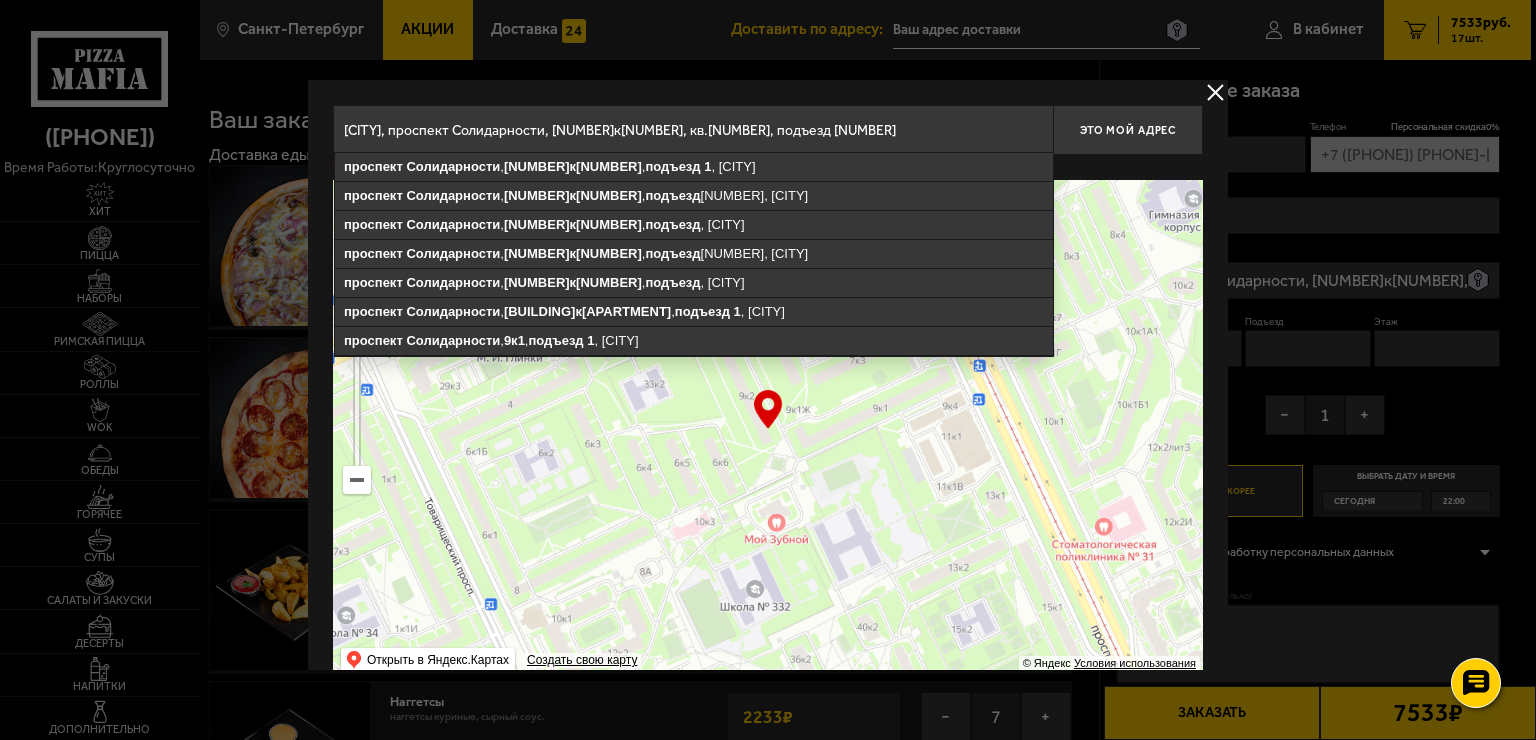 click on "[CITY], проспект Солидарности, [NUMBER]к[NUMBER], кв.[NUMBER], подъезд [NUMBER]" at bounding box center [693, 130] 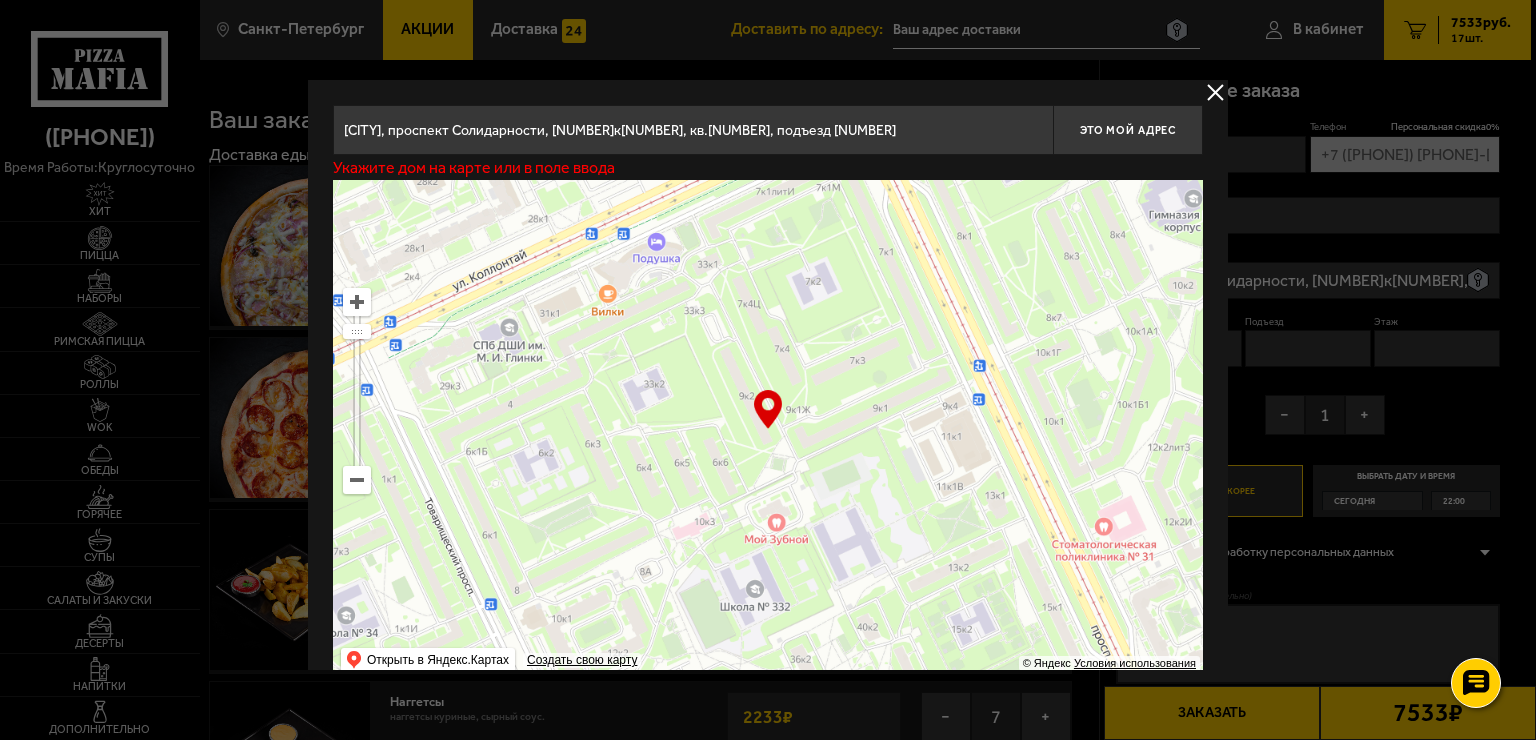 click on "… © Яндекс   Условия использования Открыть в Яндекс.Картах Создать свою карту" at bounding box center [768, 430] 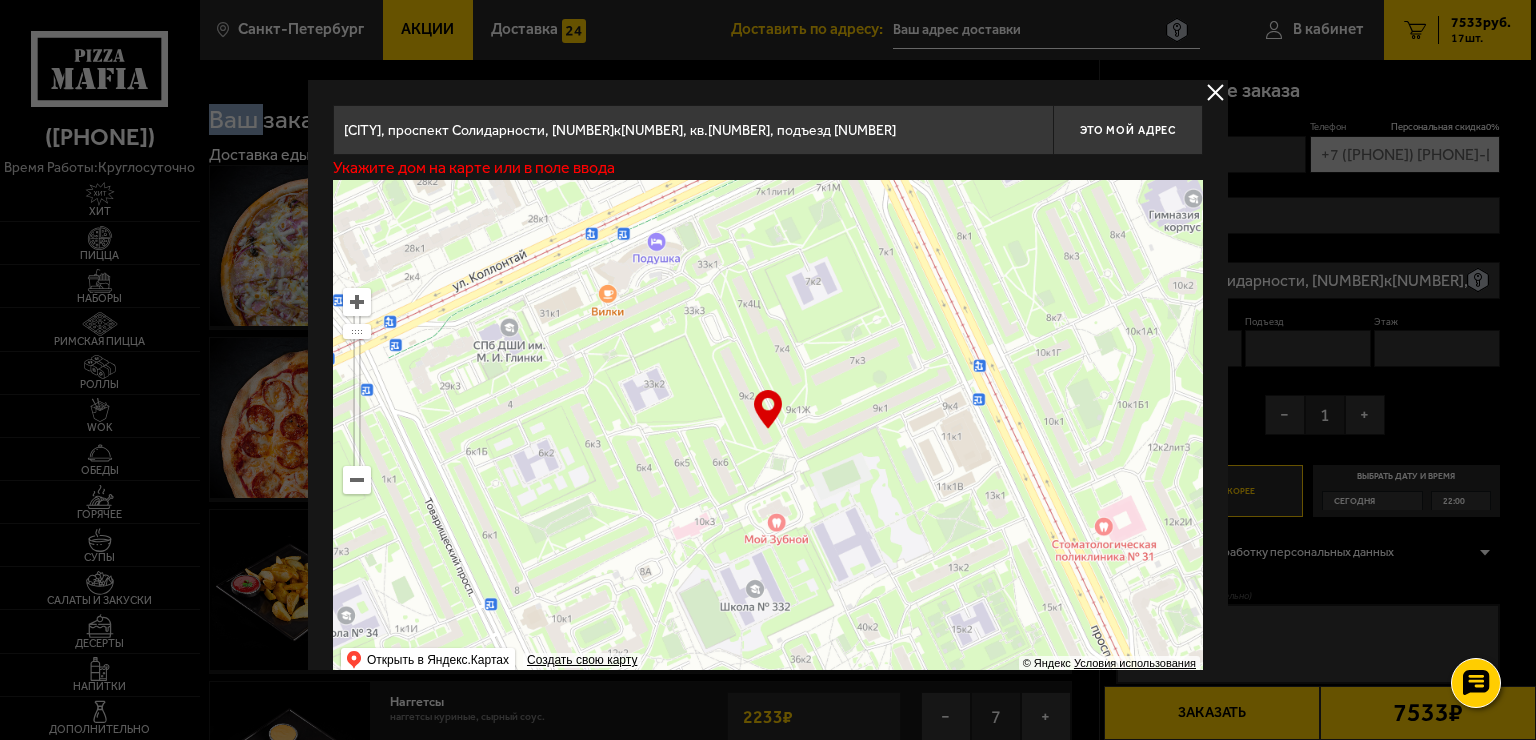 click on "… © Яндекс   Условия использования Открыть в Яндекс.Картах Создать свою карту" at bounding box center (768, 430) 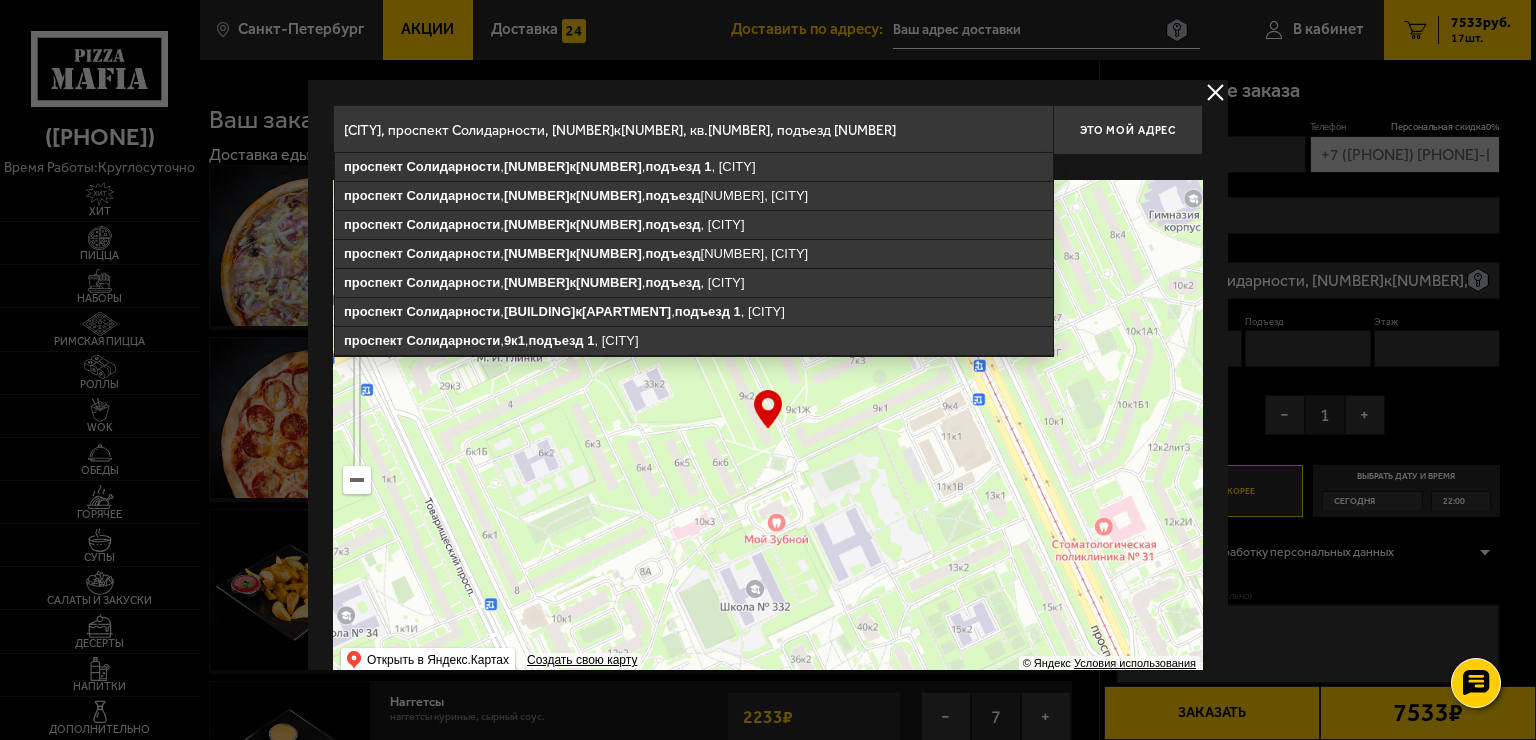 click on "[CITY], проспект Солидарности, [NUMBER]к[NUMBER], кв.[NUMBER], подъезд [NUMBER]" at bounding box center [693, 130] 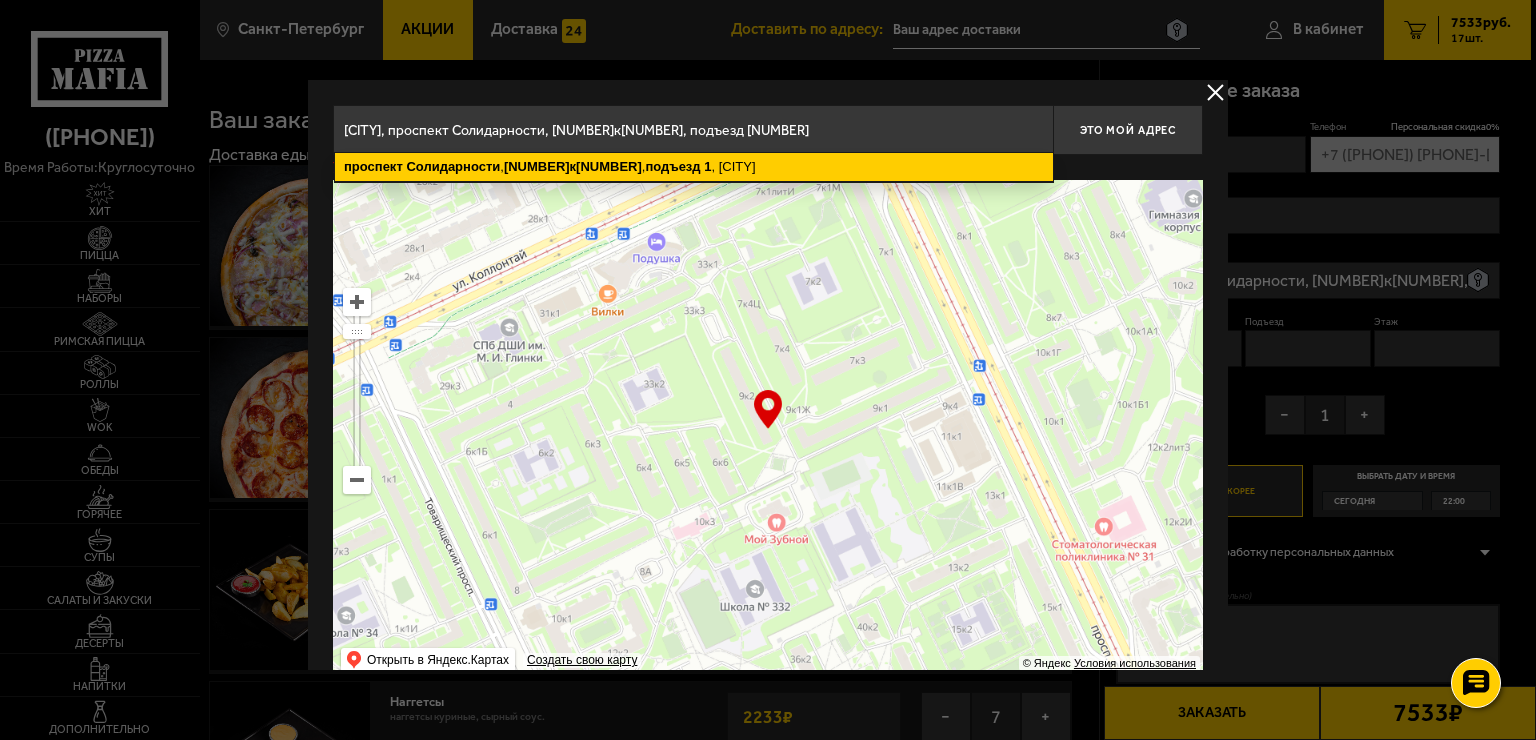 type on "[CITY], проспект Солидарности, [NUMBER]к[NUMBER], подъезд [NUMBER]" 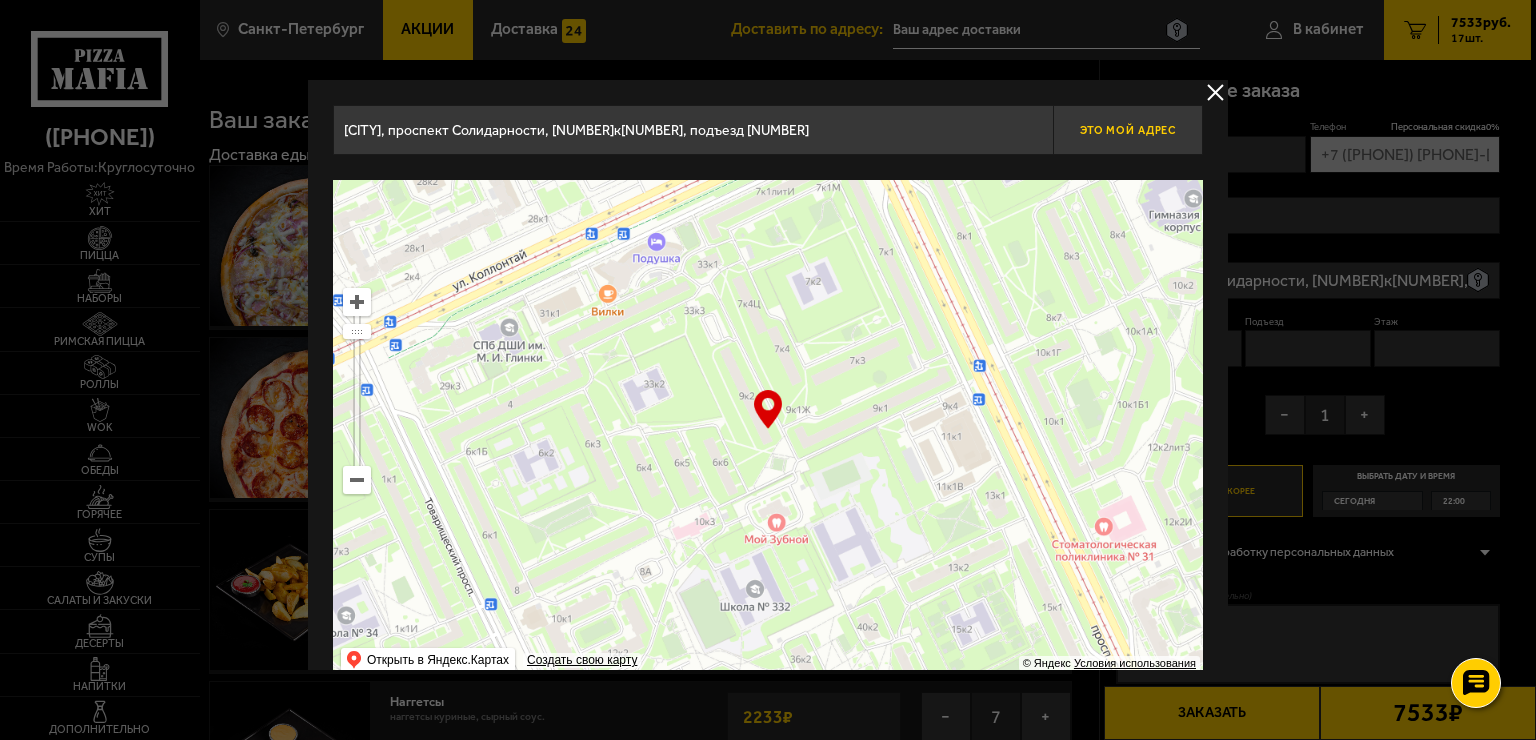 click on "Это мой адрес" at bounding box center (1128, 130) 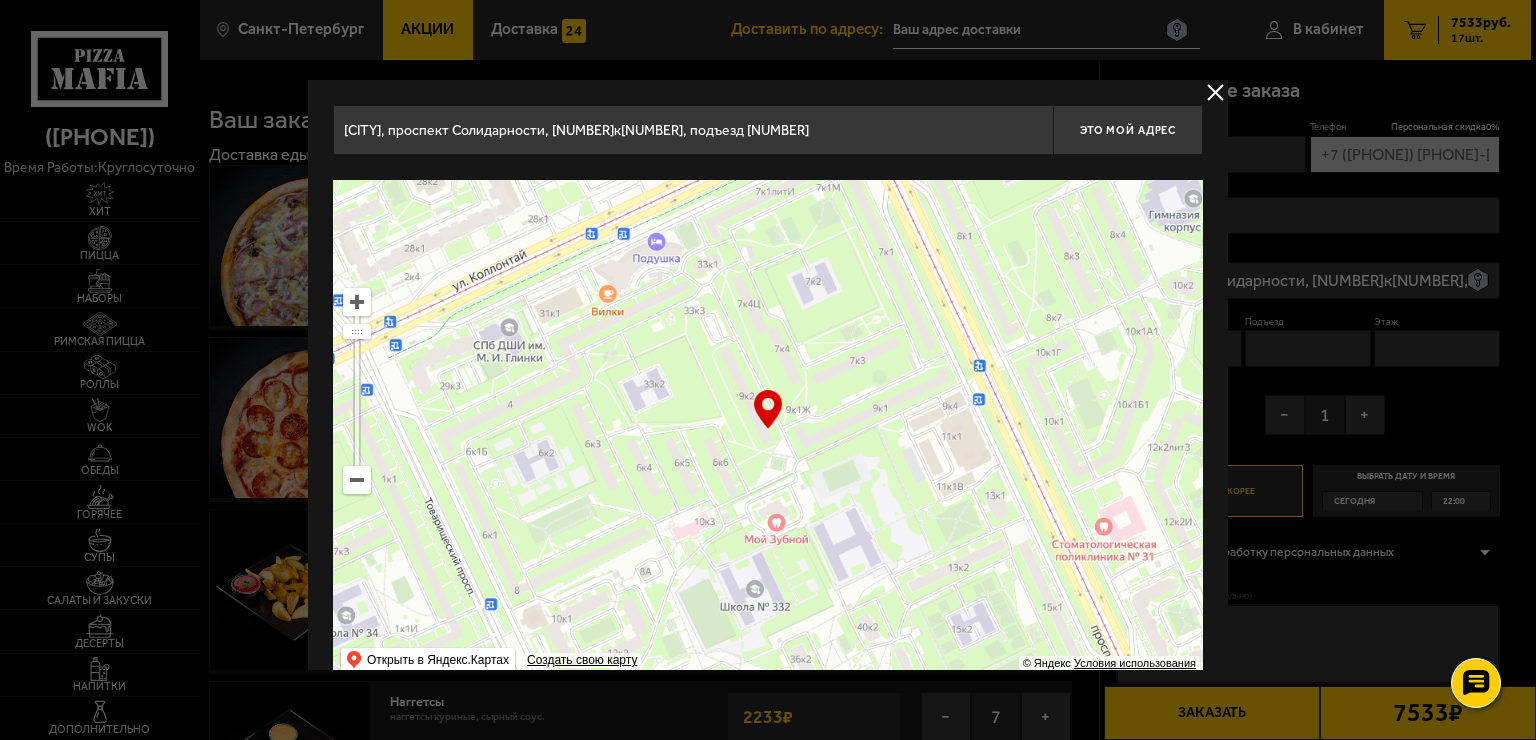 type on "проспект Солидарности, [NUMBER]к[NUMBER], подъезд [NUMBER]" 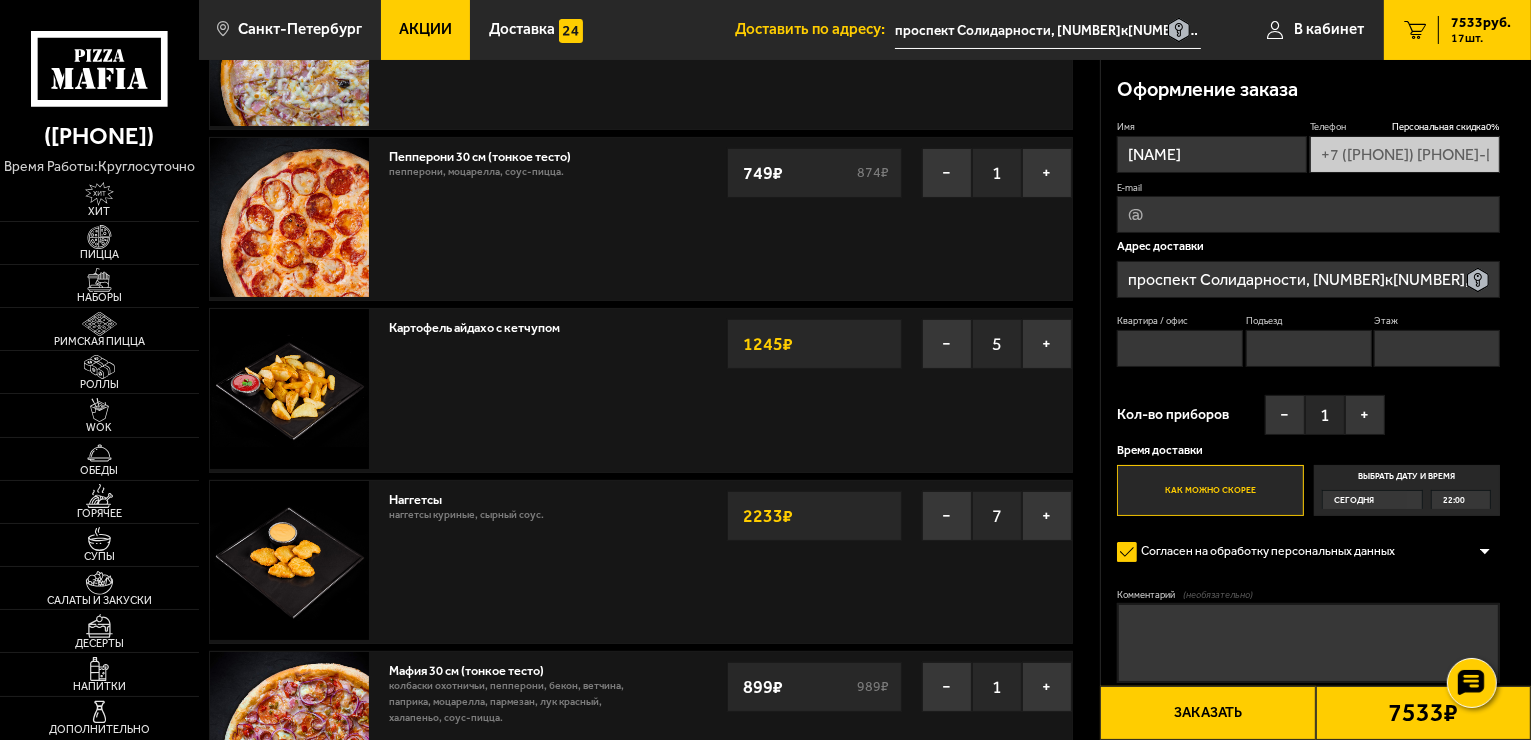scroll, scrollTop: 0, scrollLeft: 0, axis: both 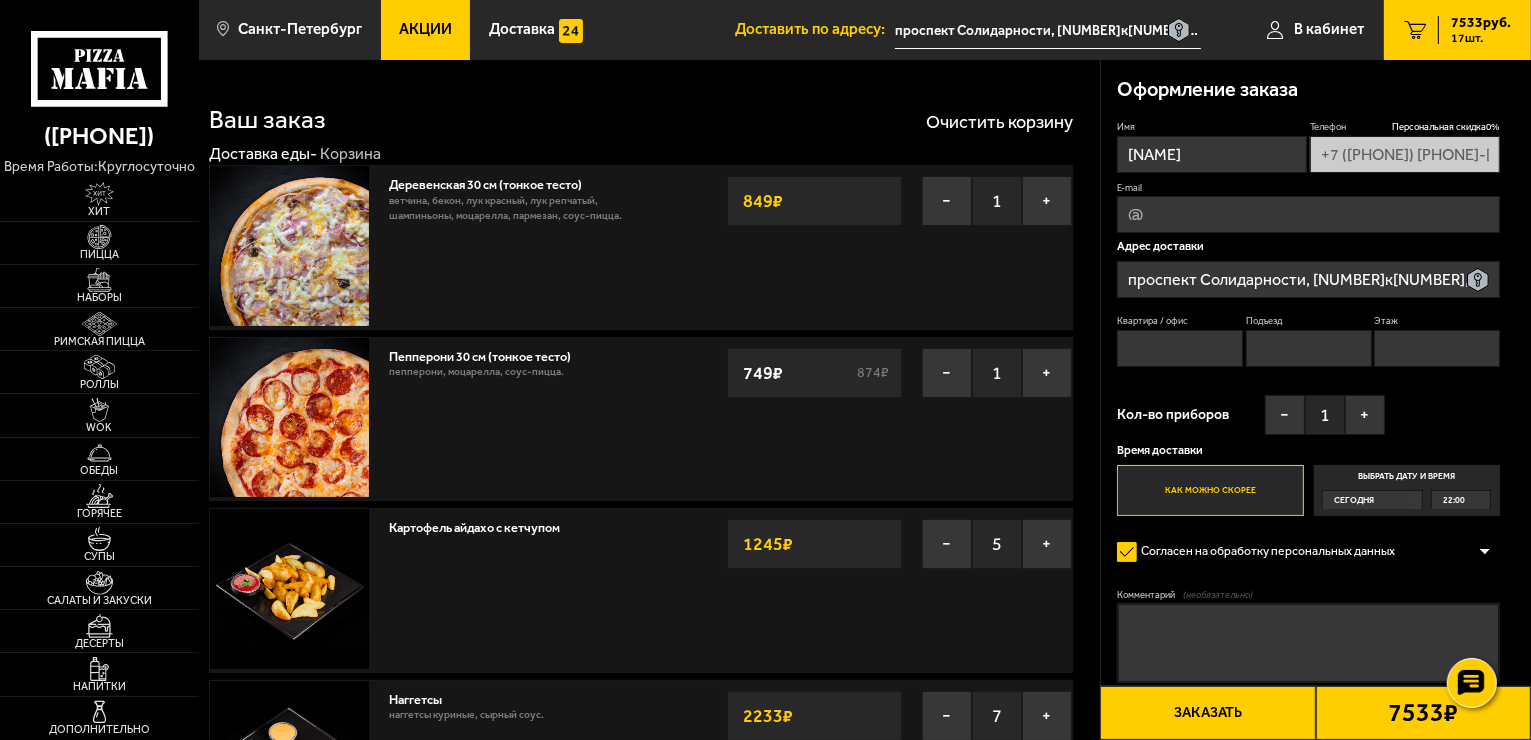 click on "Квартира / офис" at bounding box center [1180, 348] 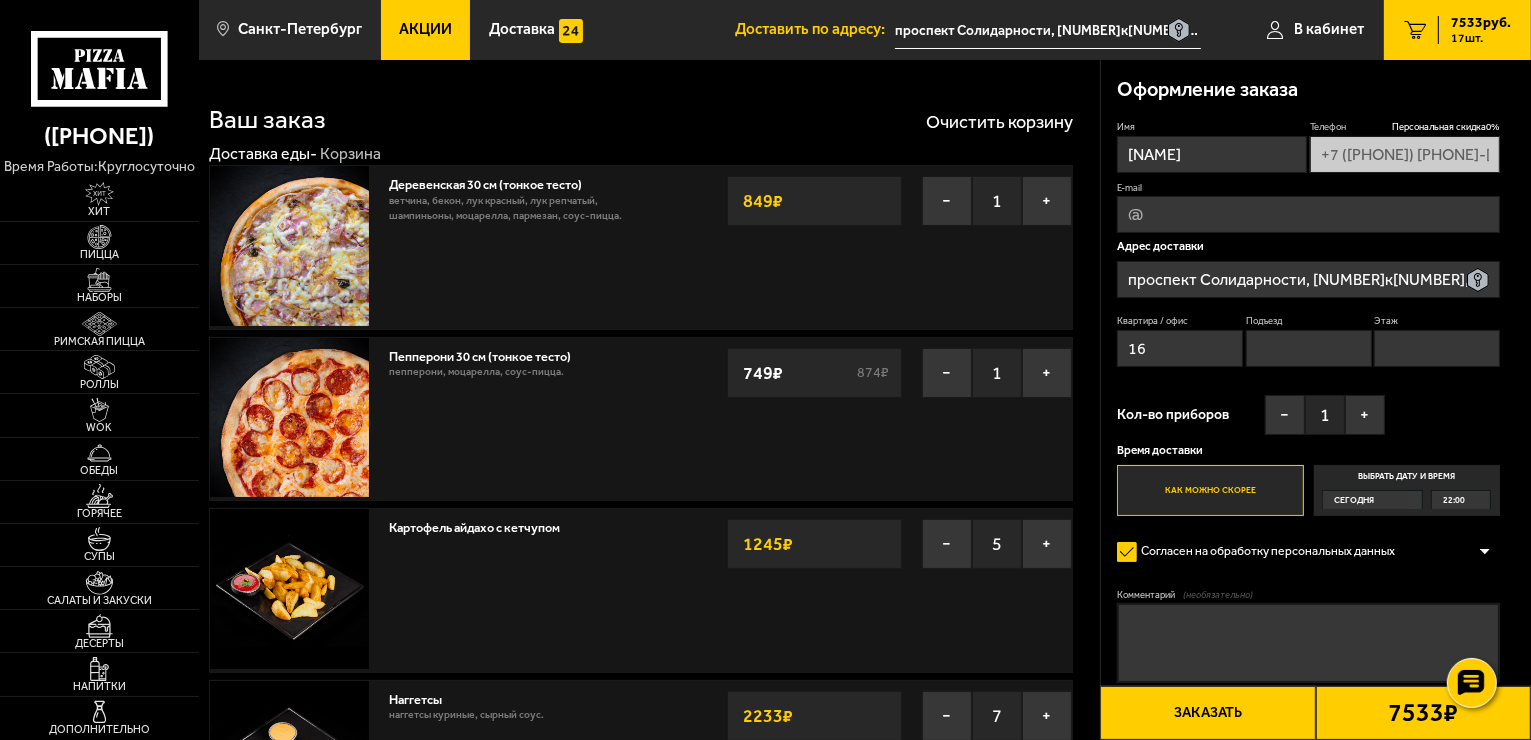 type on "16" 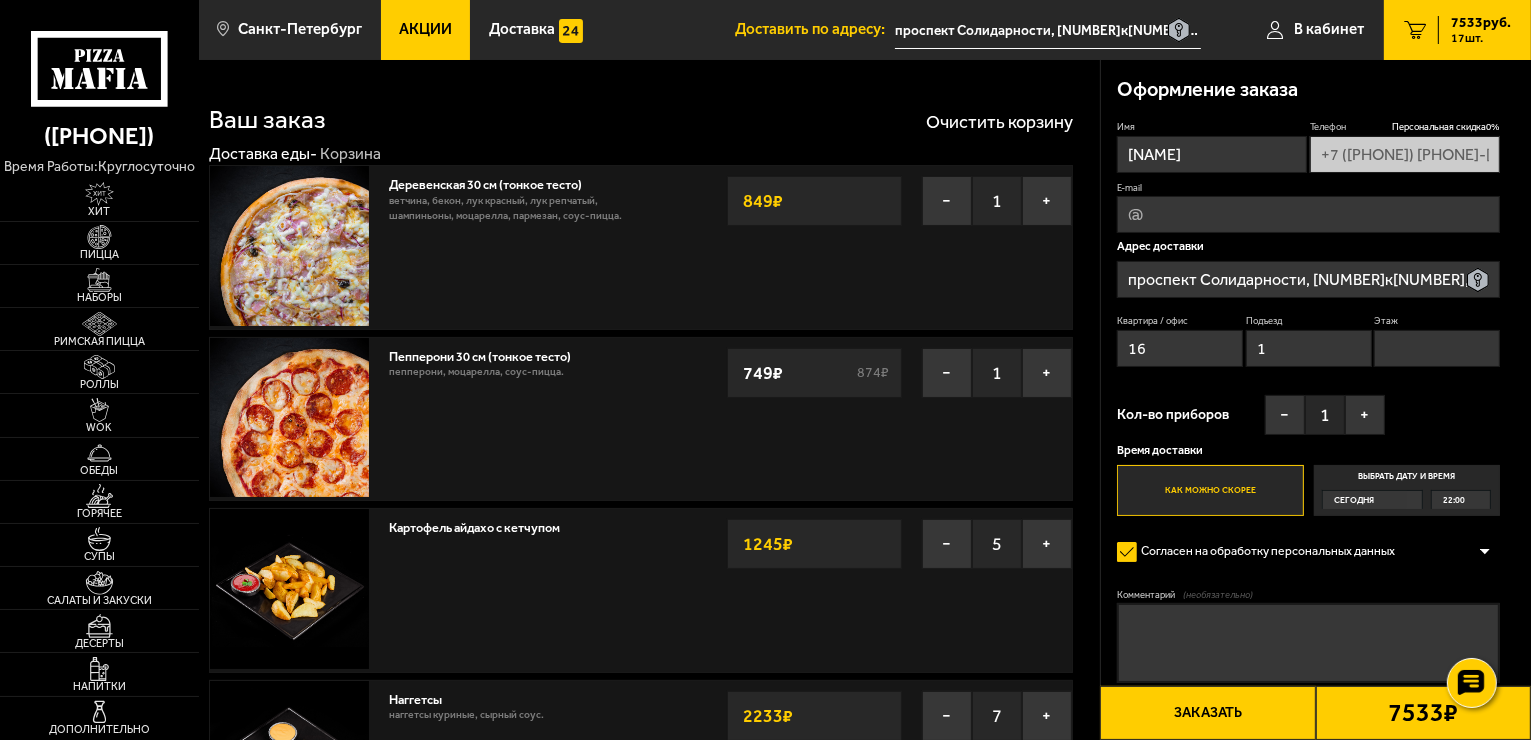 type on "1" 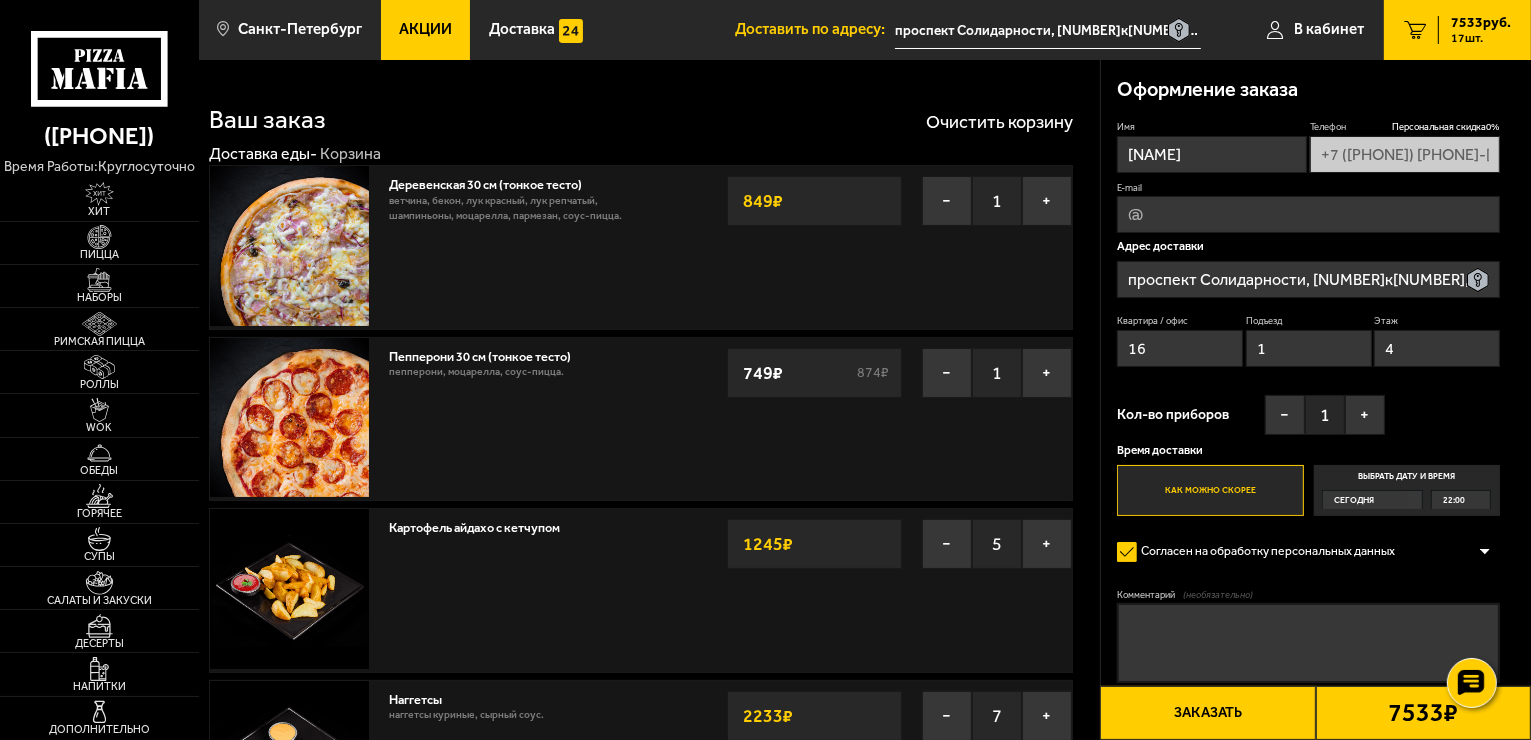 type on "4" 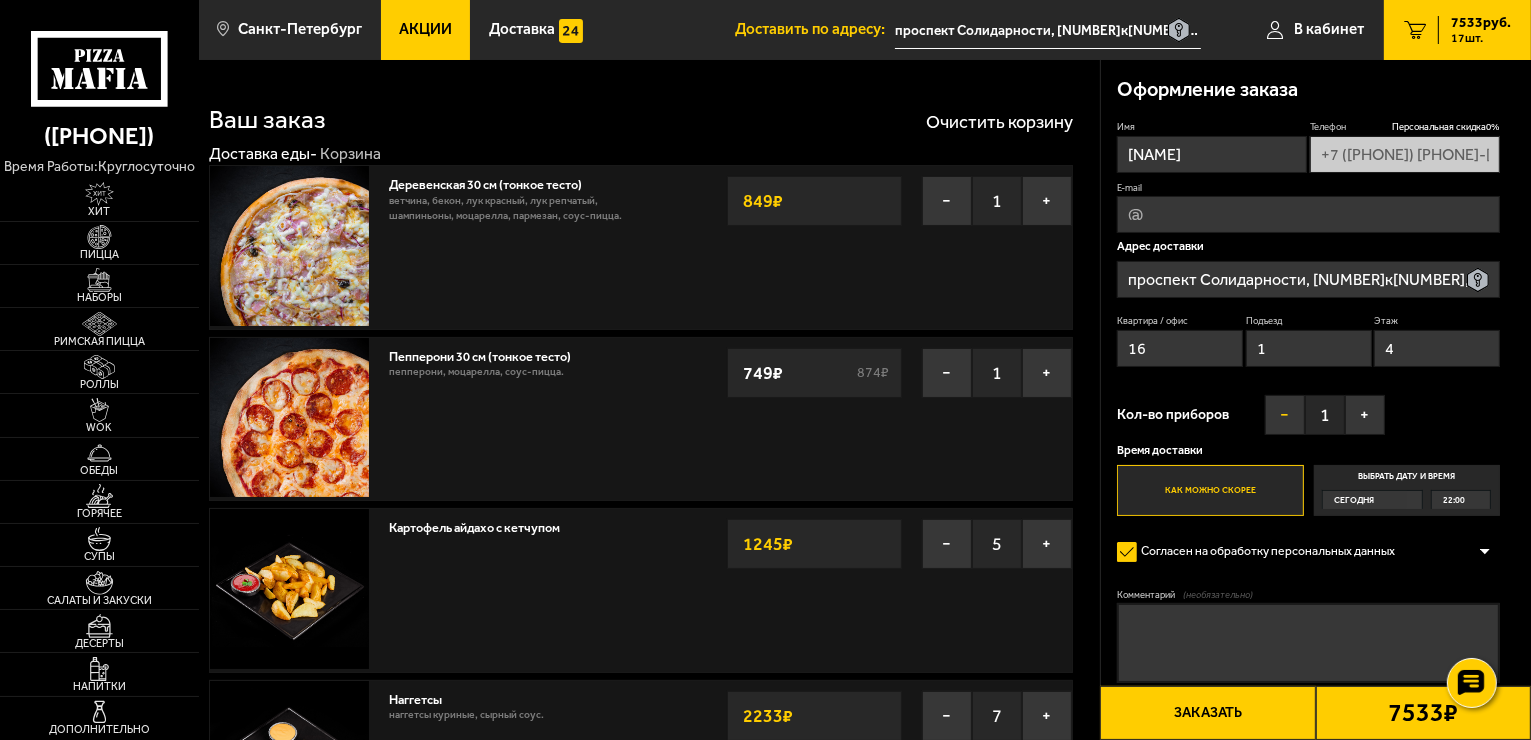 click on "−" at bounding box center [1285, 415] 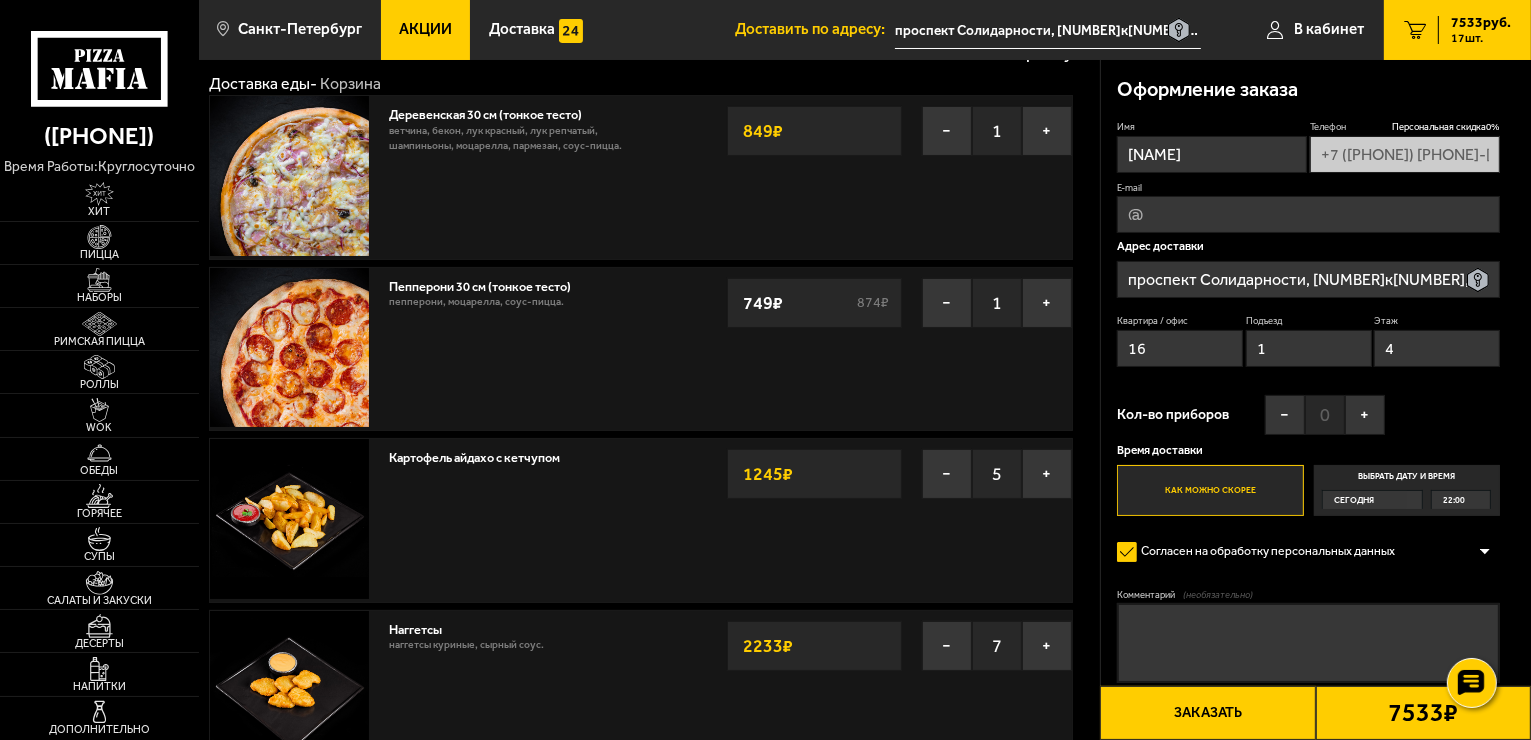scroll, scrollTop: 100, scrollLeft: 0, axis: vertical 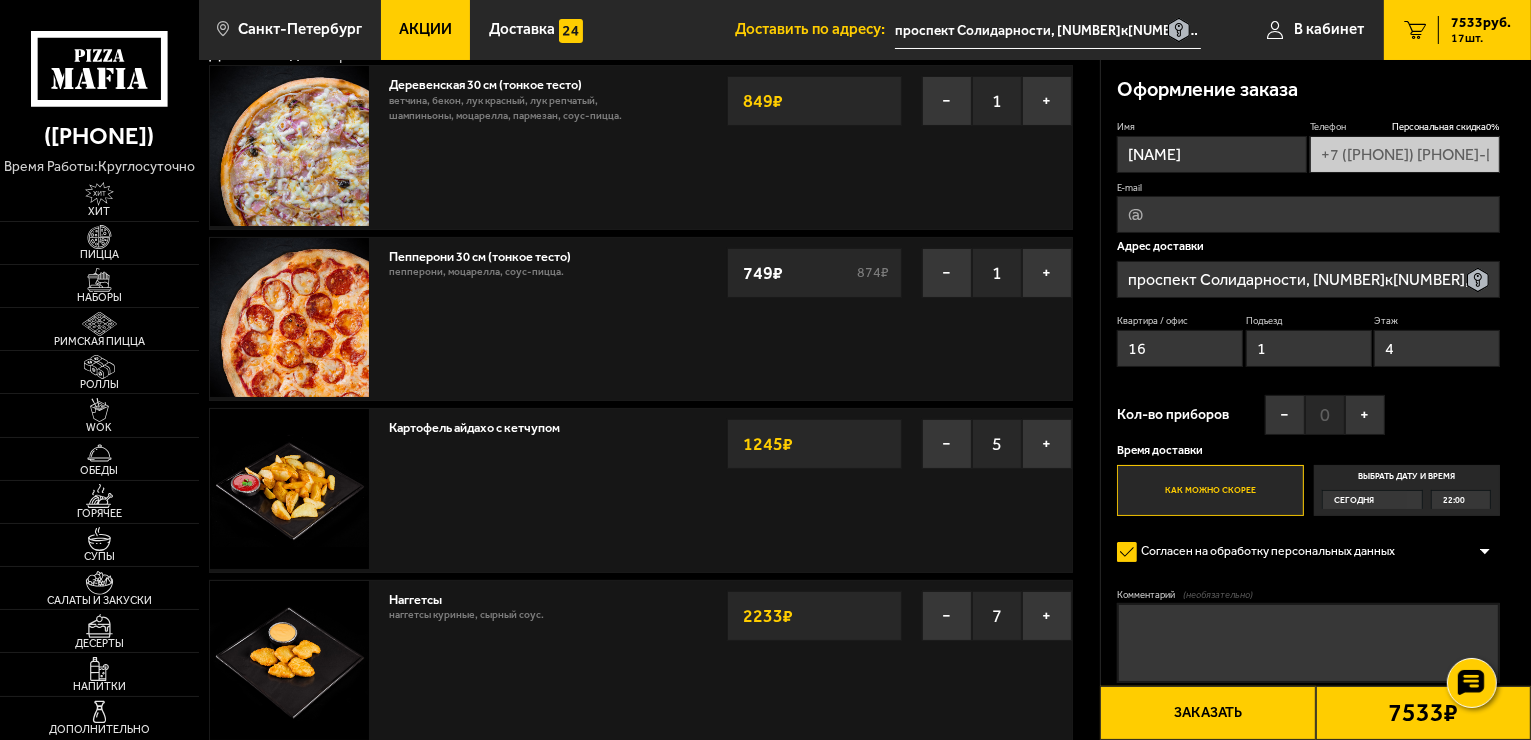 click on "Выбрать дату и время Сегодня [TIME]" at bounding box center (1407, 490) 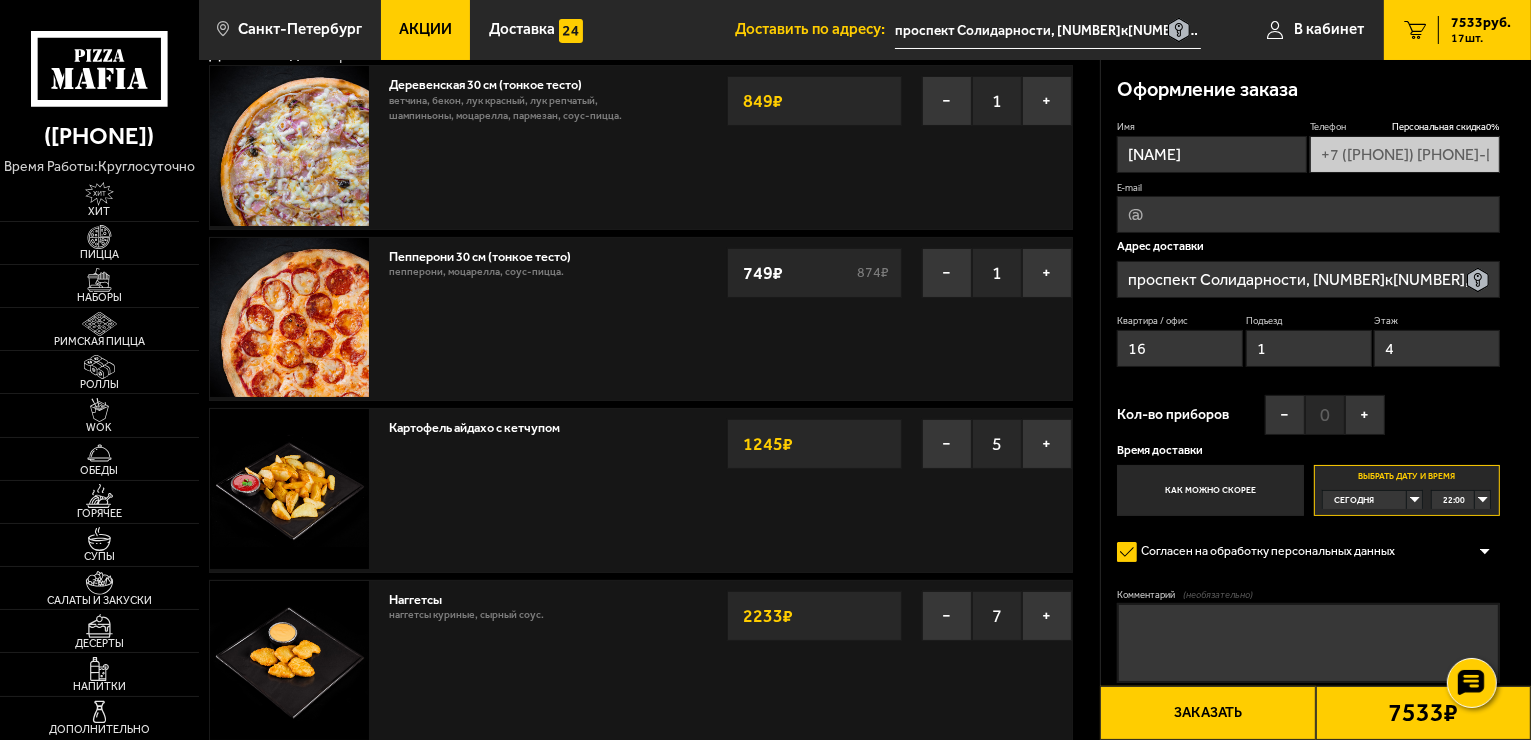 click on "Сегодня" at bounding box center (1365, 500) 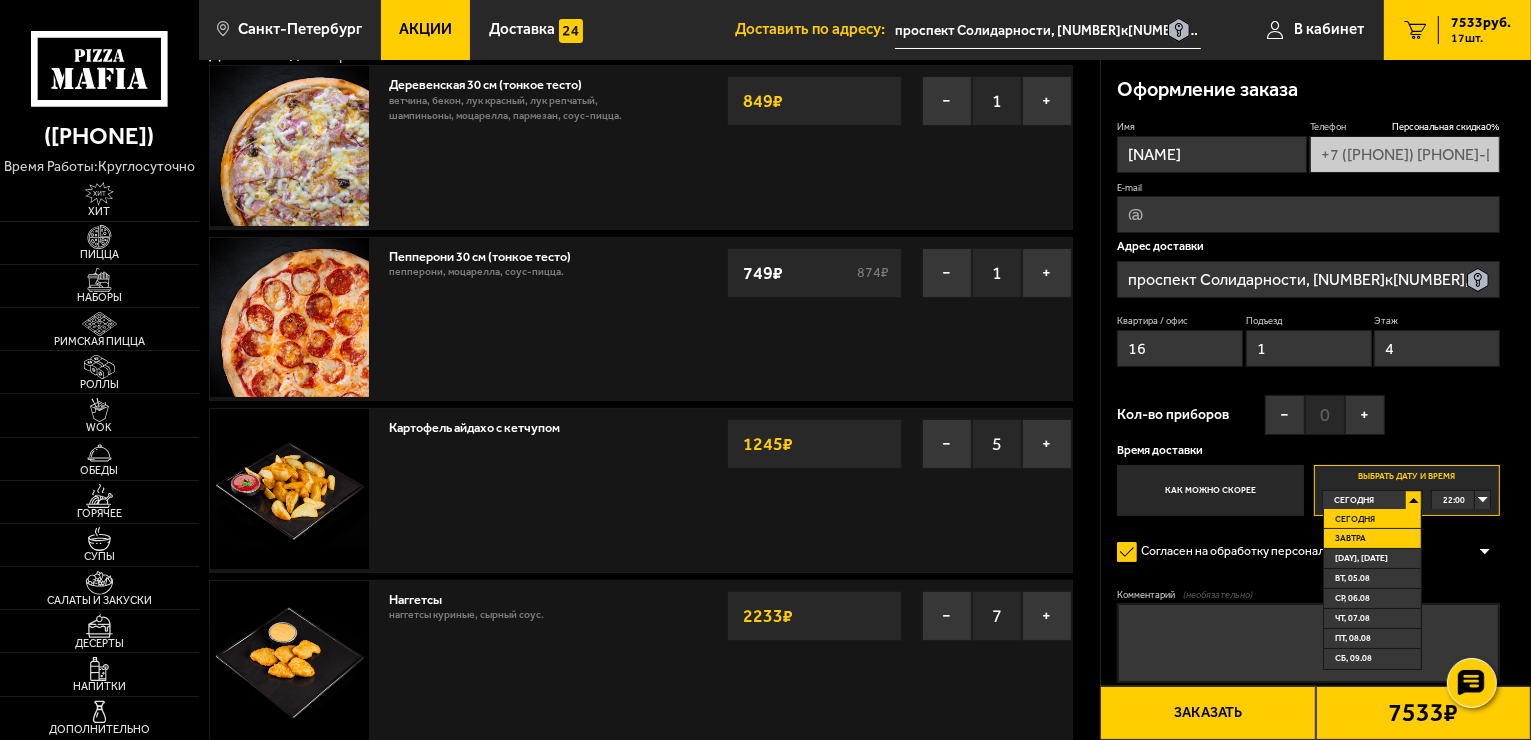 click on "Завтра" at bounding box center [1372, 539] 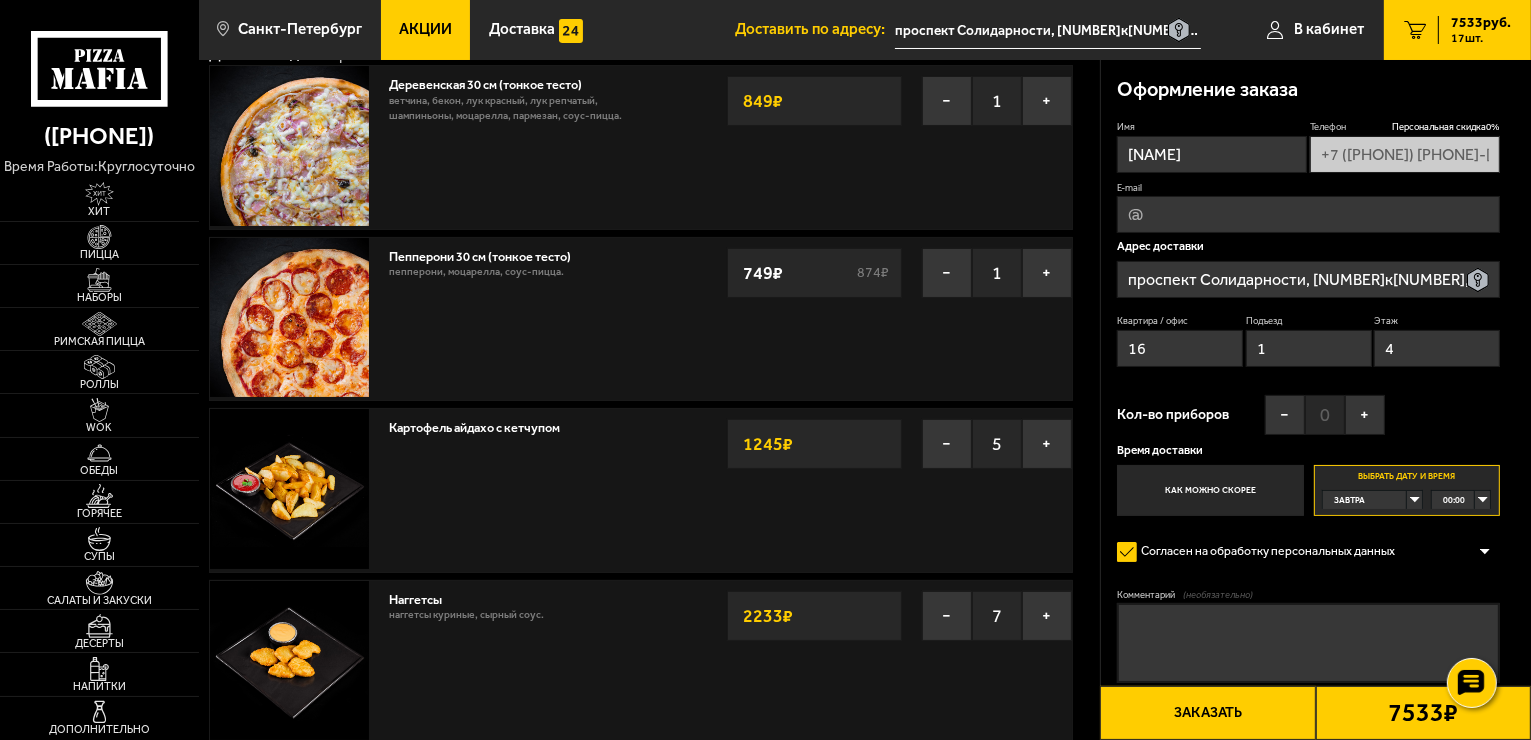 click on "00:00" at bounding box center (1461, 500) 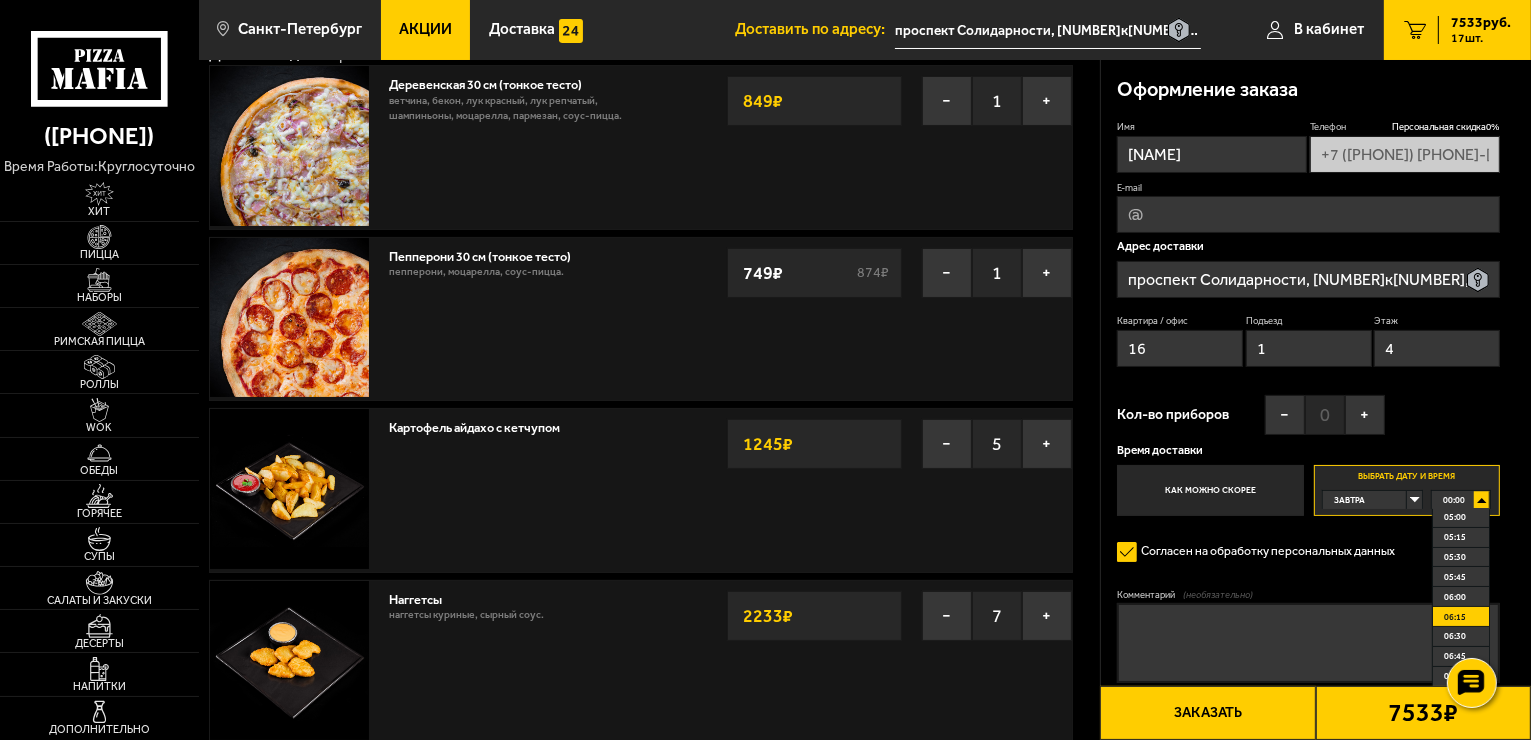 scroll, scrollTop: 500, scrollLeft: 0, axis: vertical 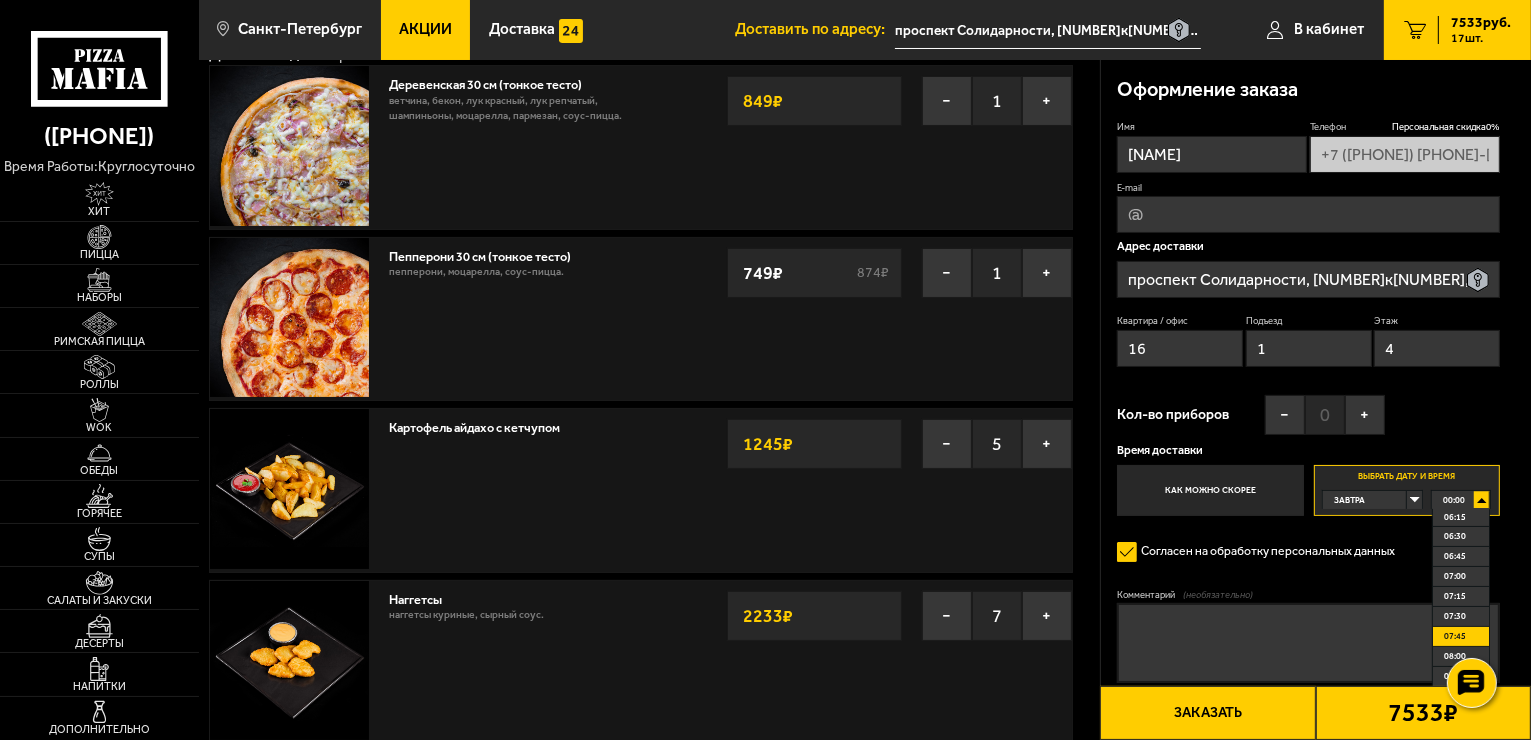 click on "07:45" at bounding box center (1461, 637) 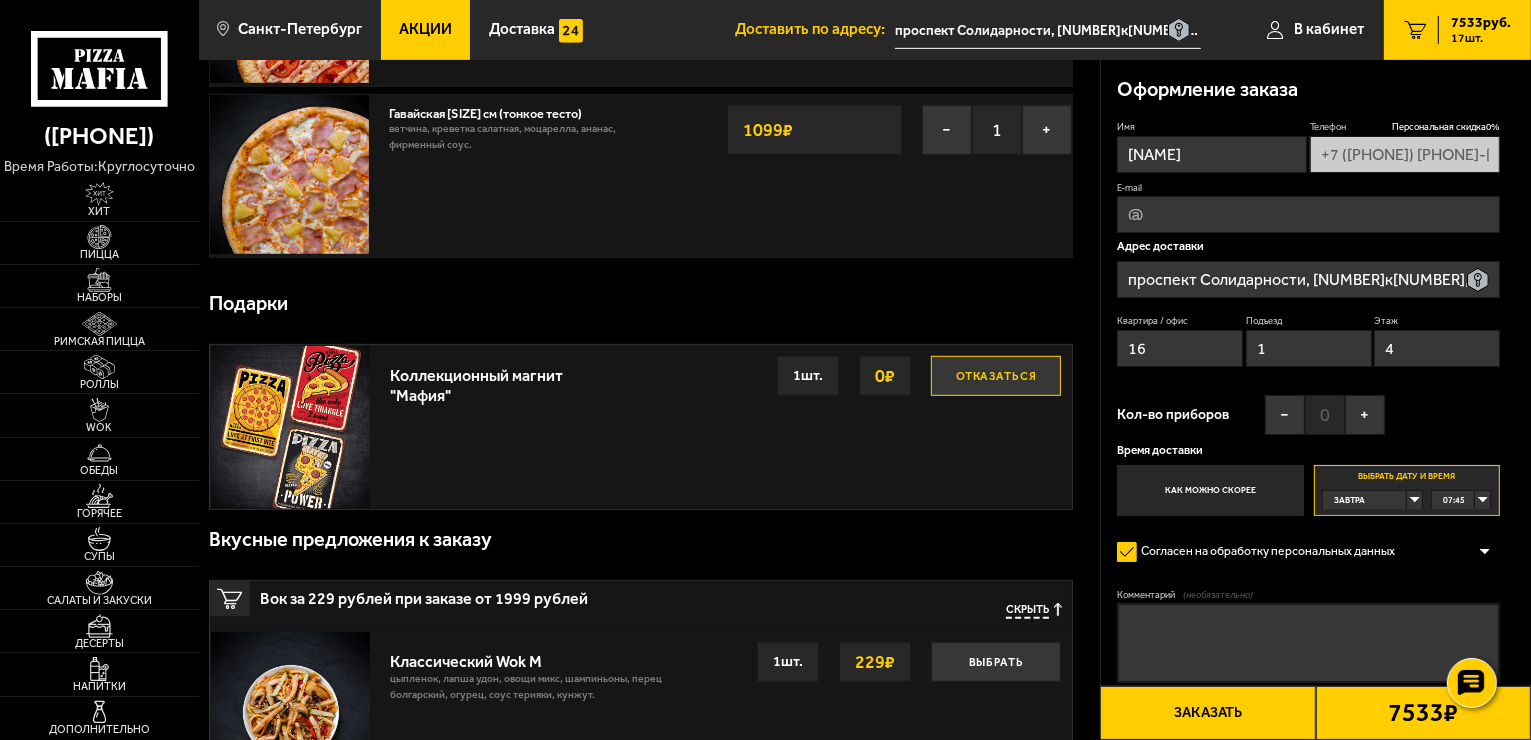 scroll, scrollTop: 700, scrollLeft: 0, axis: vertical 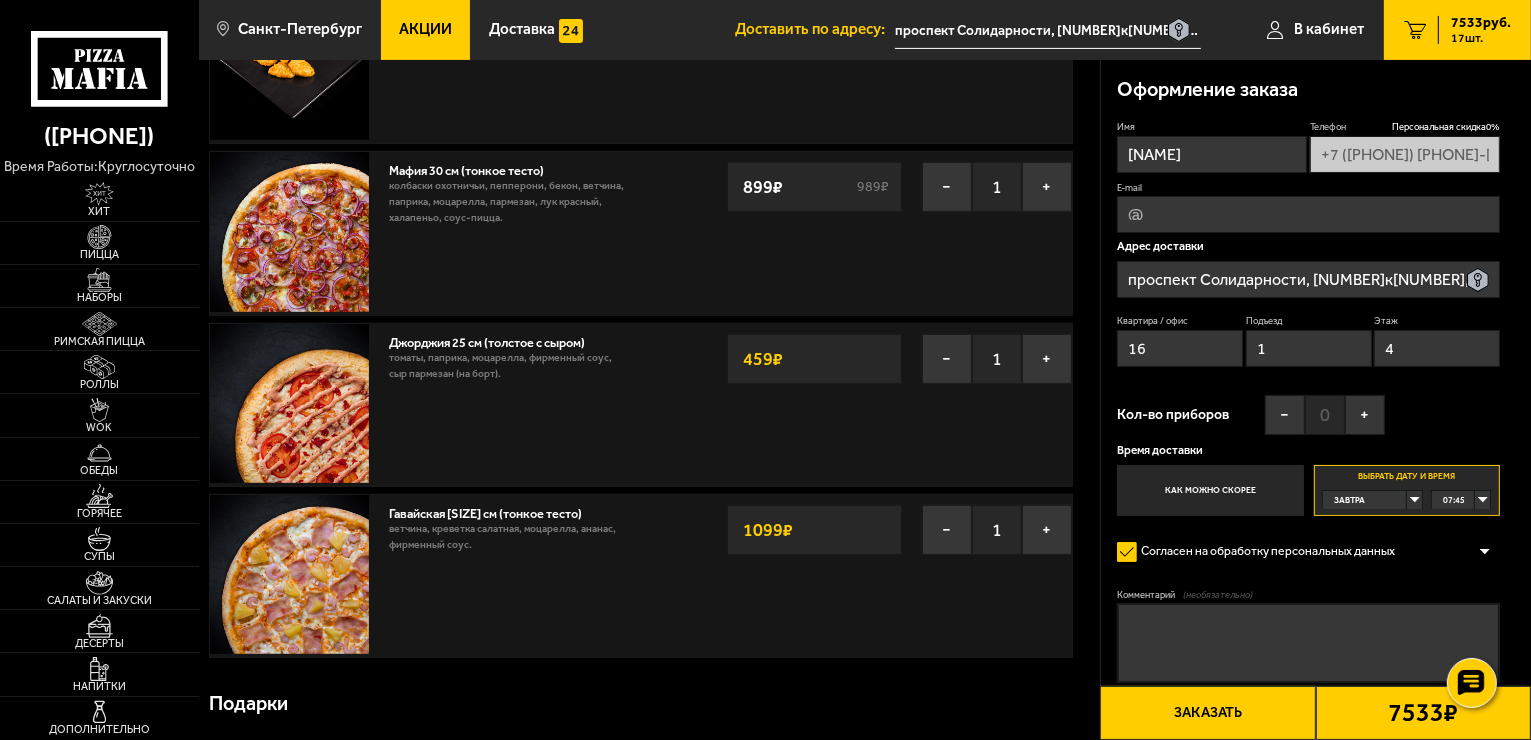 click on "E-mail" at bounding box center (1308, 214) 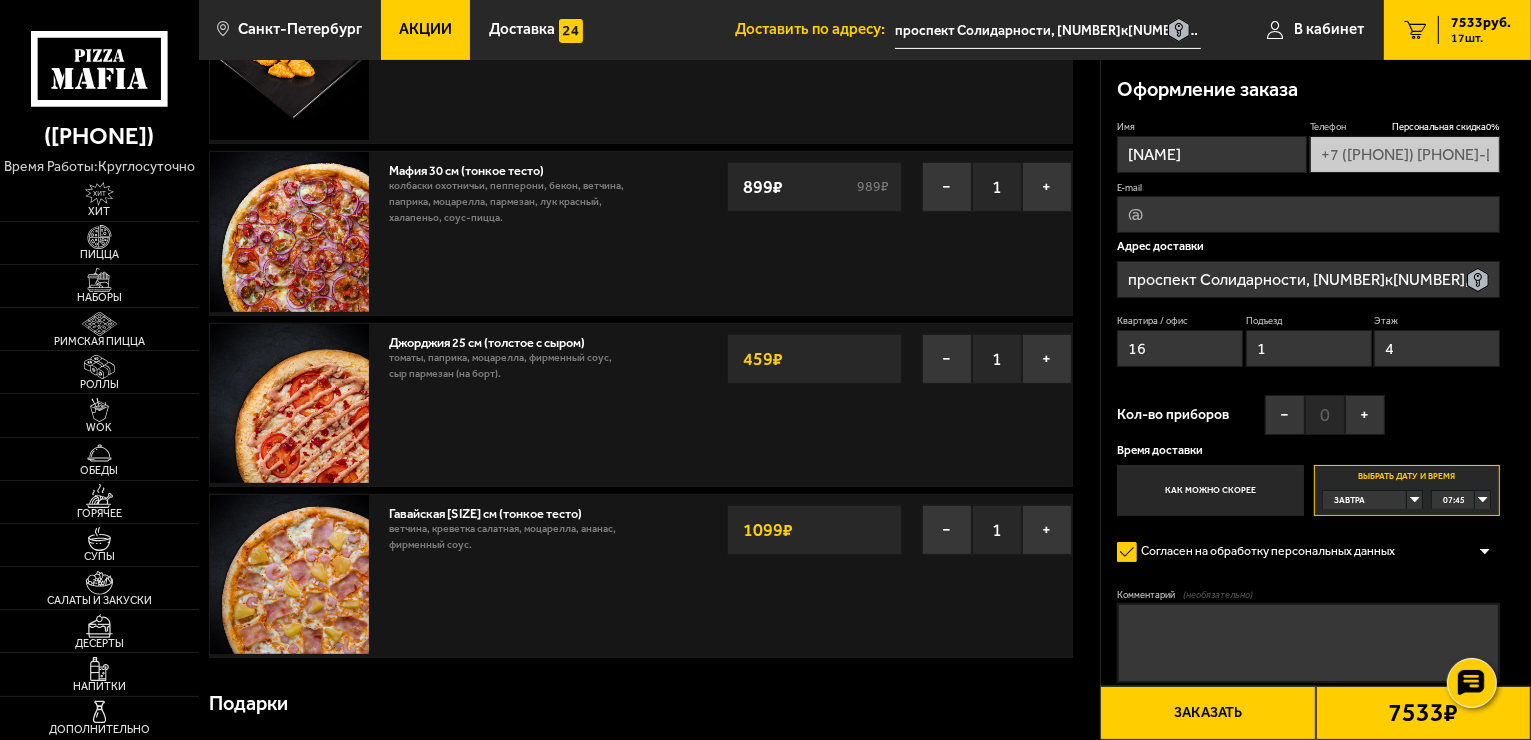type on "t[NUMBER]@[EMAIL]" 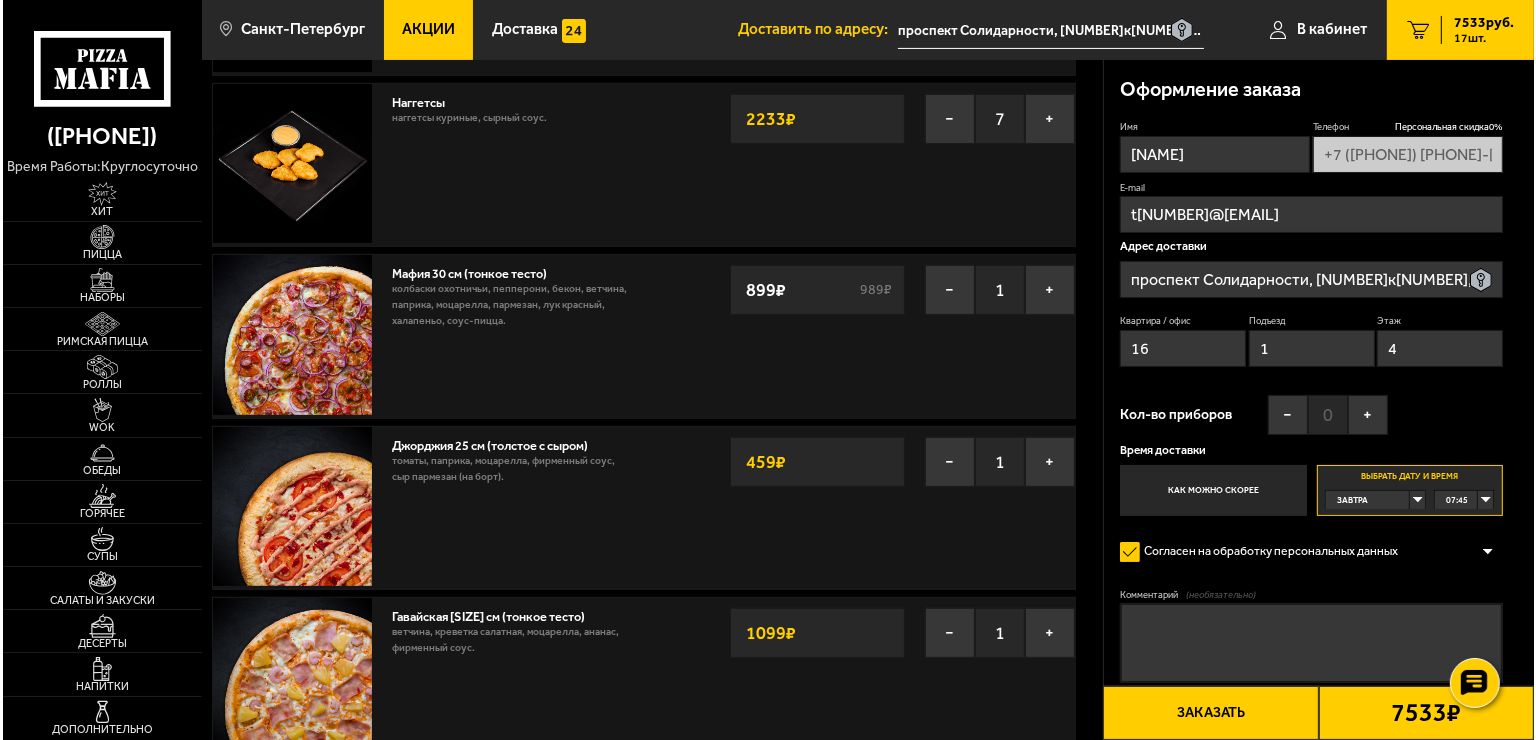 scroll, scrollTop: 600, scrollLeft: 0, axis: vertical 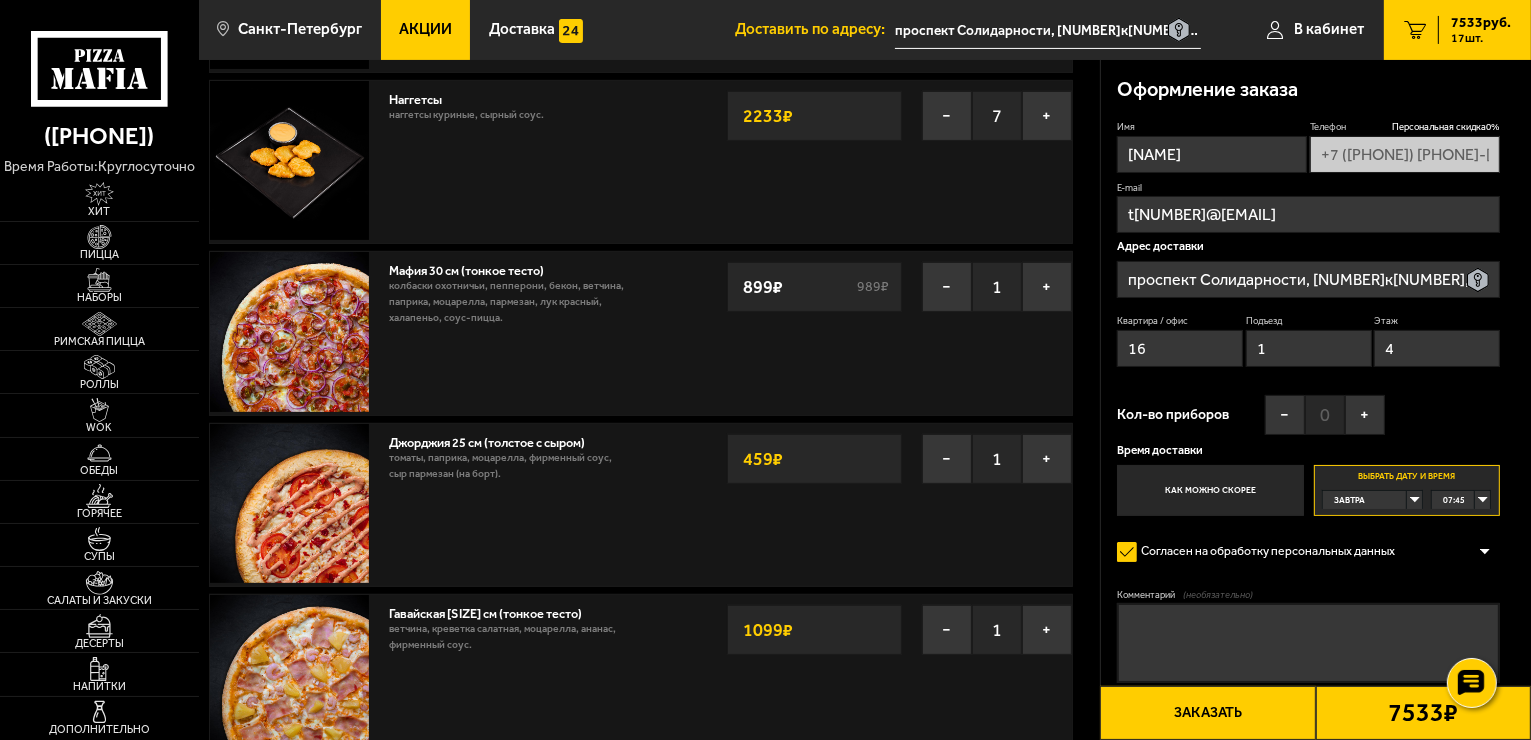 click on "Заказать" at bounding box center [1207, 713] 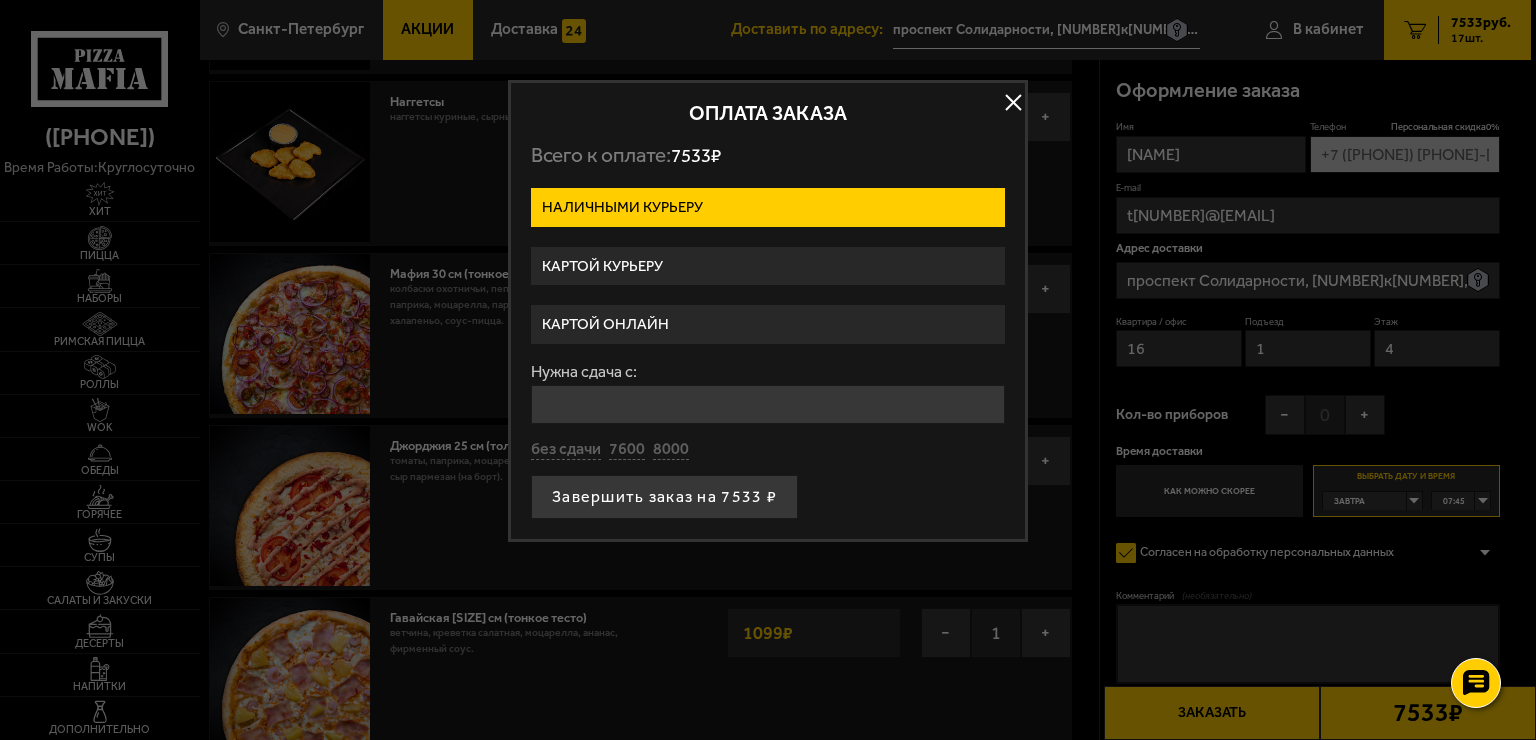 click on "Картой онлайн" at bounding box center (768, 324) 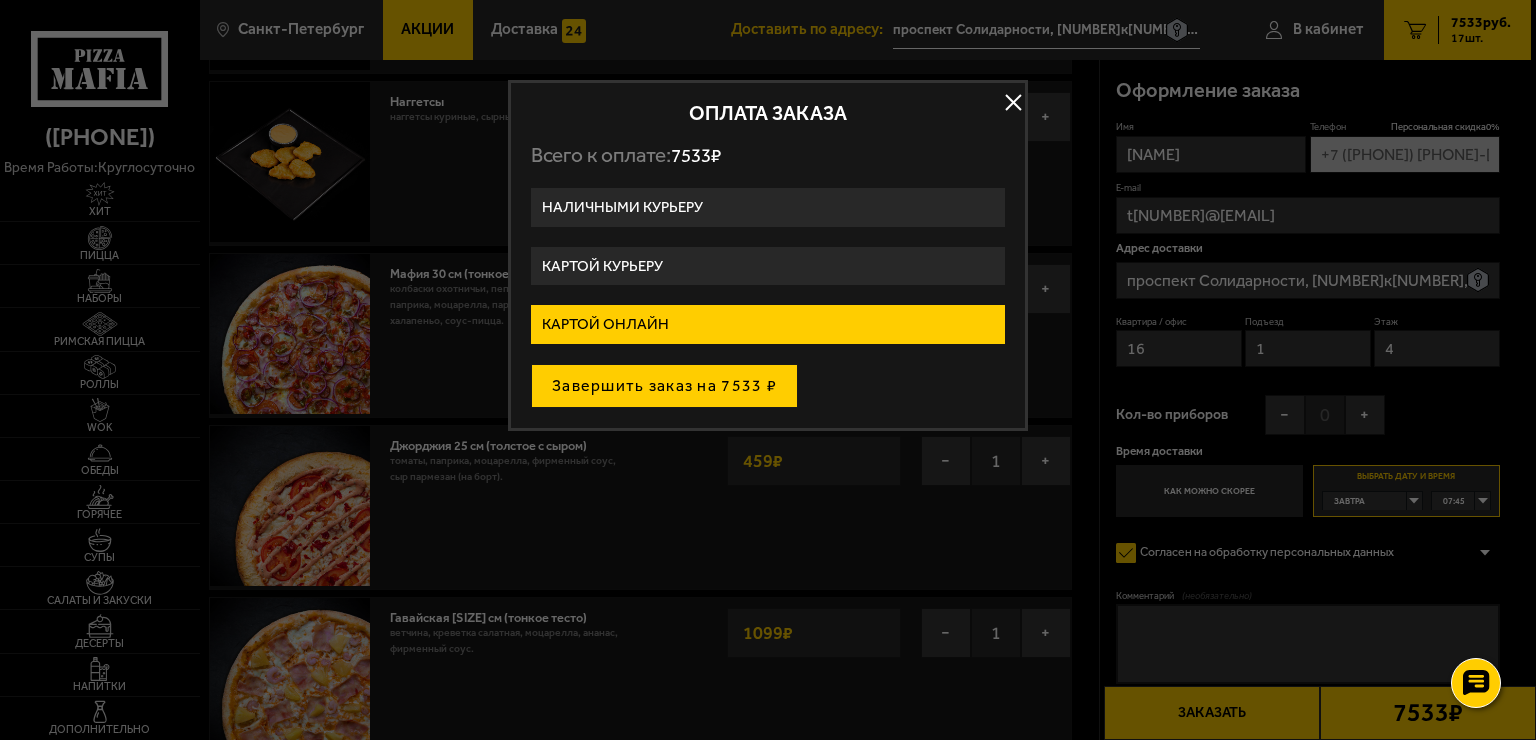 click on "Завершить заказ на 7533 ₽" at bounding box center [664, 386] 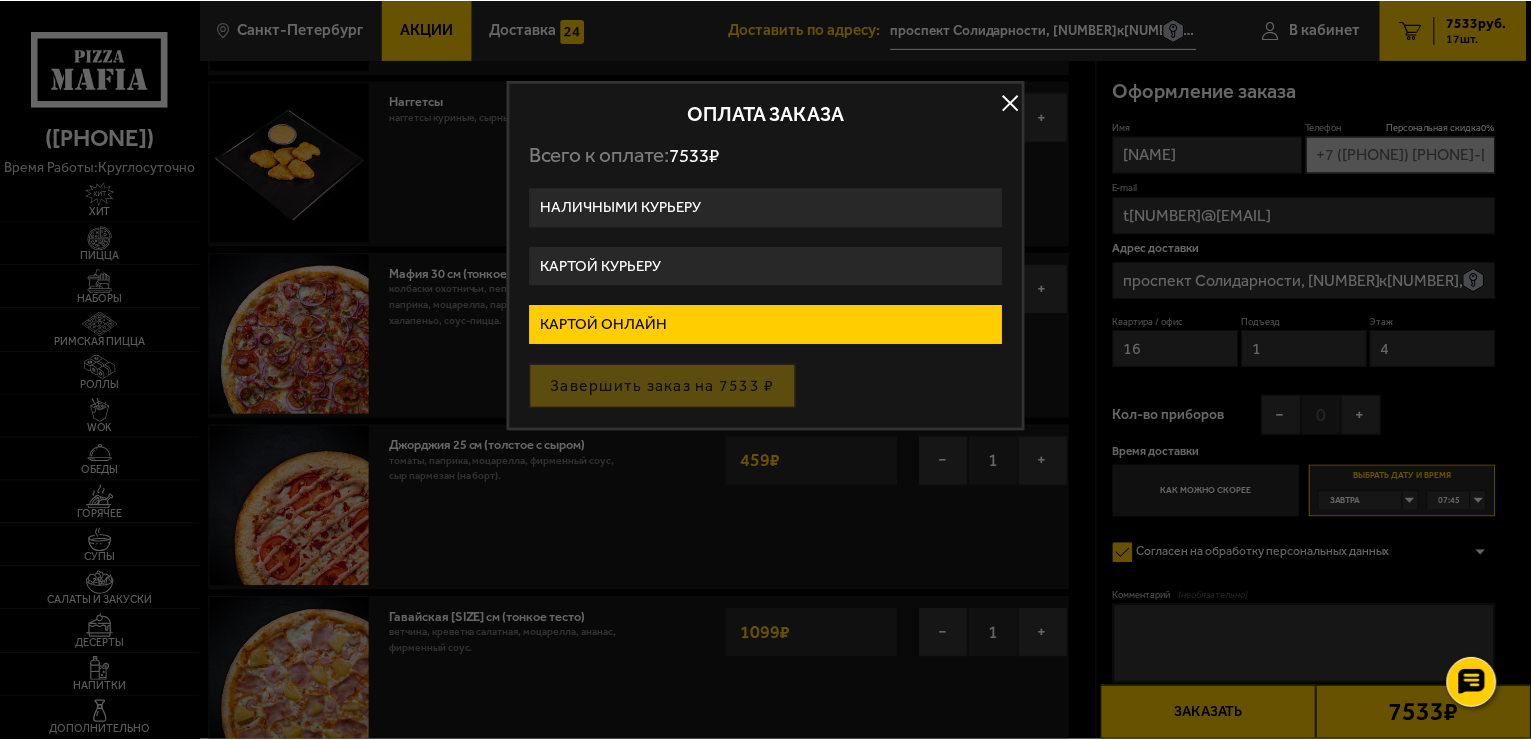 scroll, scrollTop: 0, scrollLeft: 0, axis: both 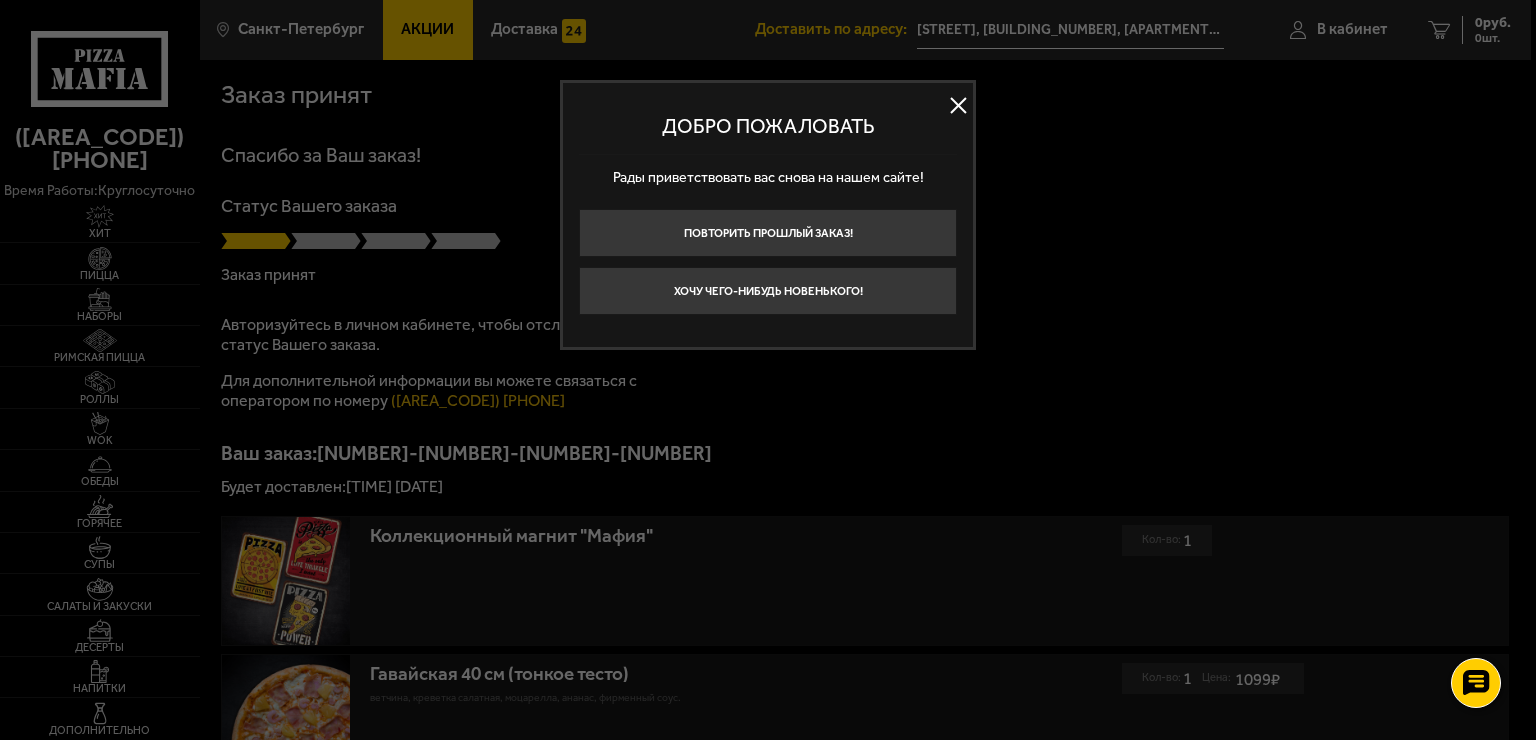 click at bounding box center [958, 106] 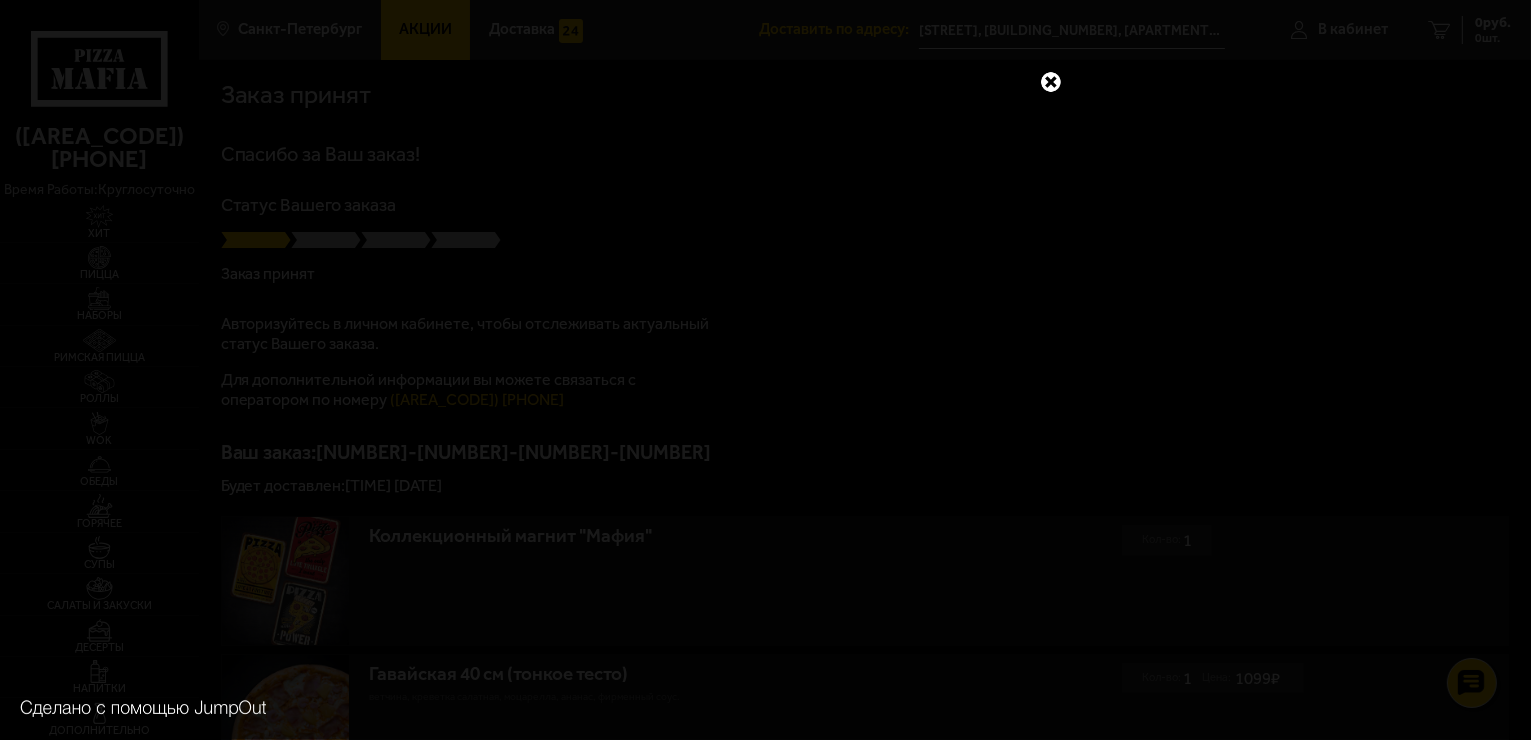 click at bounding box center (1051, 82) 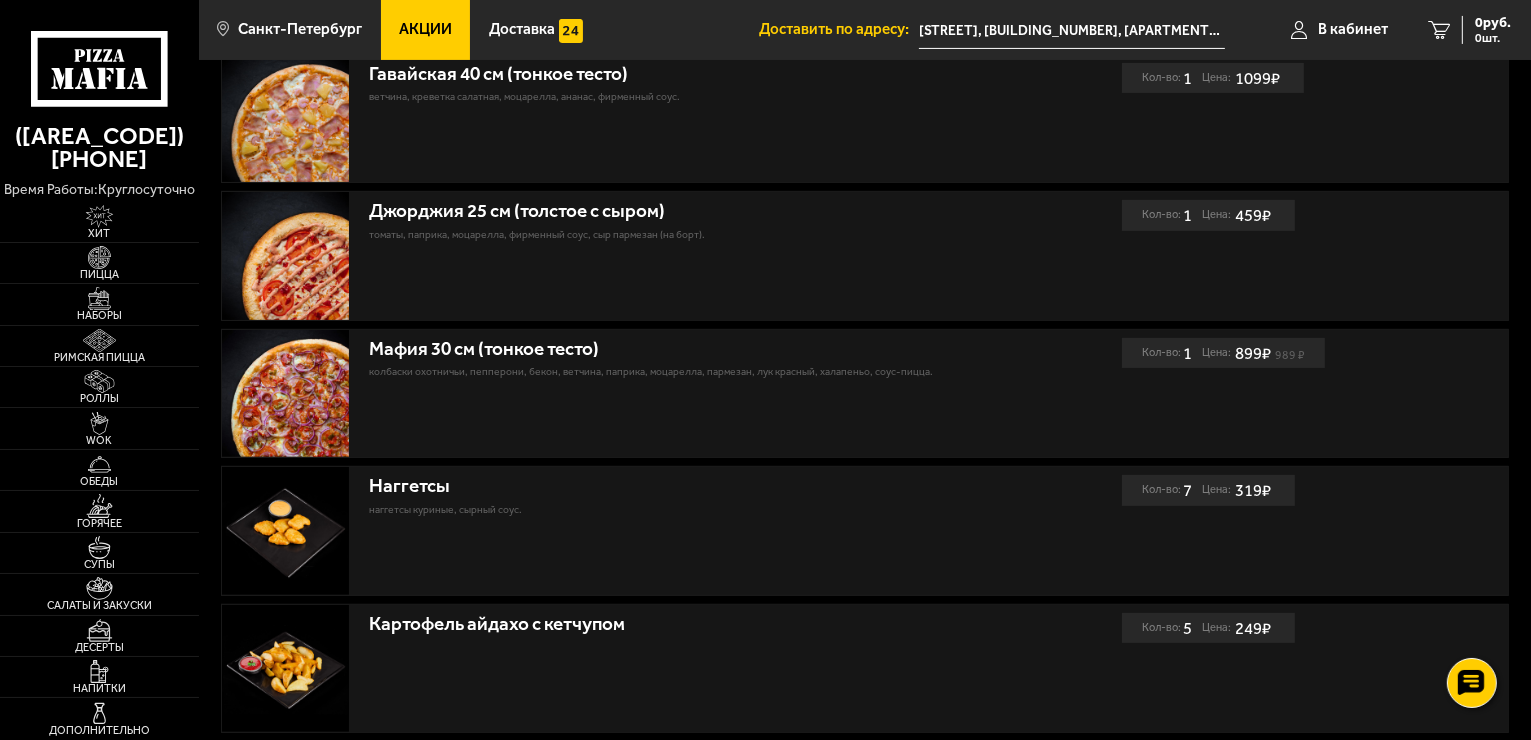 scroll, scrollTop: 1080, scrollLeft: 0, axis: vertical 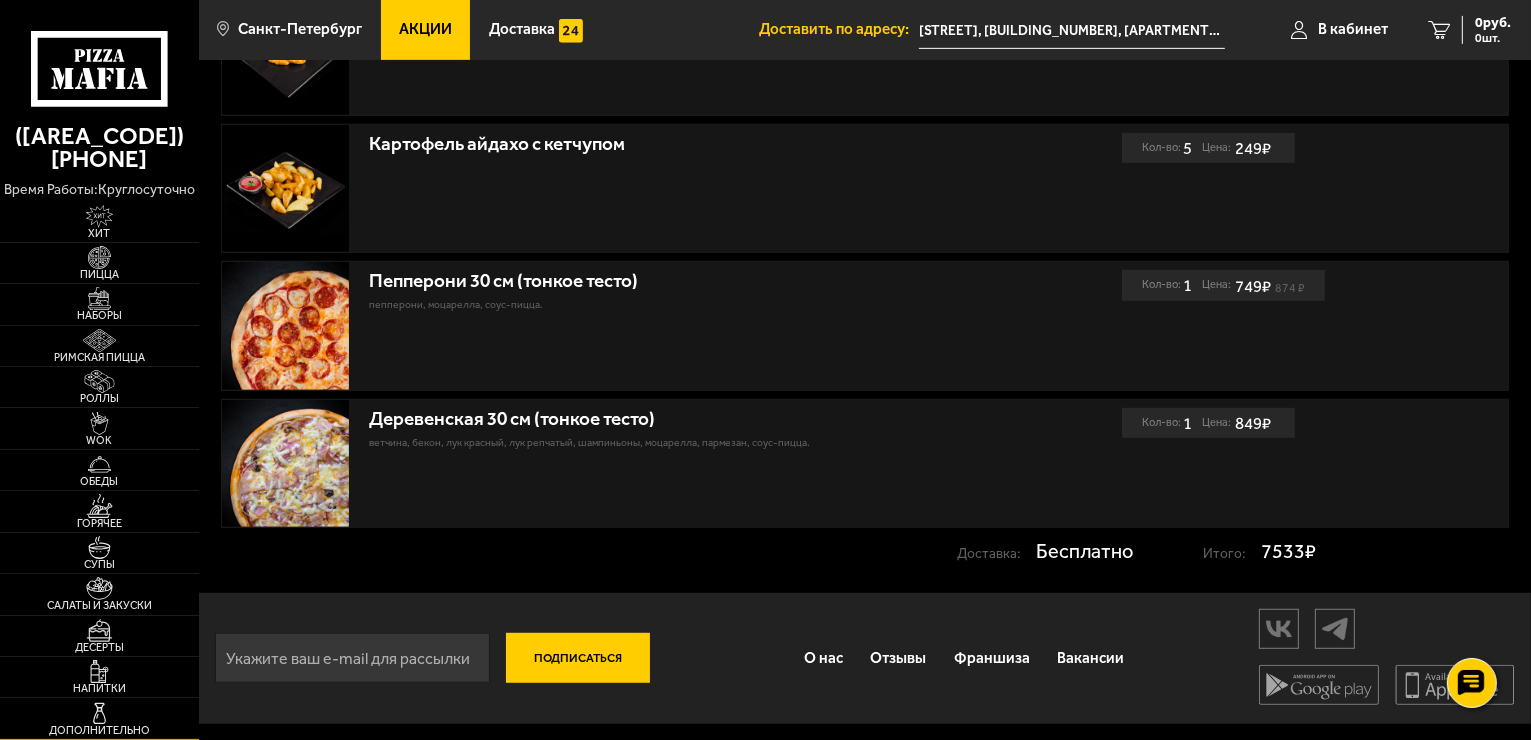 click at bounding box center (99, 713) 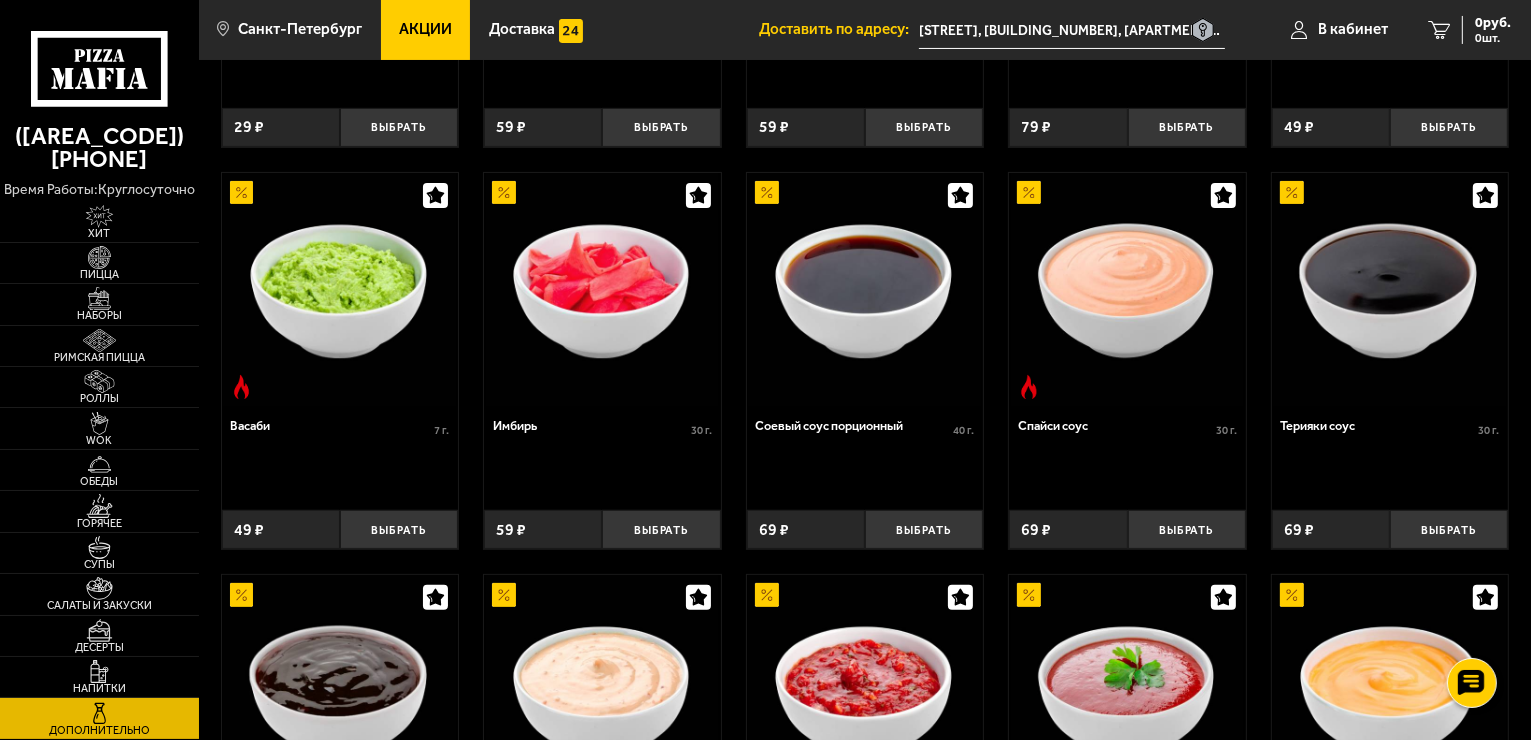 scroll, scrollTop: 400, scrollLeft: 0, axis: vertical 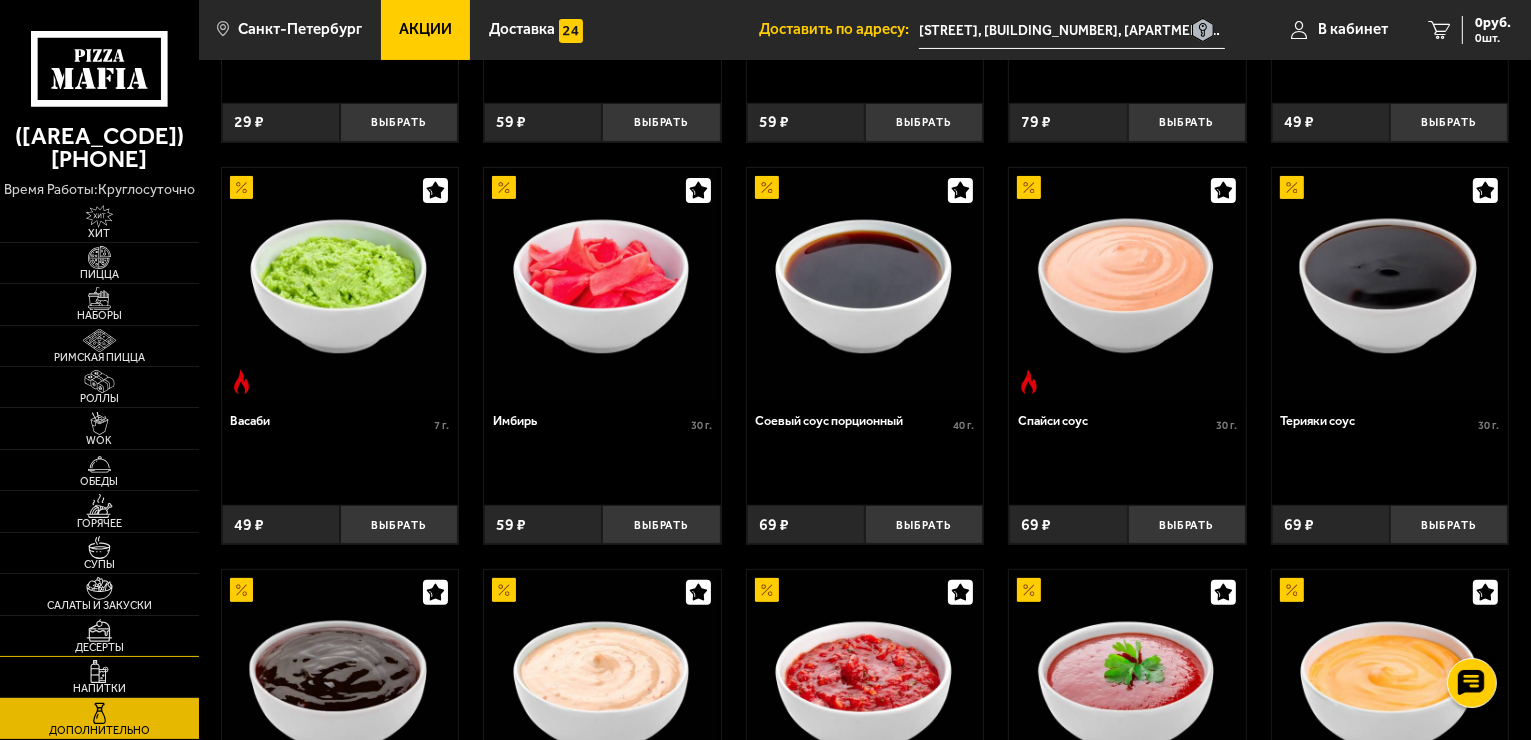 click at bounding box center (99, 630) 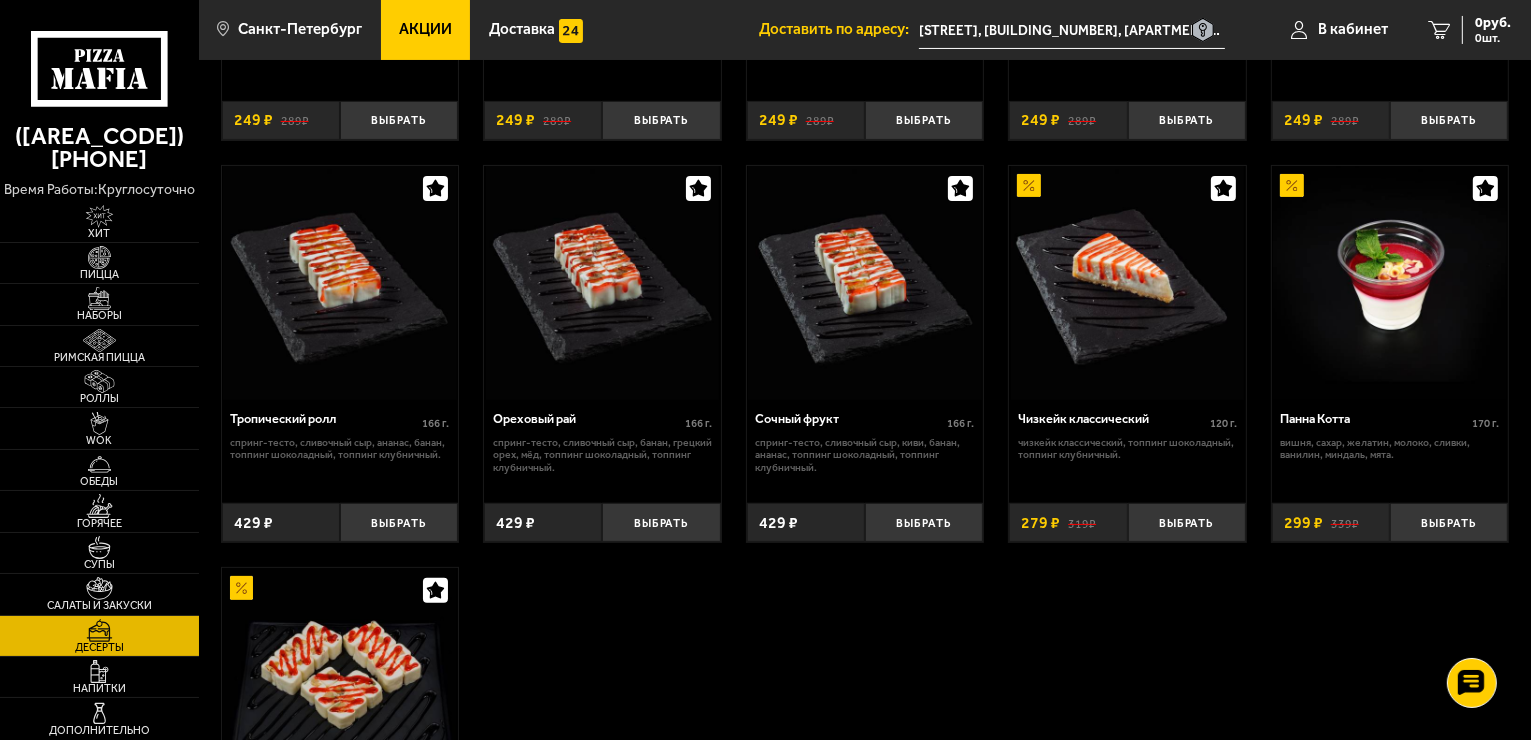 scroll, scrollTop: 100, scrollLeft: 0, axis: vertical 